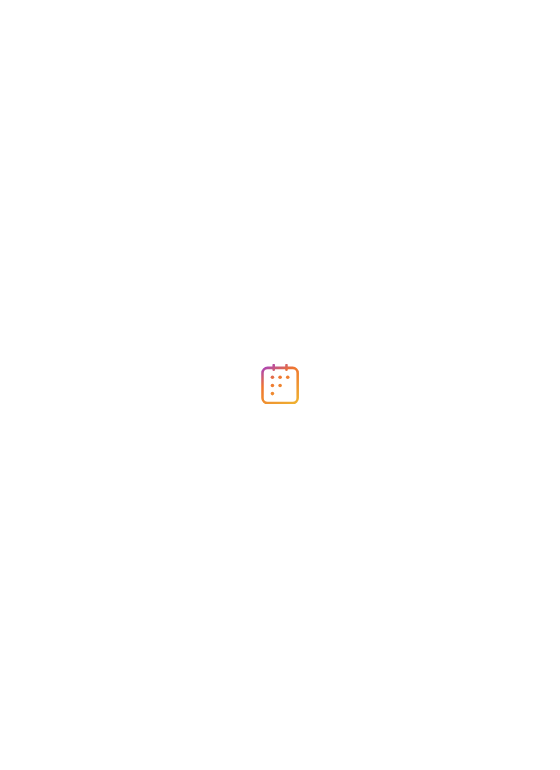 scroll, scrollTop: 0, scrollLeft: 0, axis: both 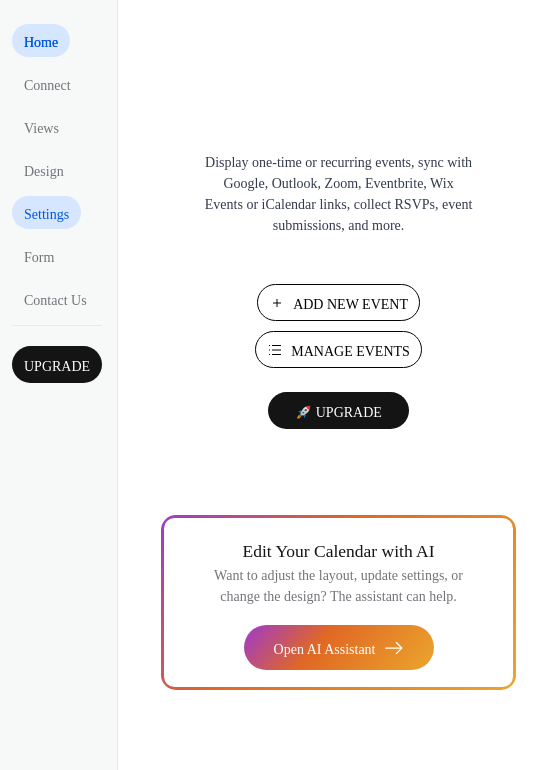 click on "Settings" at bounding box center [46, 214] 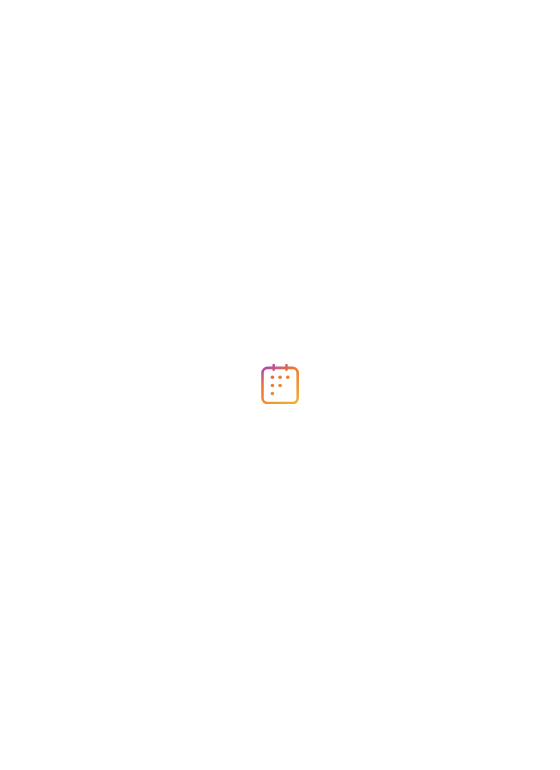 scroll, scrollTop: 0, scrollLeft: 0, axis: both 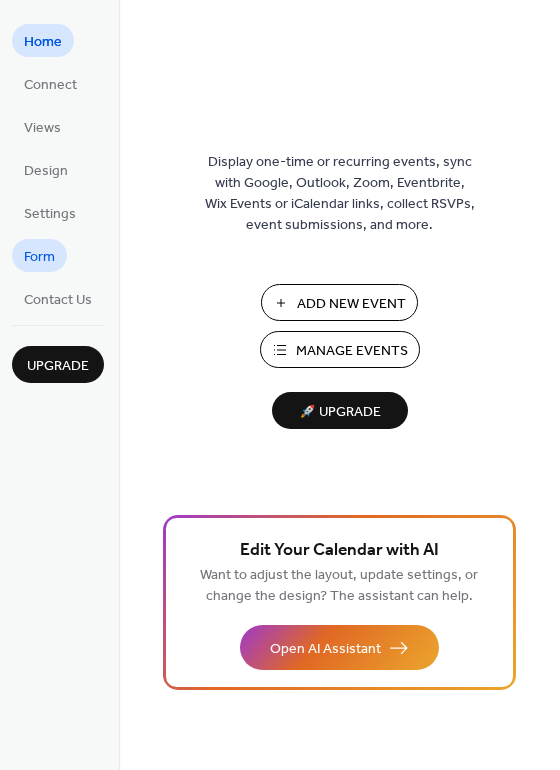 click on "Form" at bounding box center [39, 257] 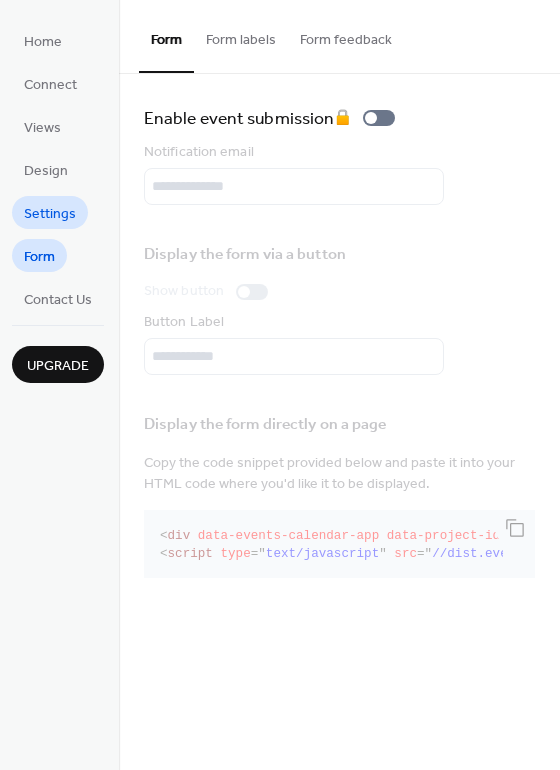 click on "Settings" at bounding box center [50, 214] 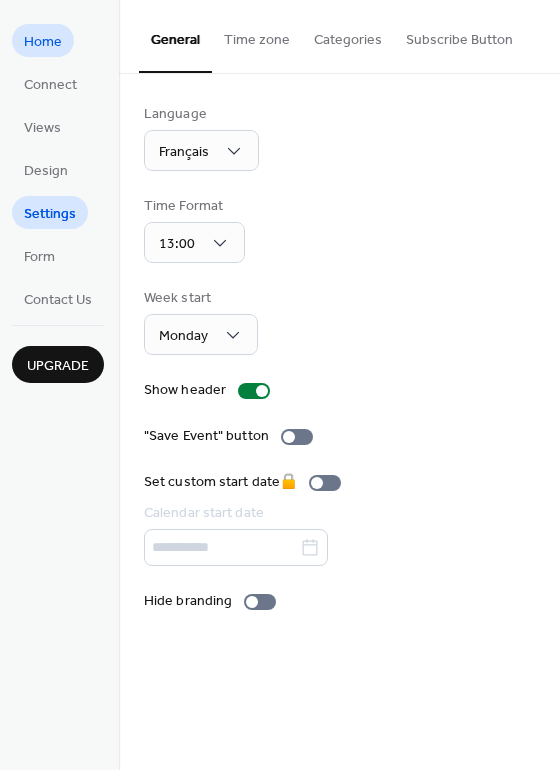 click on "Home" at bounding box center (43, 42) 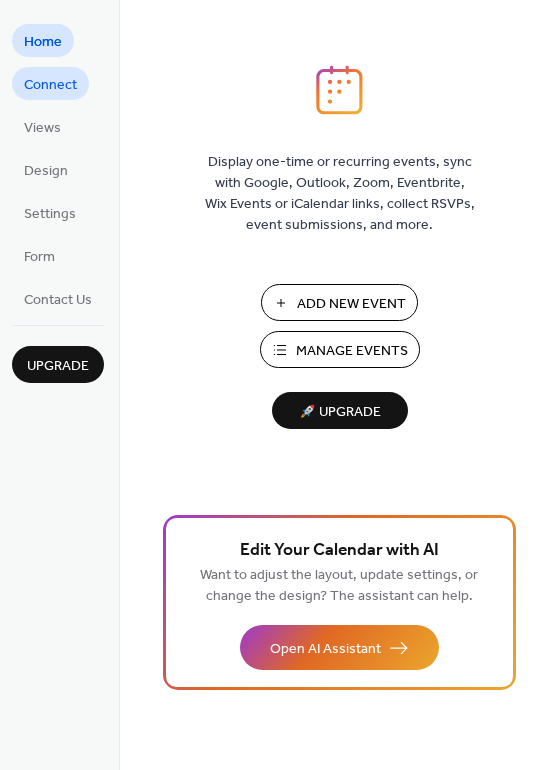 click on "Connect" at bounding box center (50, 85) 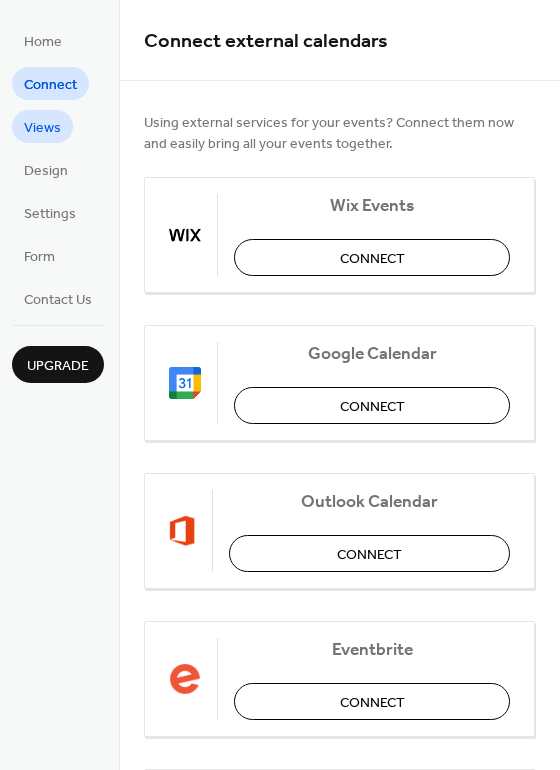 click on "Views" at bounding box center (42, 128) 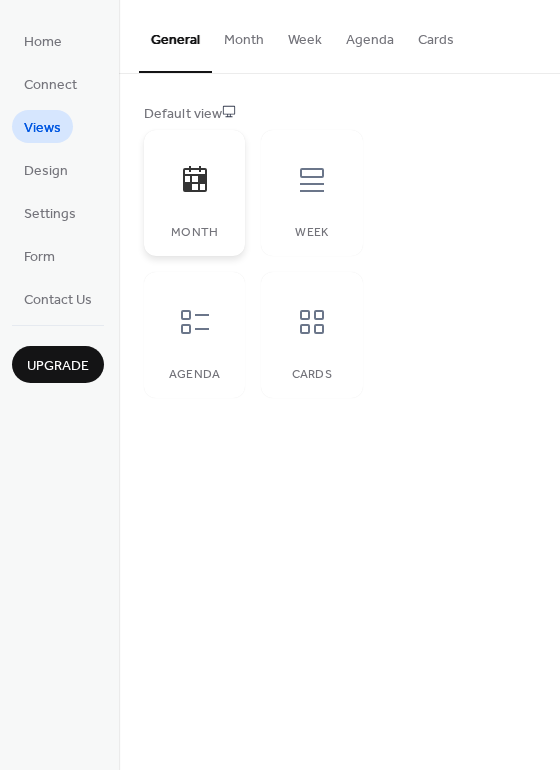 click 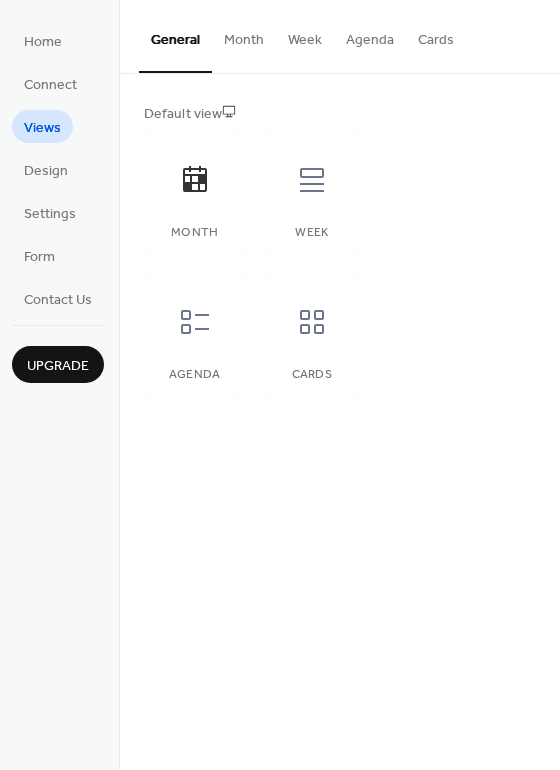 click on "Month" at bounding box center (244, 35) 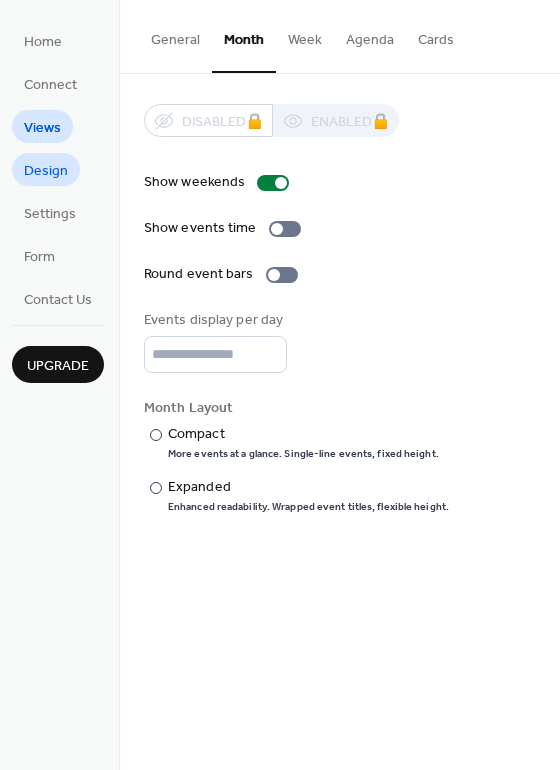 click on "Design" at bounding box center (46, 171) 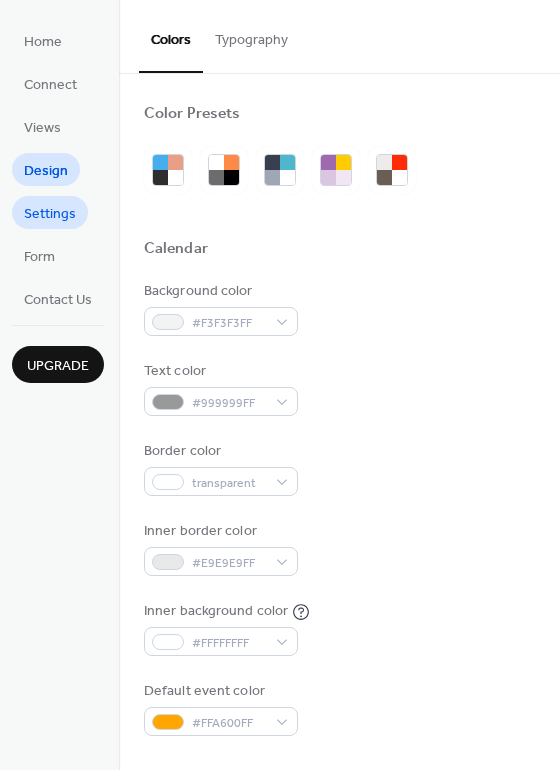 click on "Settings" at bounding box center (50, 214) 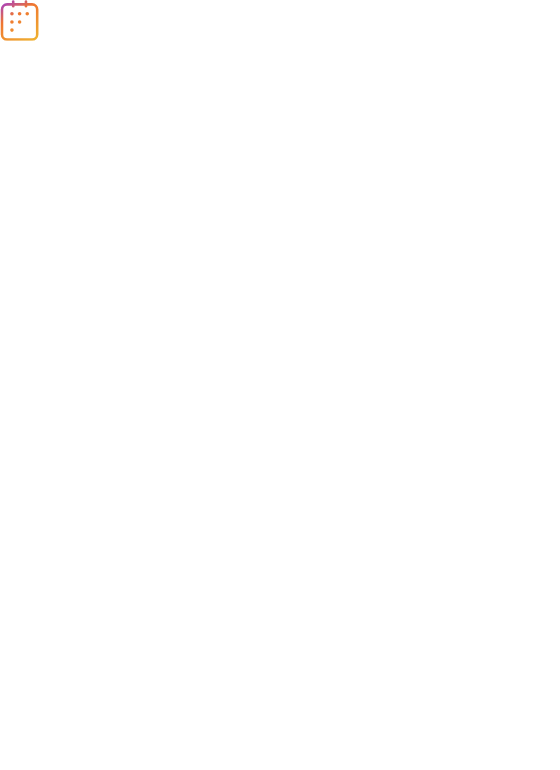 scroll, scrollTop: 0, scrollLeft: 0, axis: both 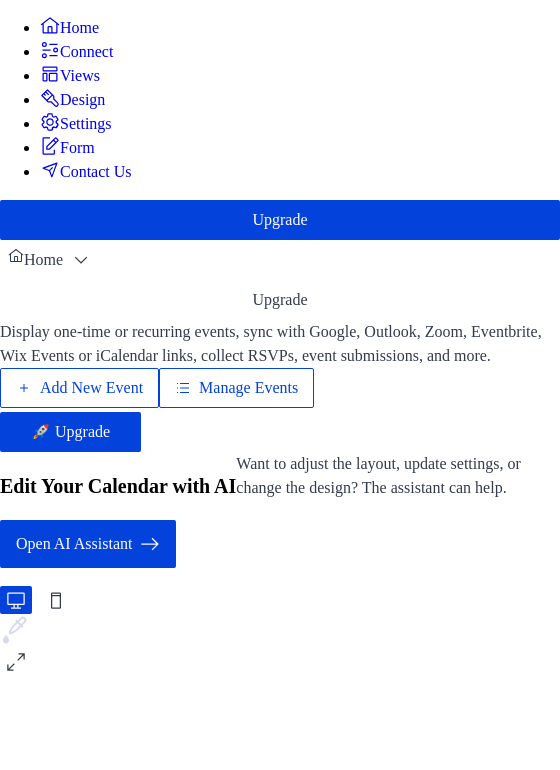 click on "Add New Event" at bounding box center (91, 388) 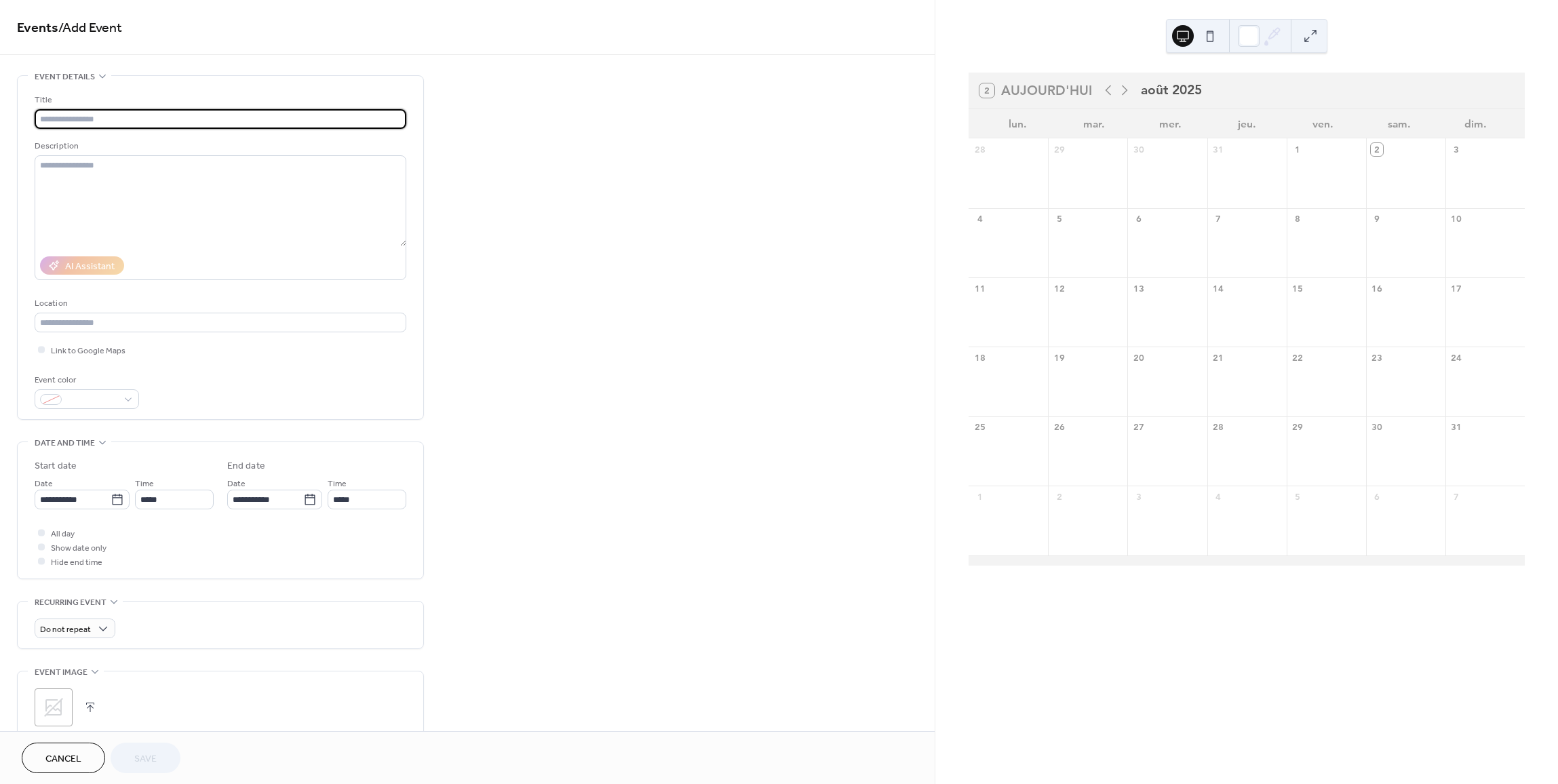 scroll, scrollTop: 0, scrollLeft: 0, axis: both 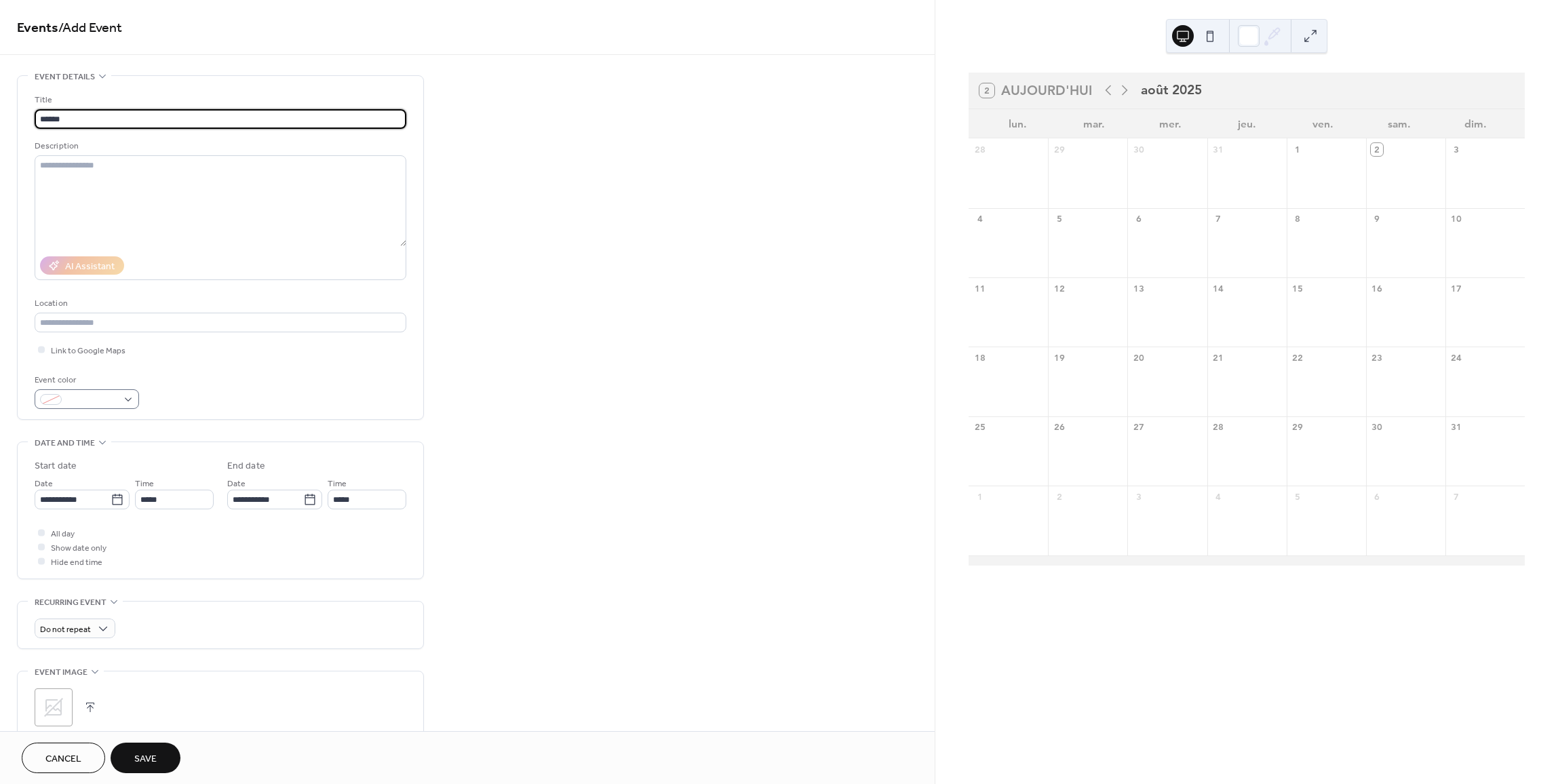 type on "******" 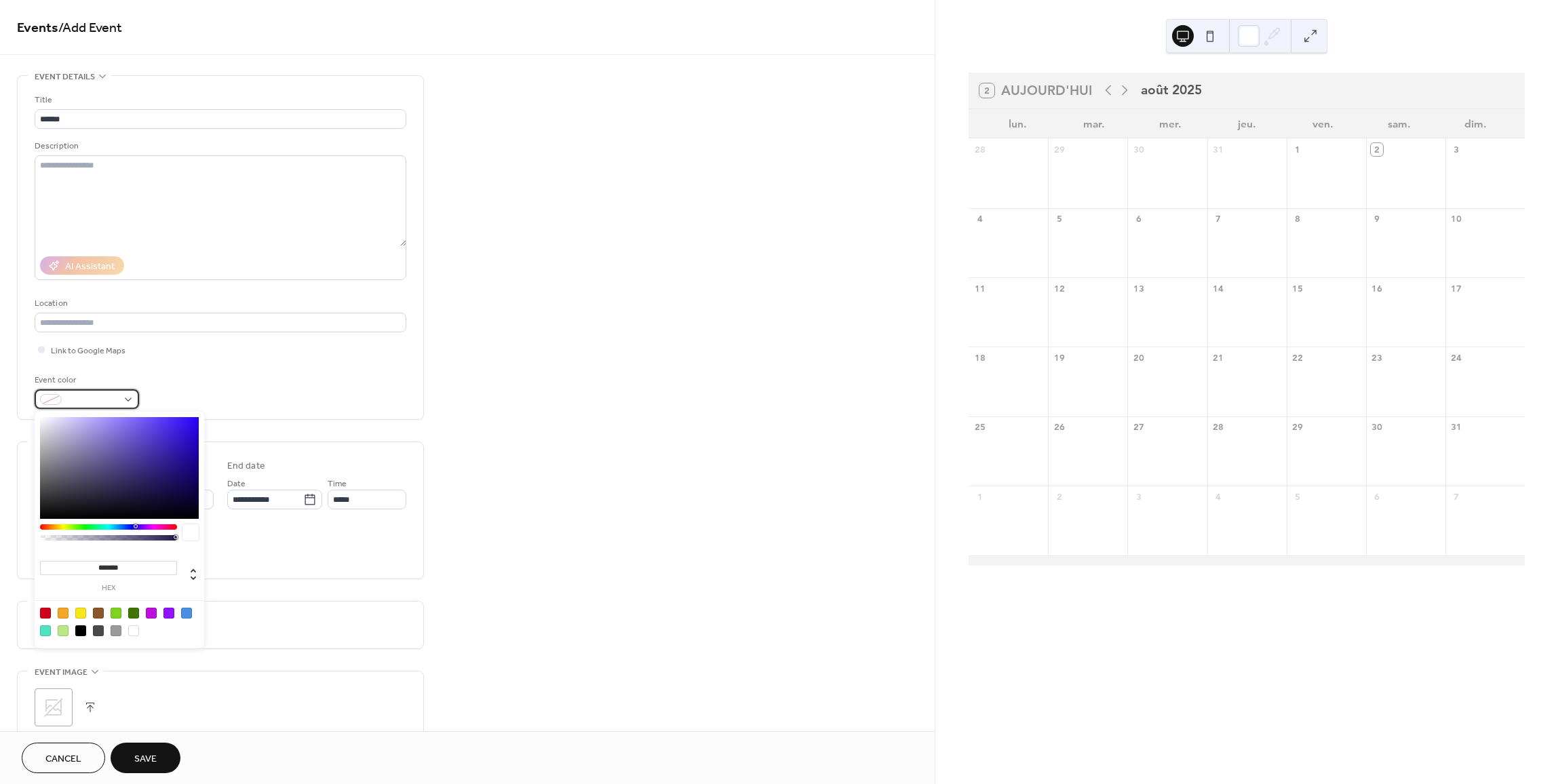 click at bounding box center [87, 399] 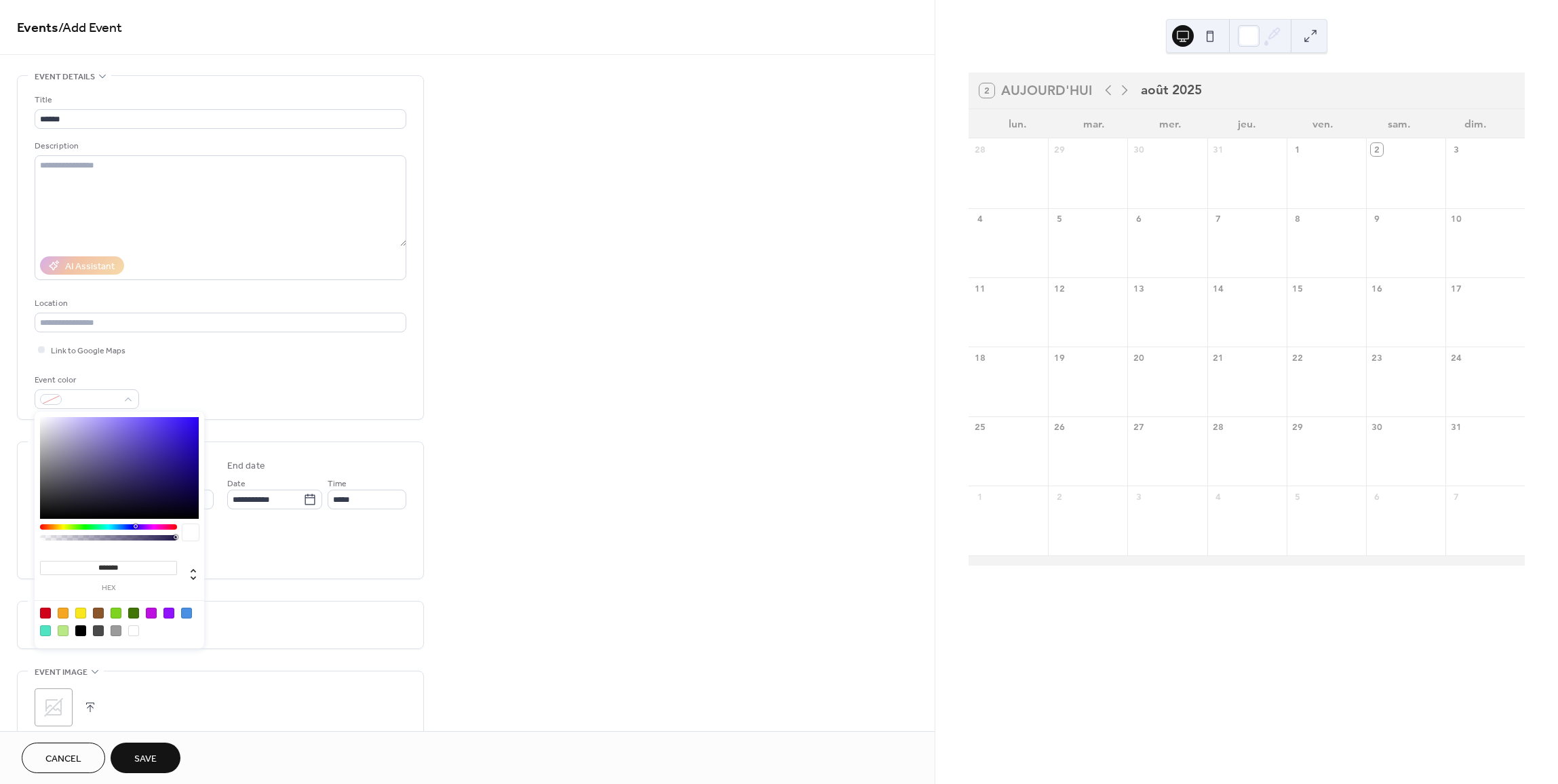 click at bounding box center (81, 613) 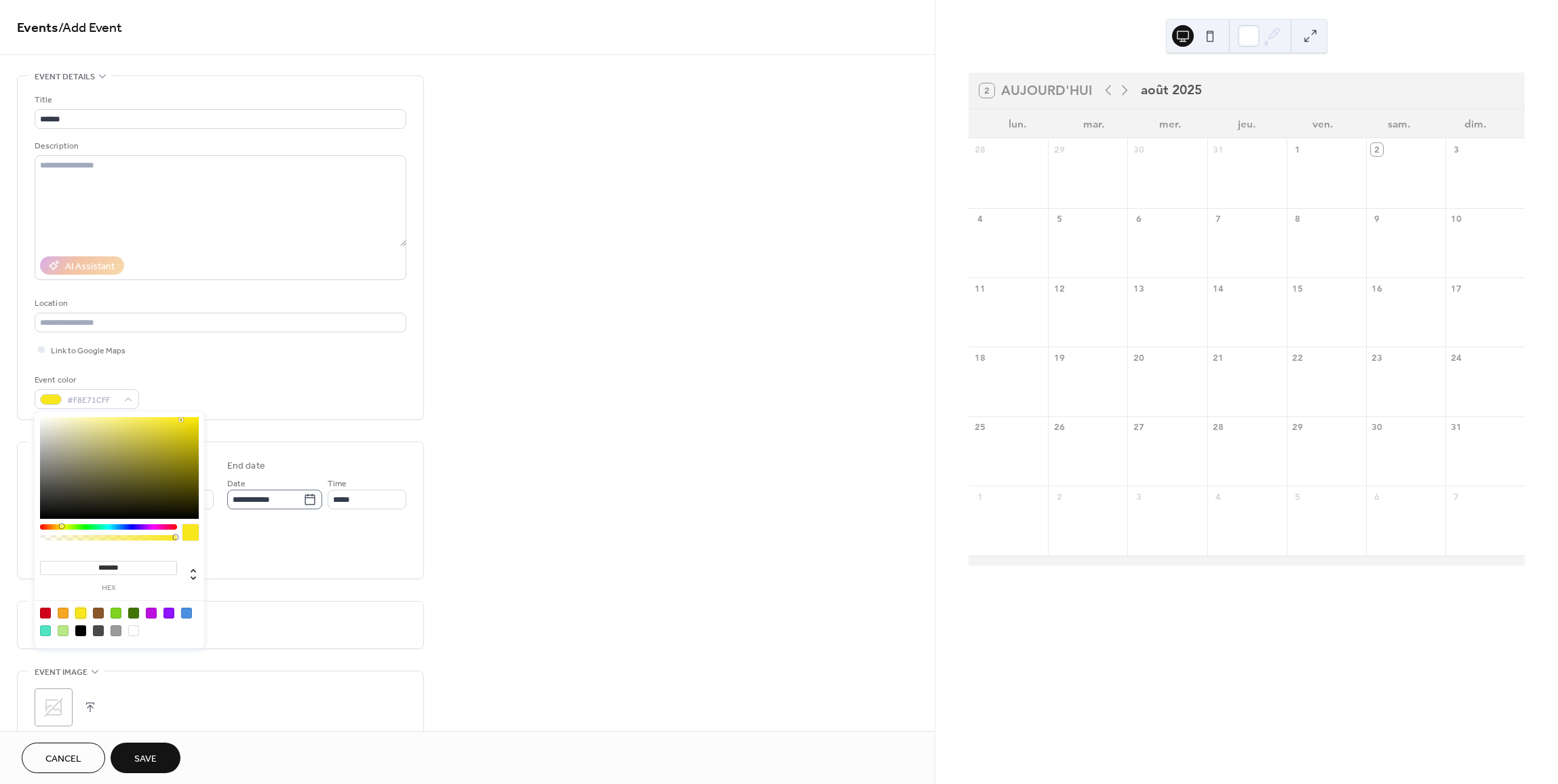 click 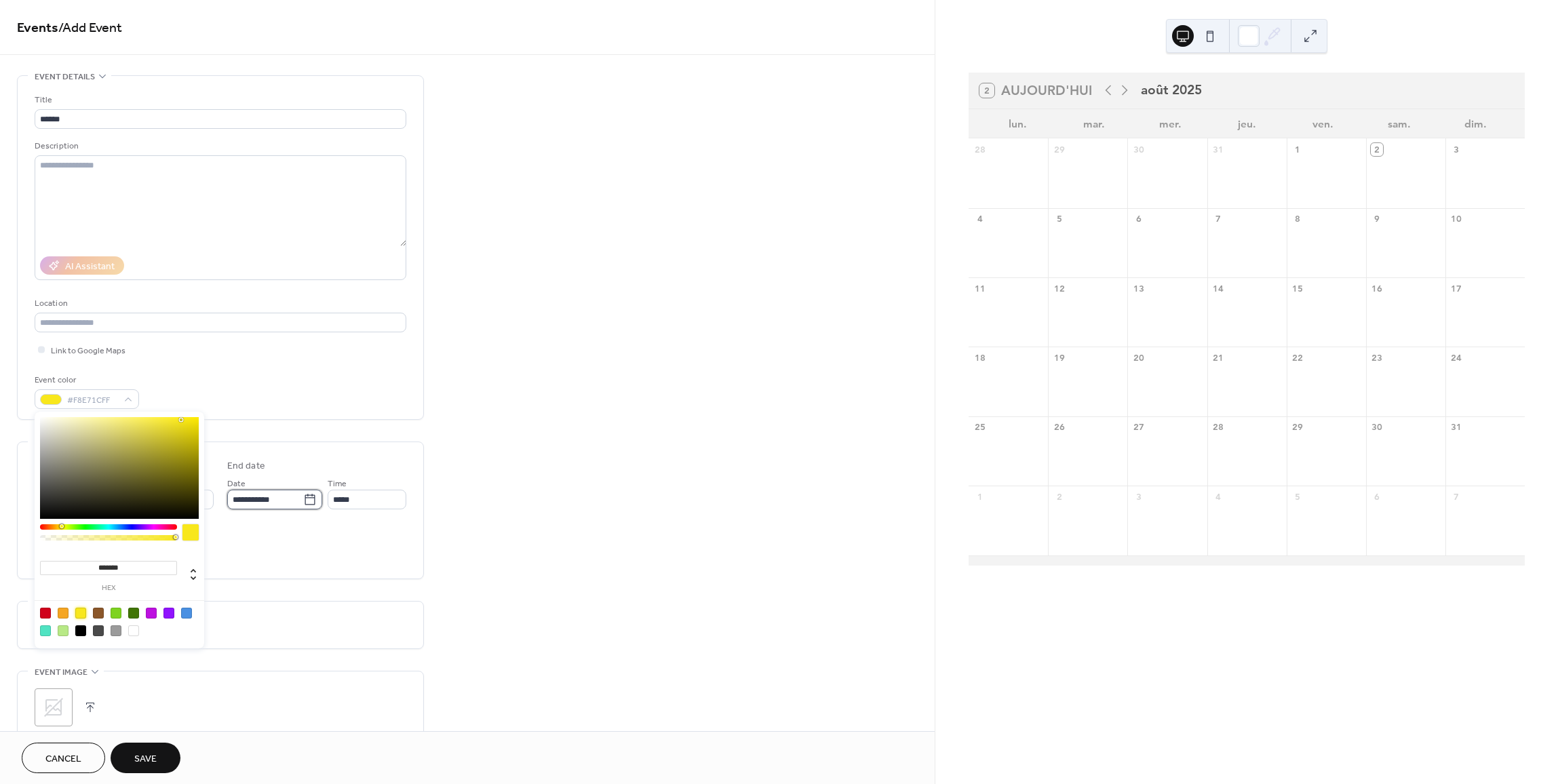click on "**********" at bounding box center [265, 499] 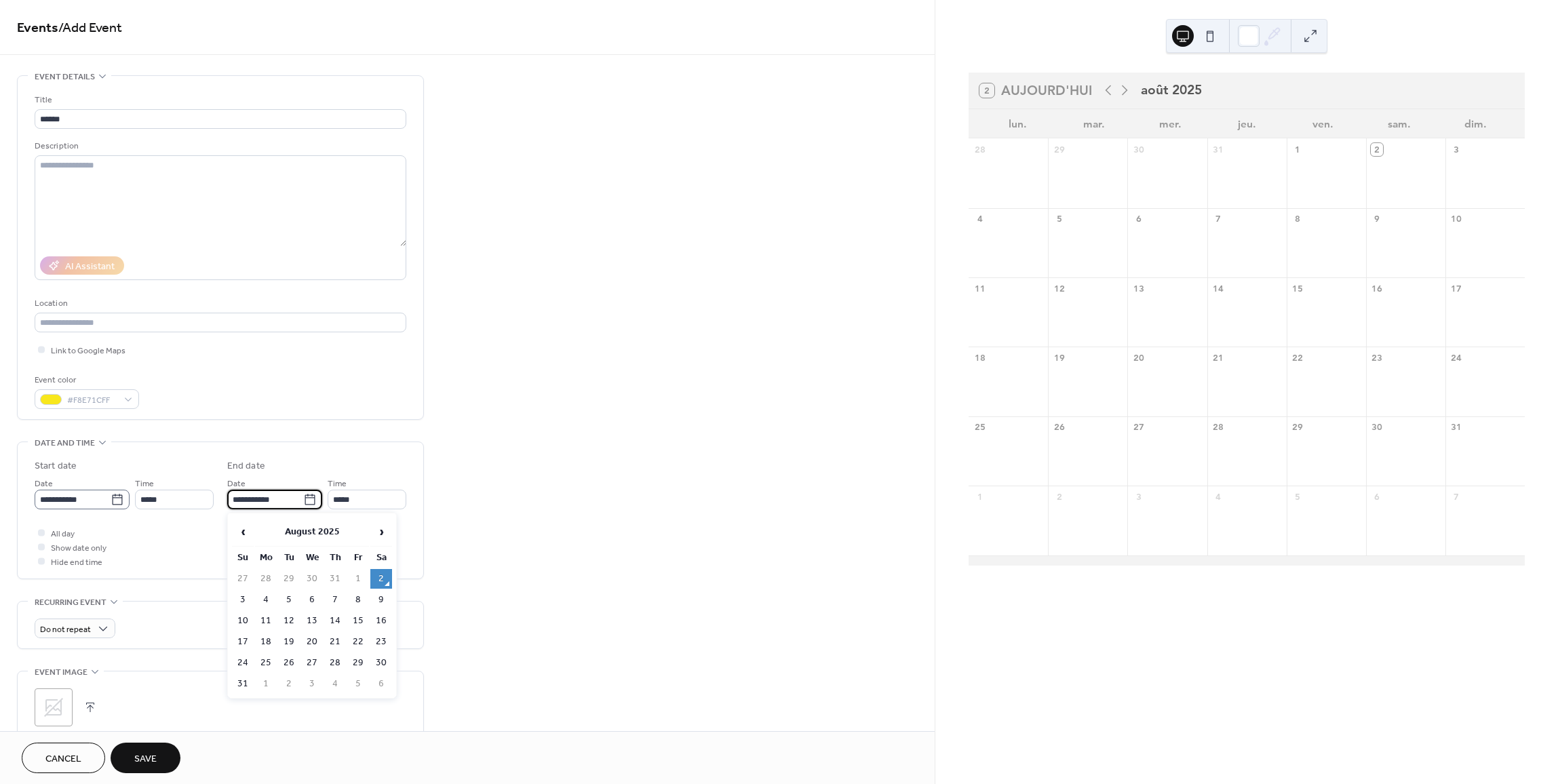 click 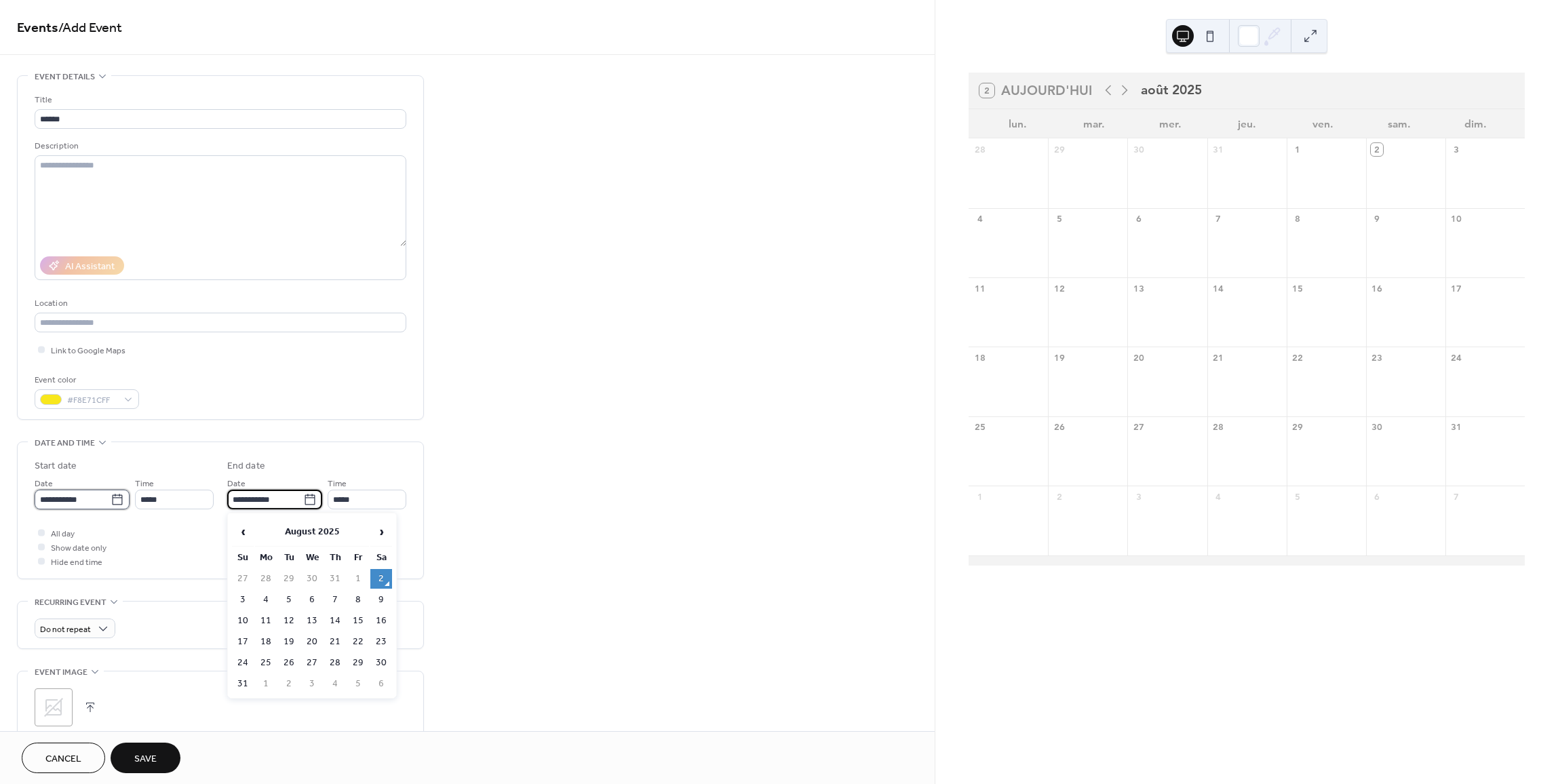 click on "**********" at bounding box center [73, 499] 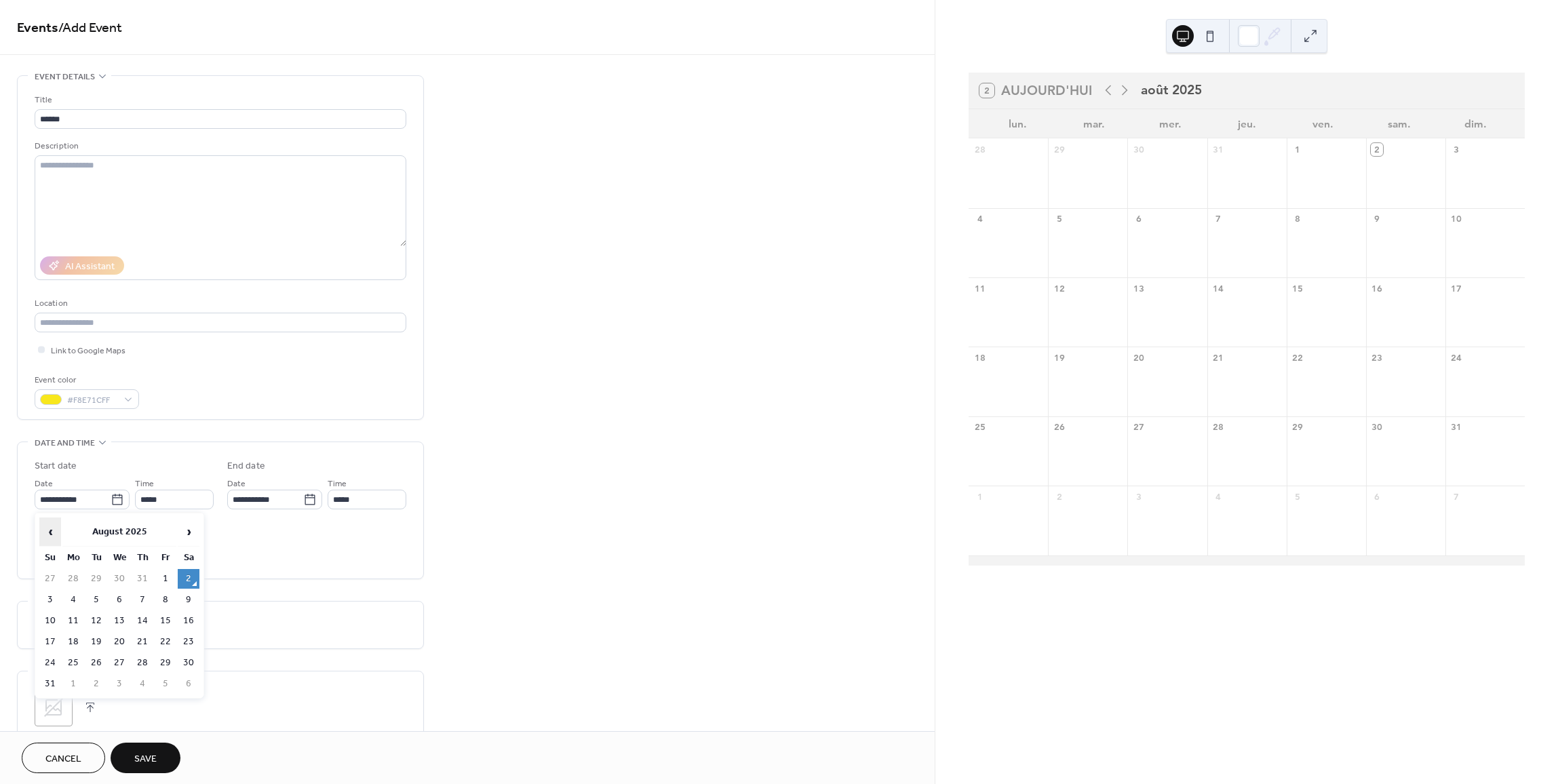 click on "‹" at bounding box center [50, 532] 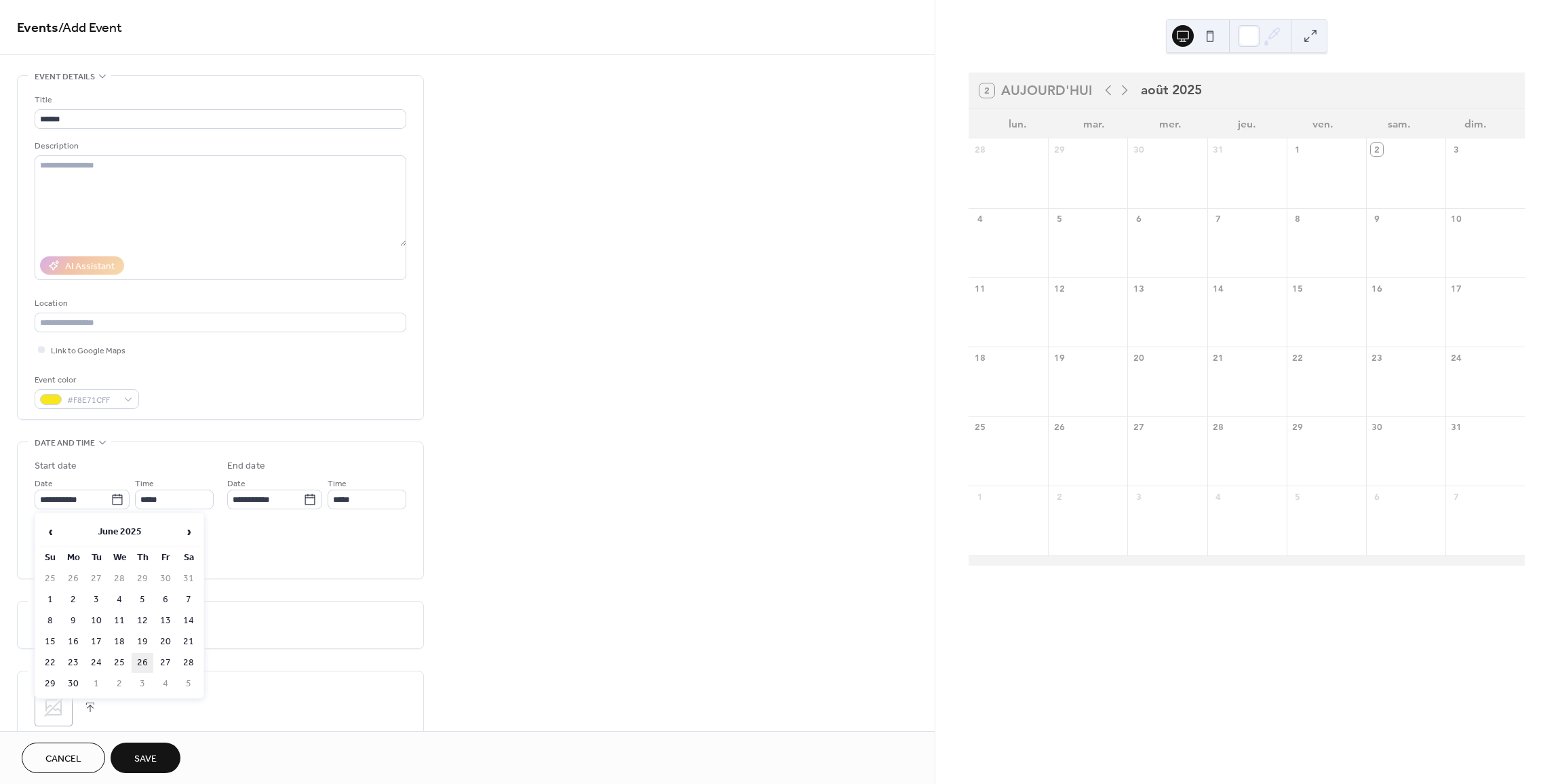 click on "26" at bounding box center (142, 663) 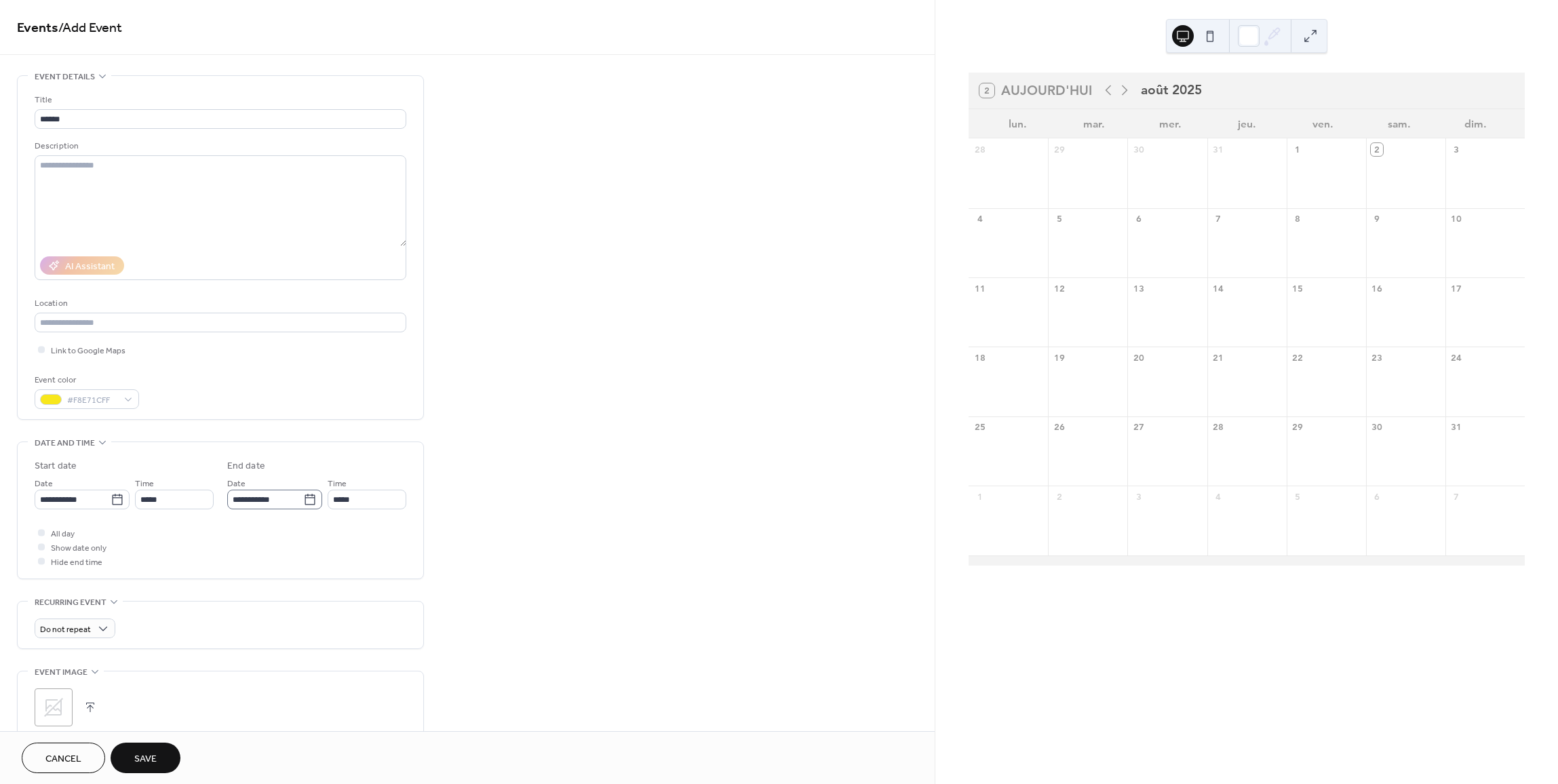 click 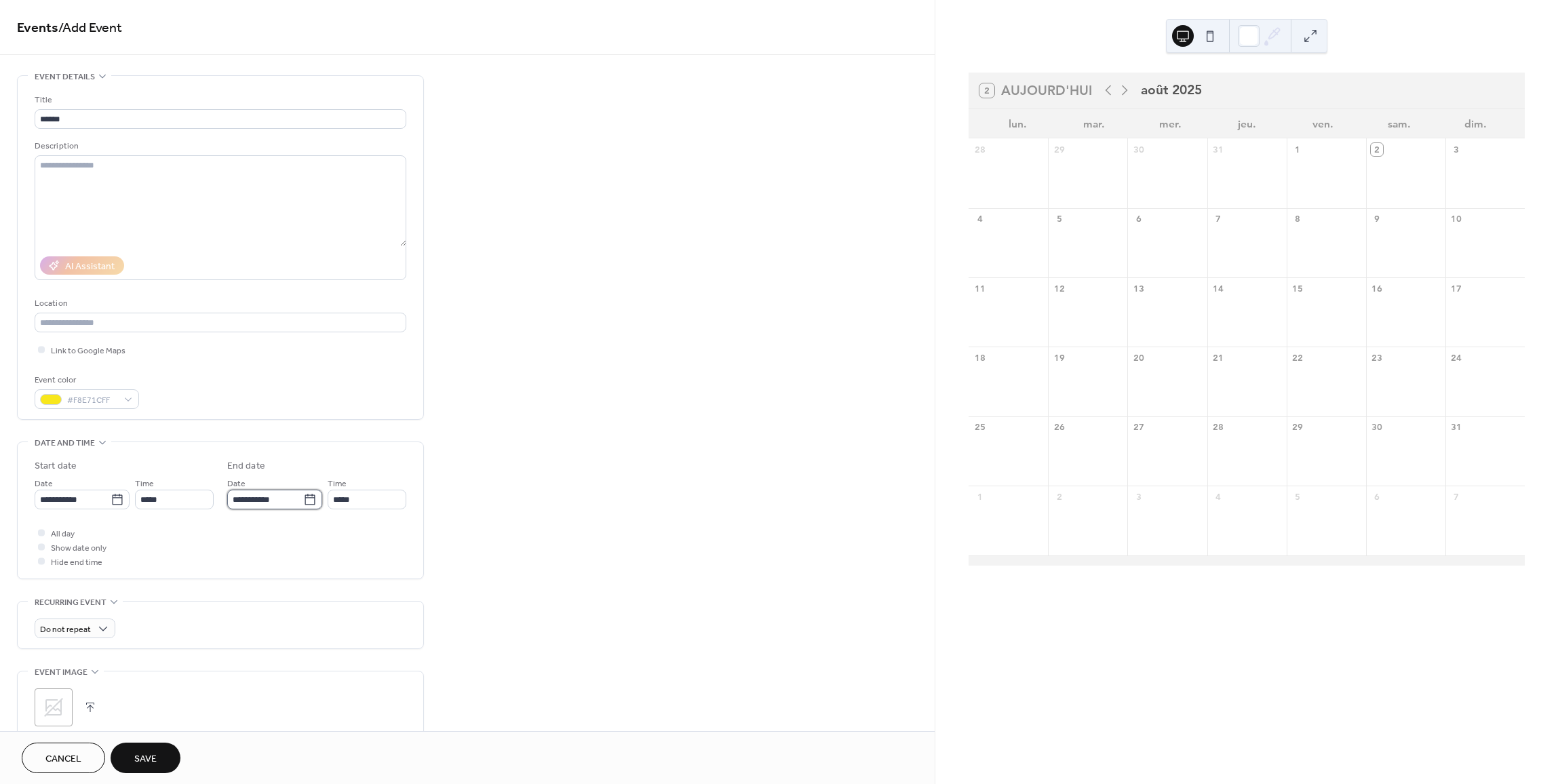 click on "**********" at bounding box center [265, 499] 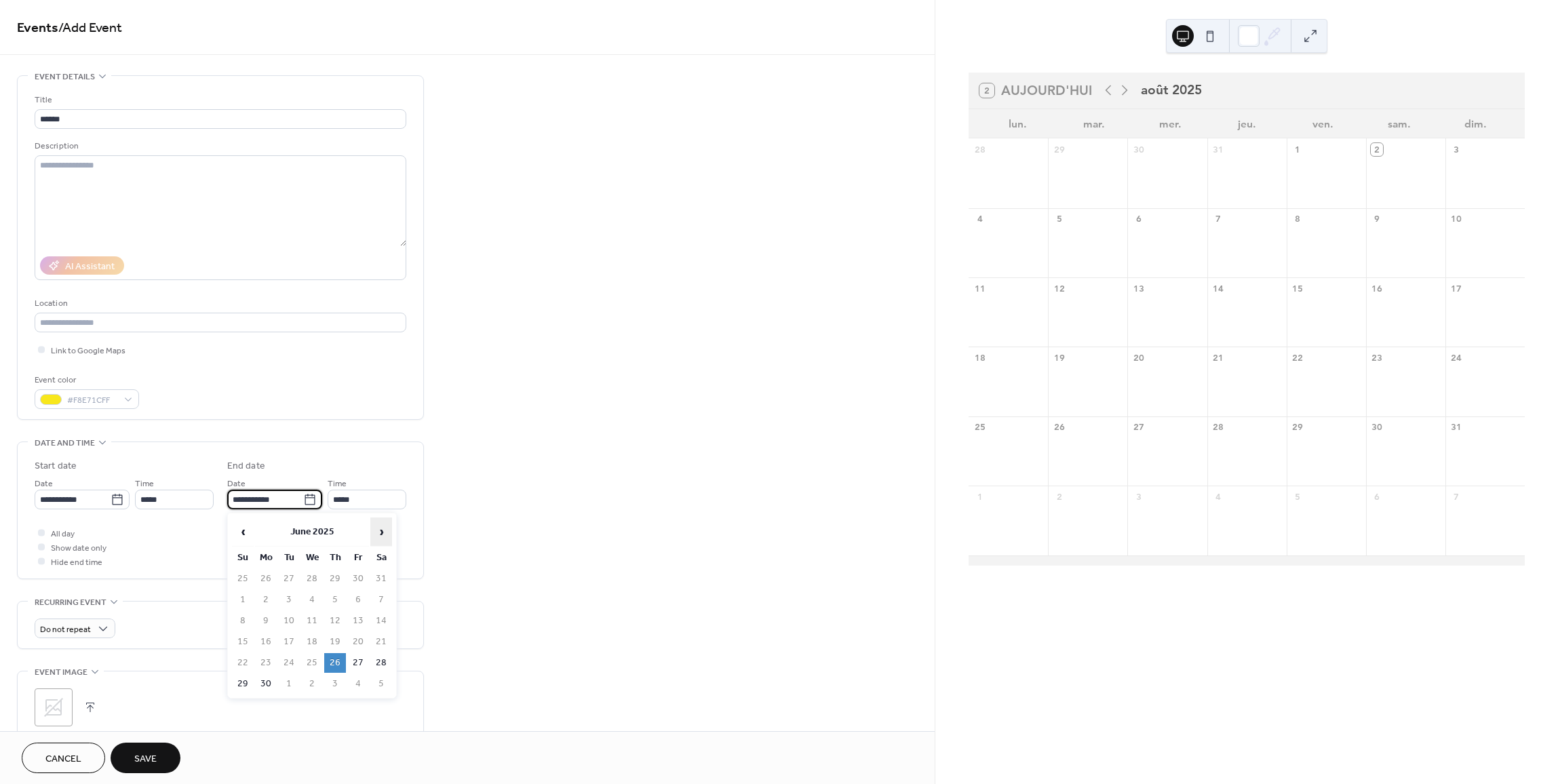 click on "›" at bounding box center [381, 532] 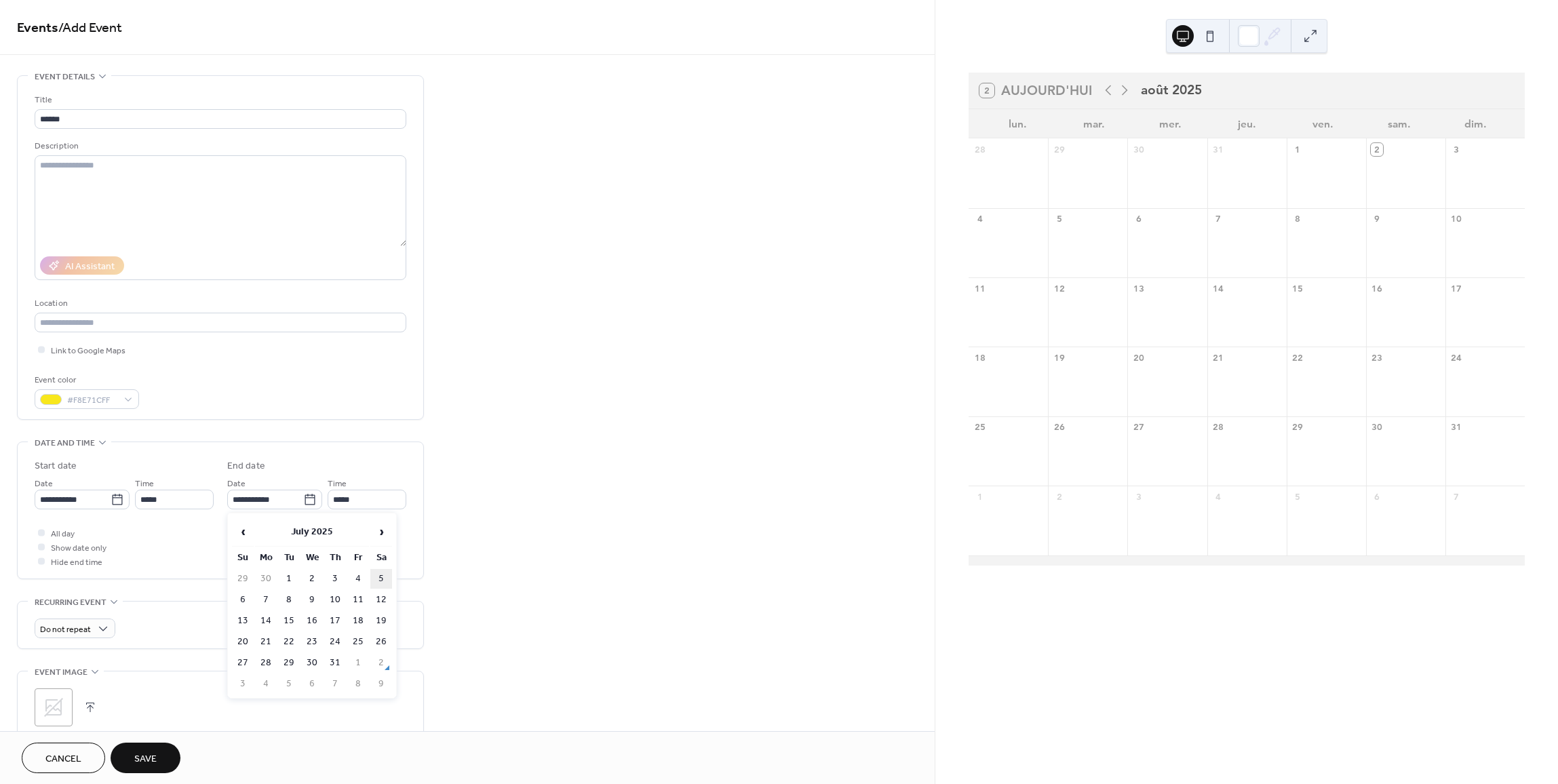 click on "5" at bounding box center [381, 579] 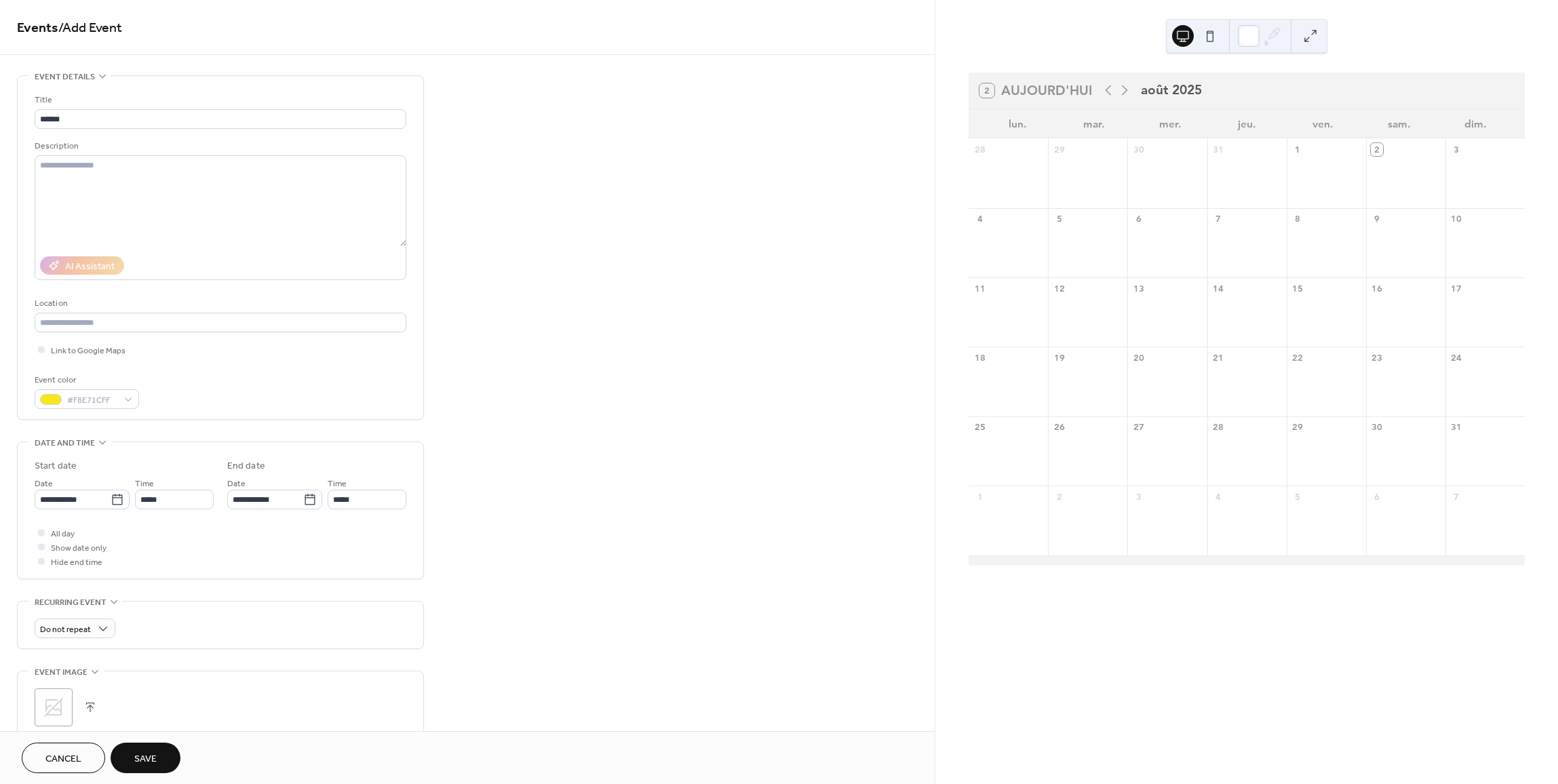 click on "Save" at bounding box center (145, 759) 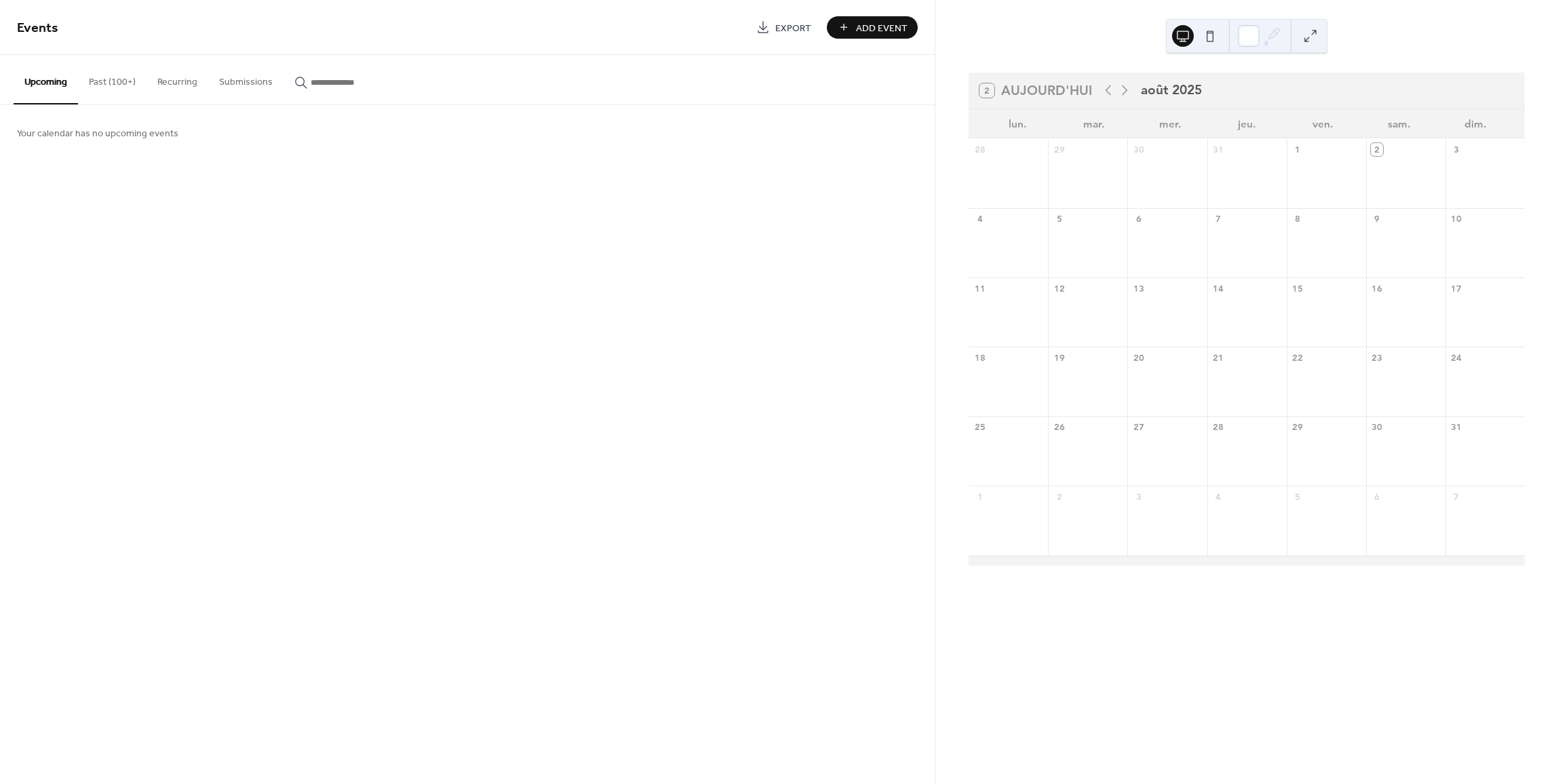 click on "Add Event" at bounding box center (882, 28) 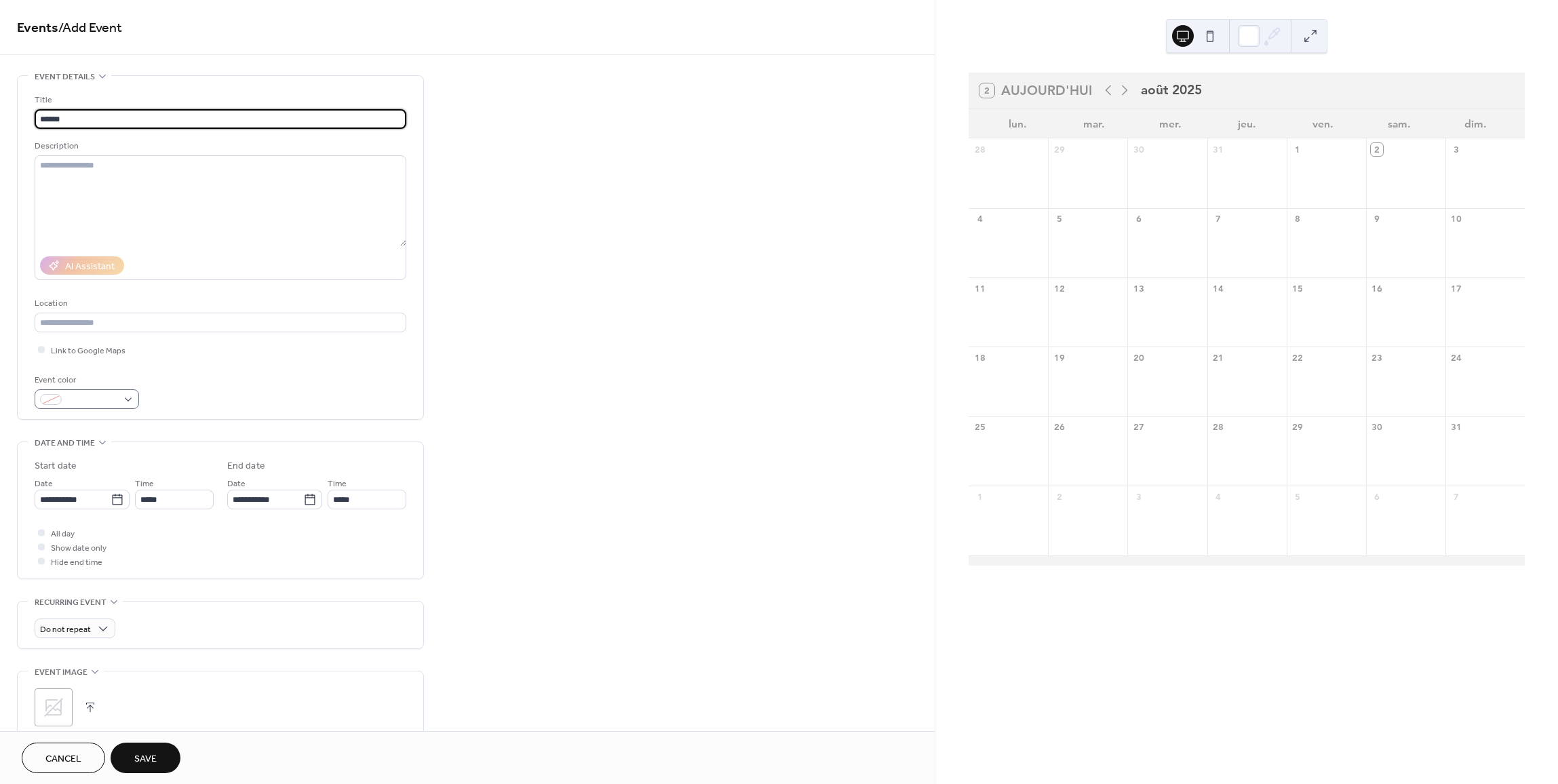 type on "******" 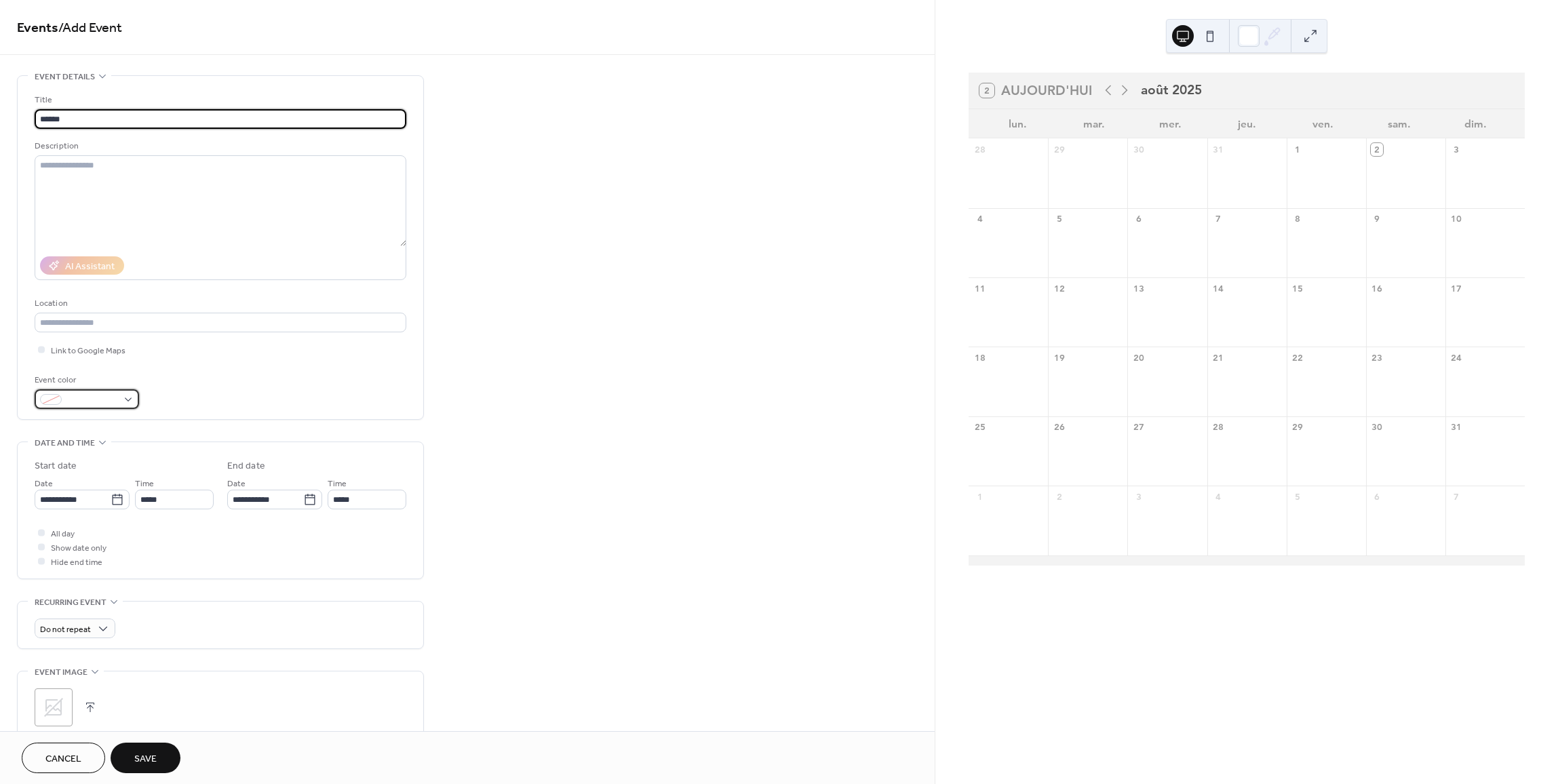 click at bounding box center [87, 399] 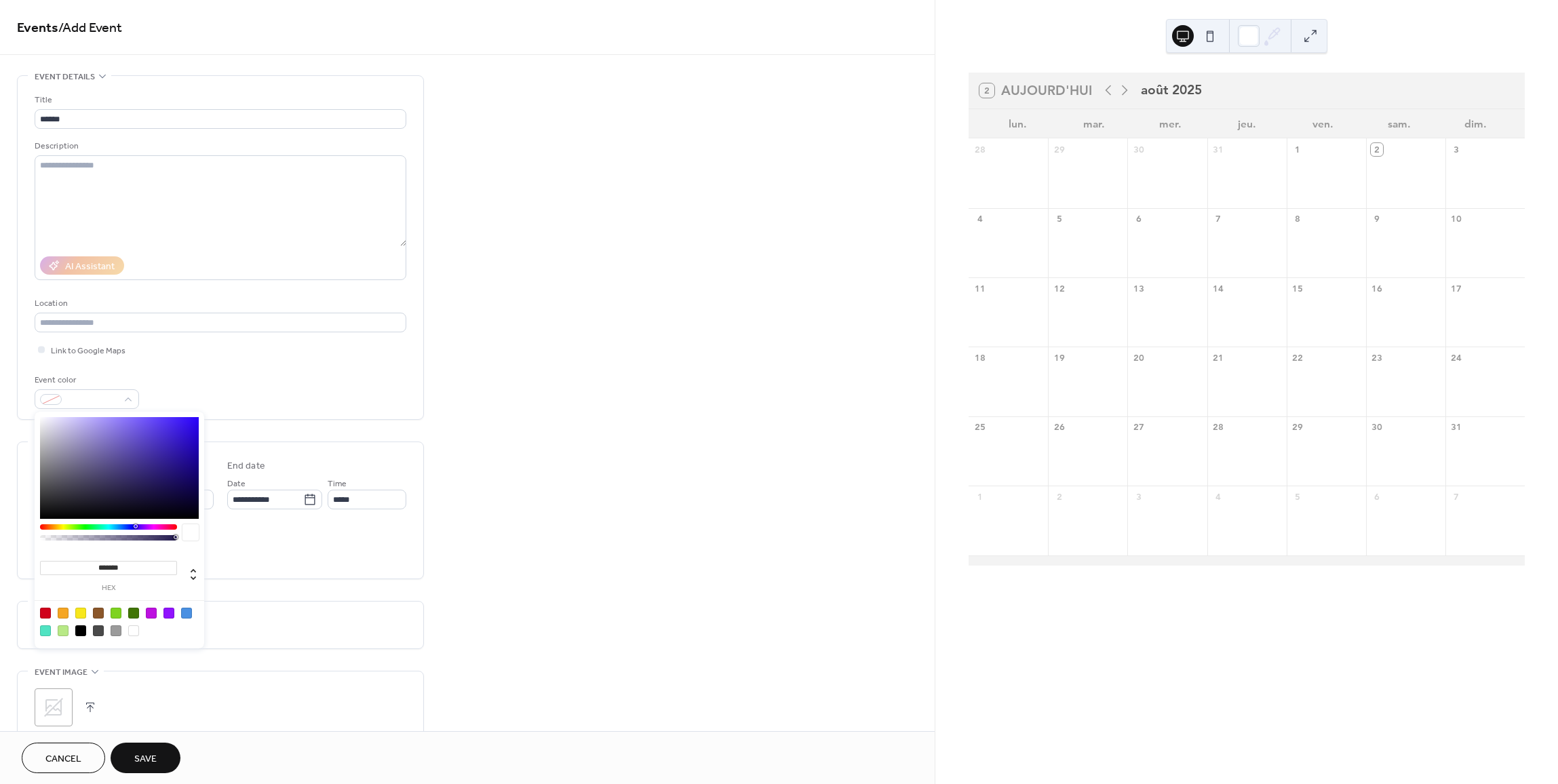 click at bounding box center [187, 613] 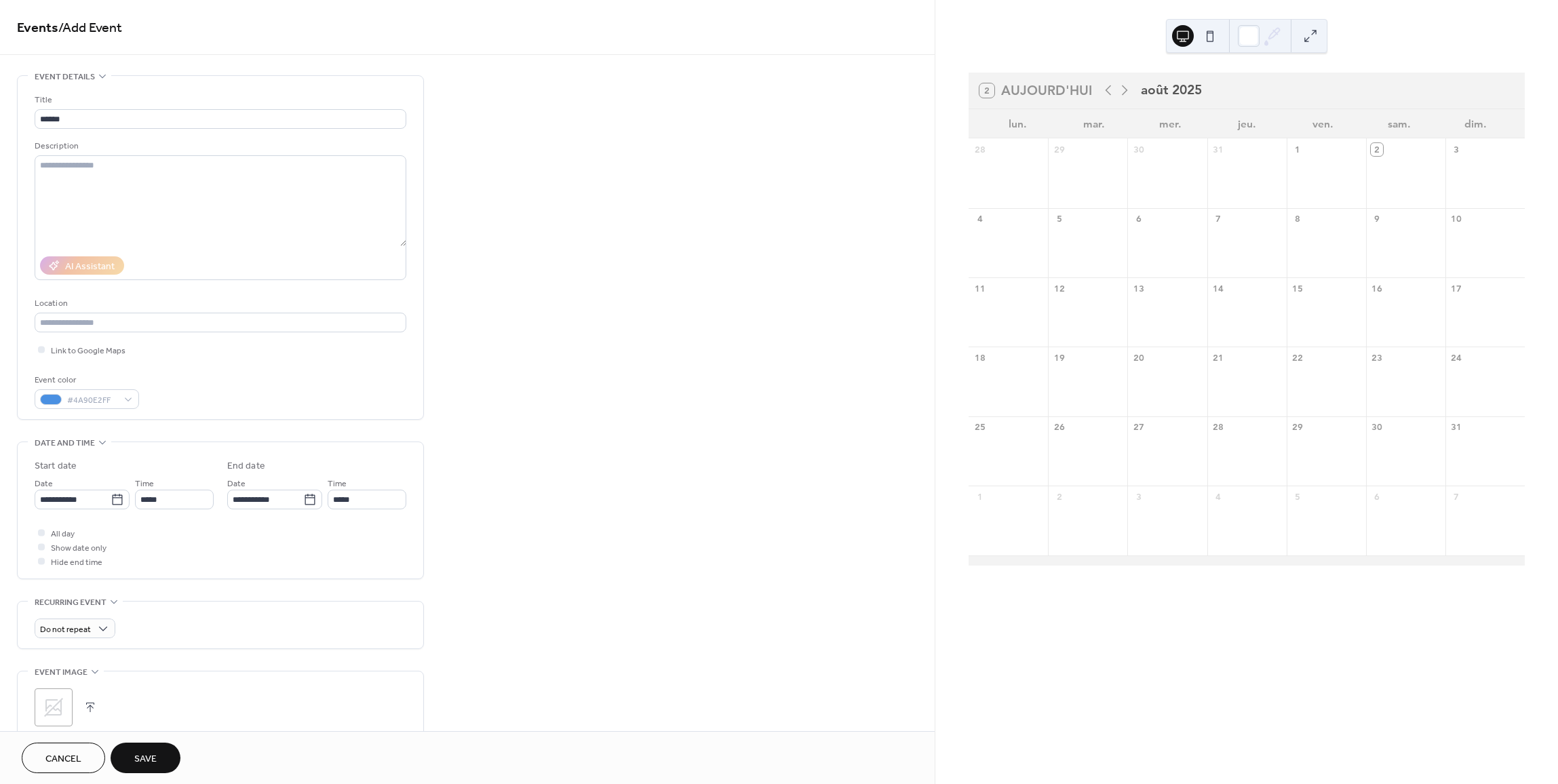 click on "All day Show date only Hide end time" at bounding box center [220, 547] 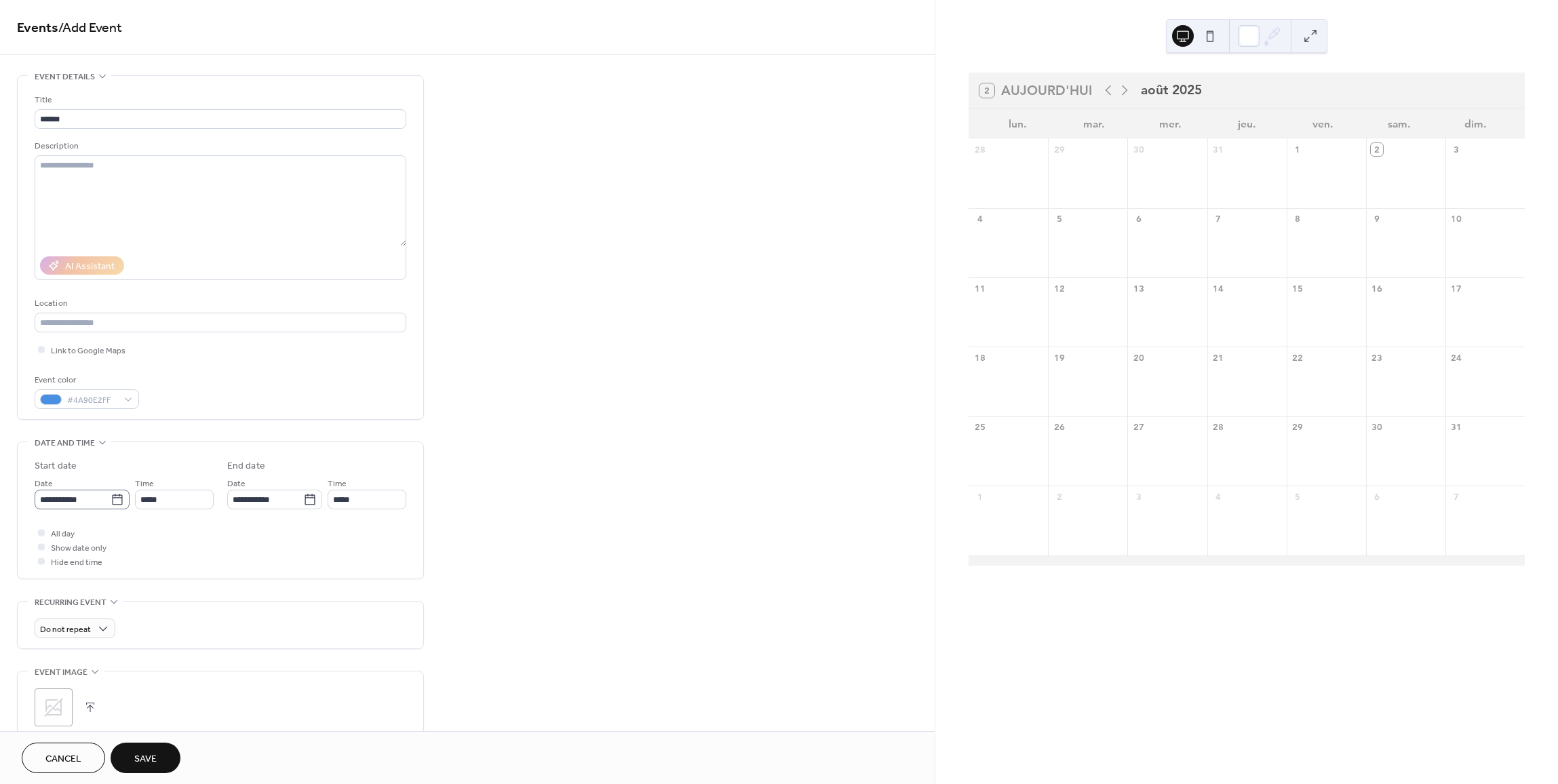 click 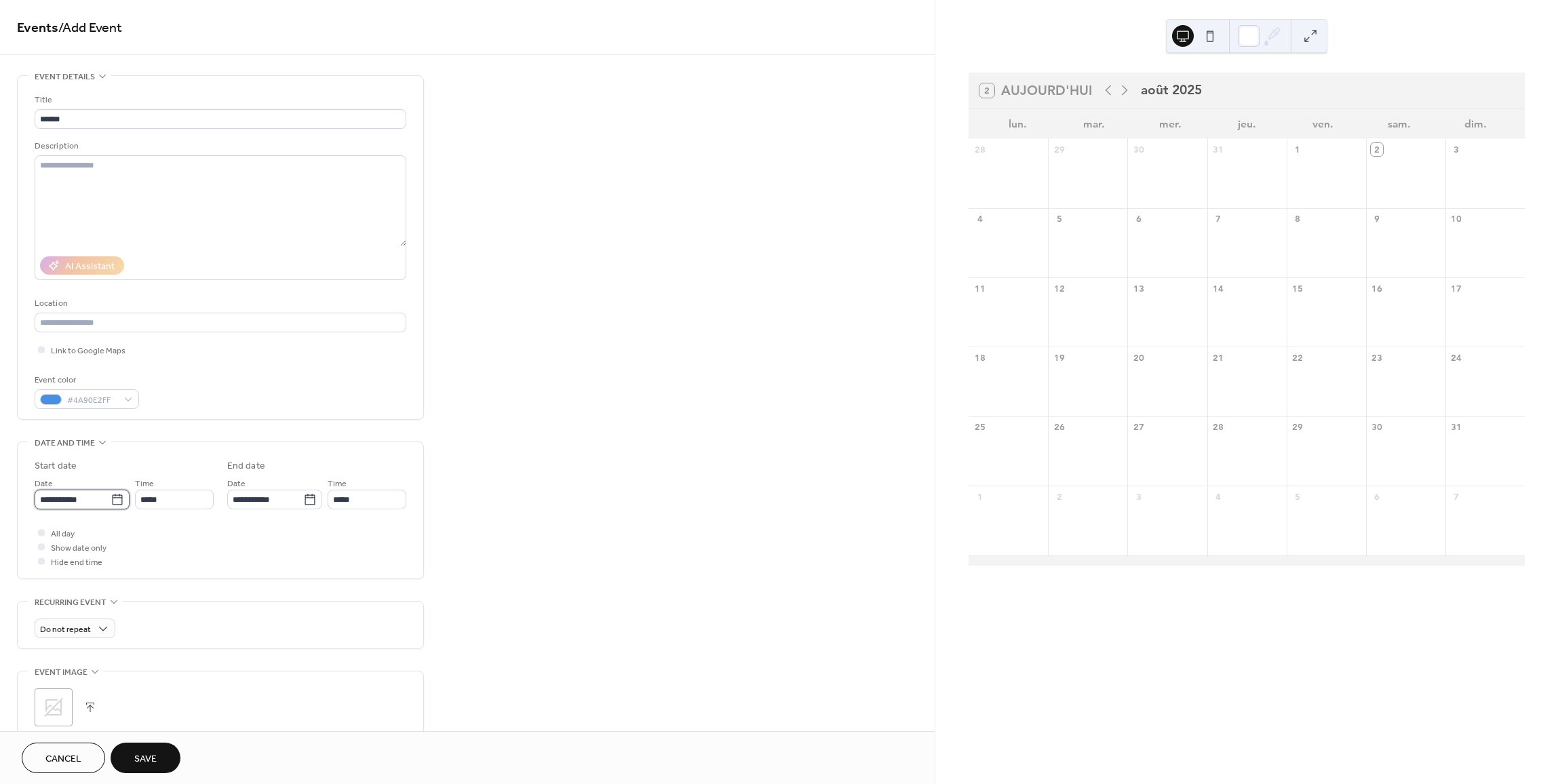 click on "**********" at bounding box center (73, 499) 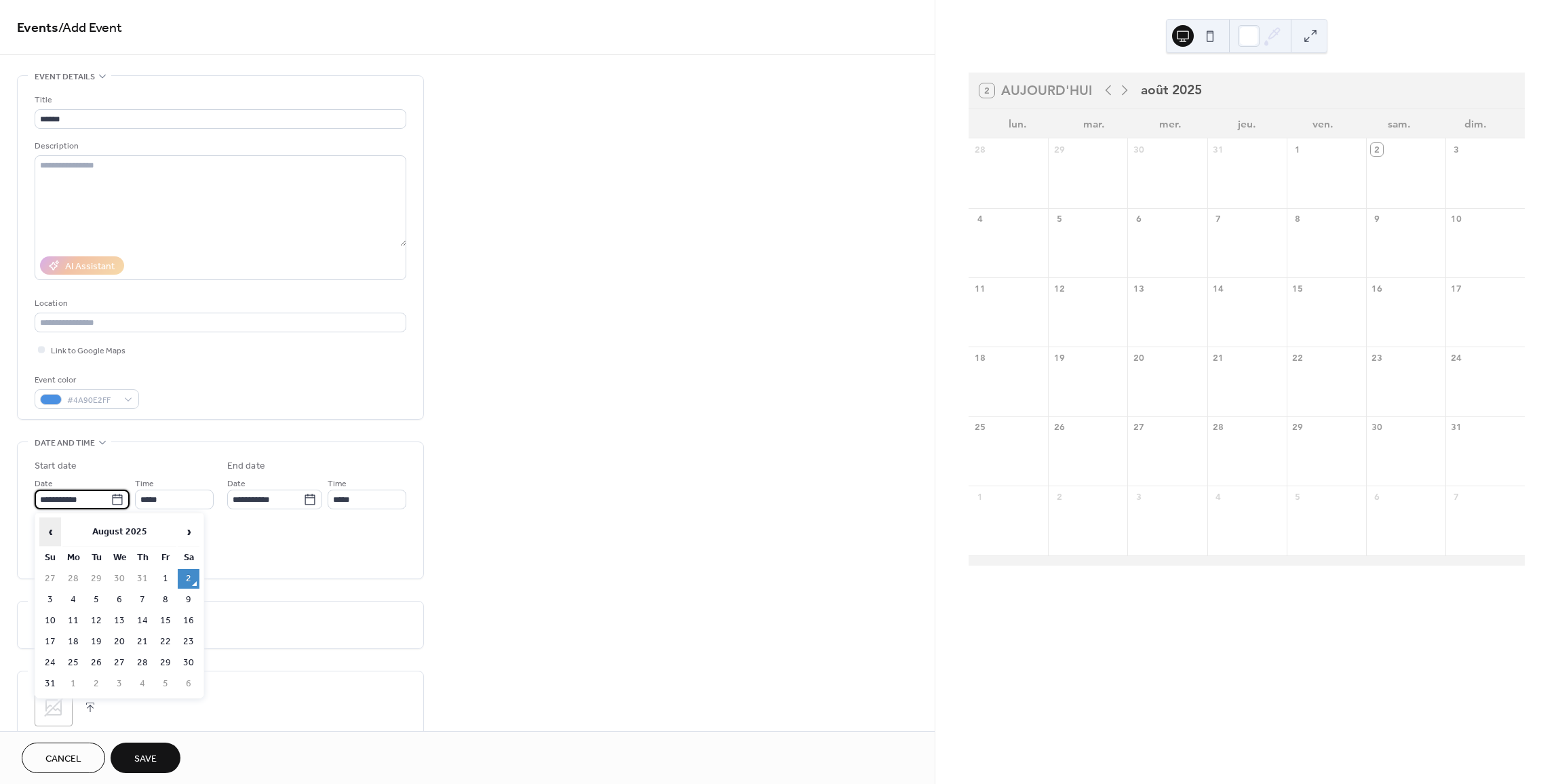 click on "‹" at bounding box center [50, 532] 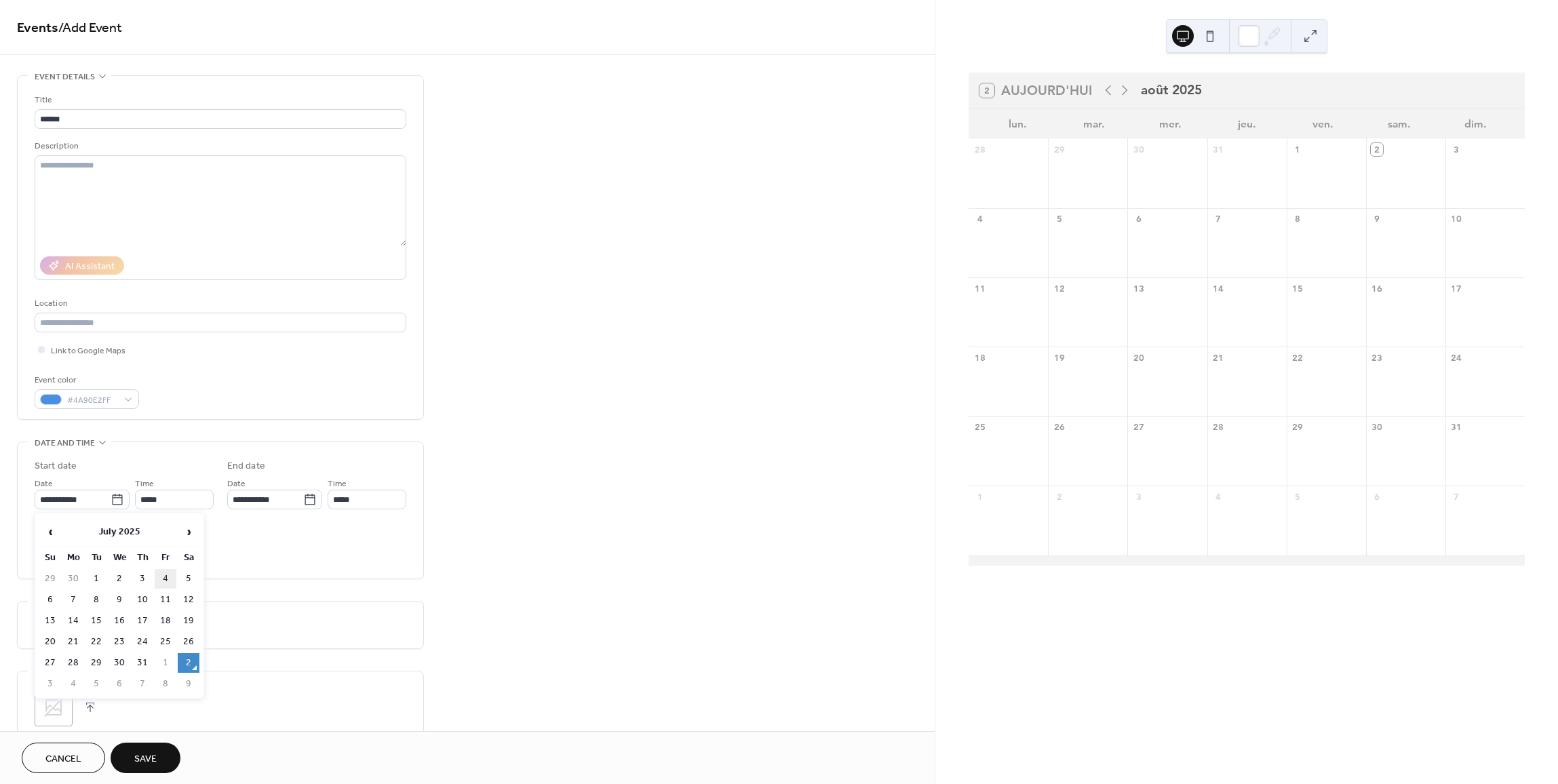click on "4" at bounding box center (165, 579) 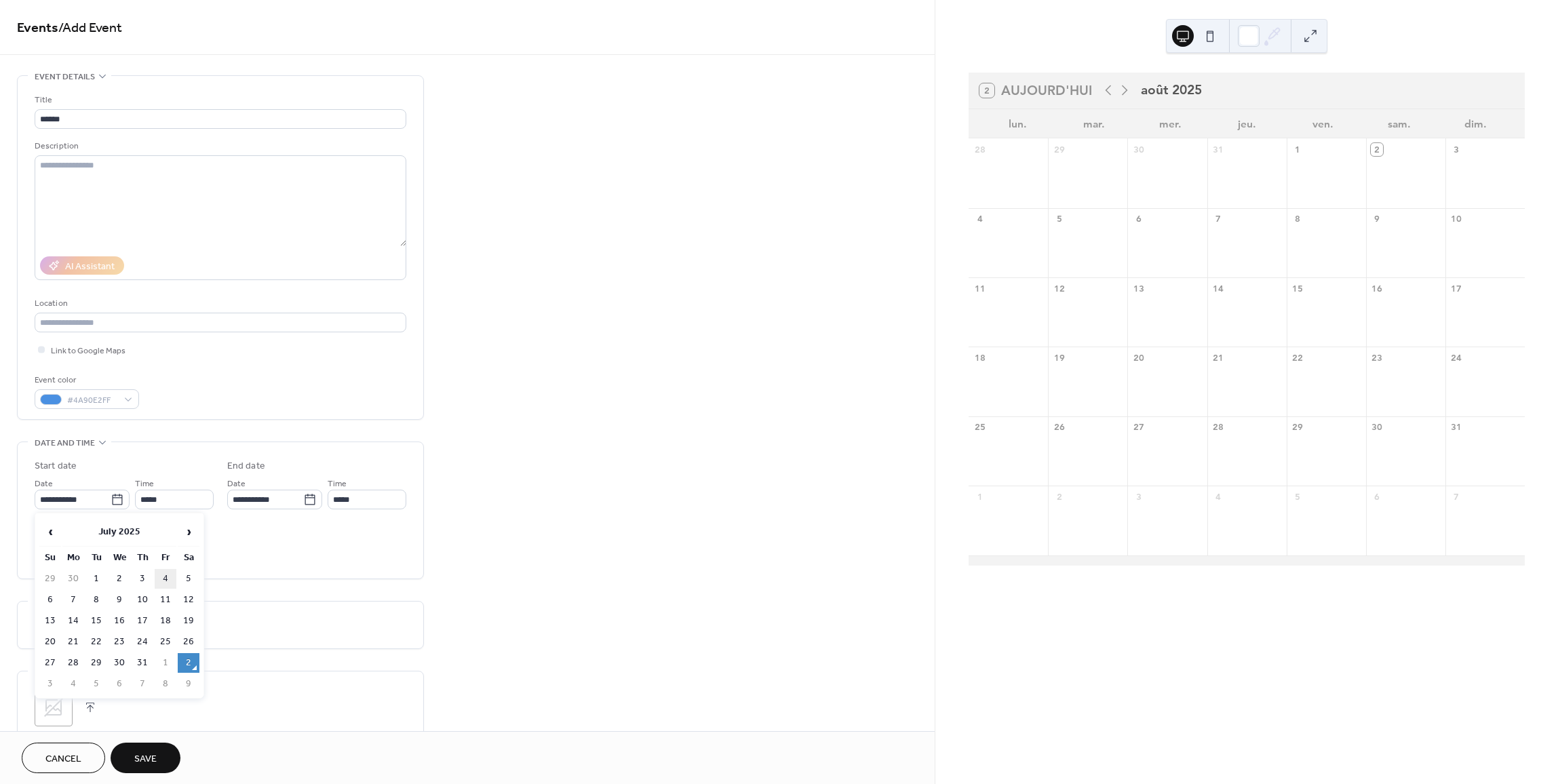 type on "**********" 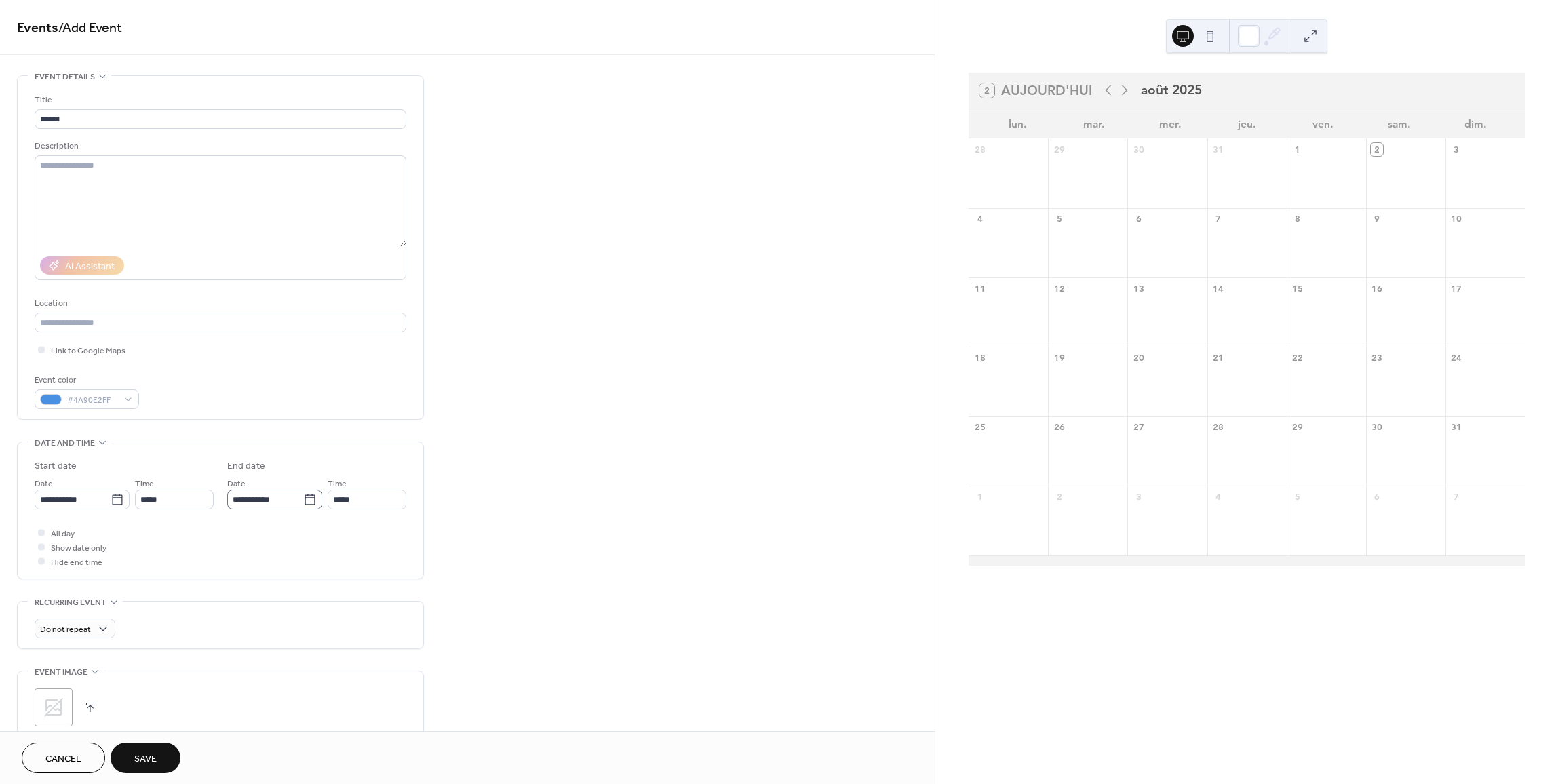 click 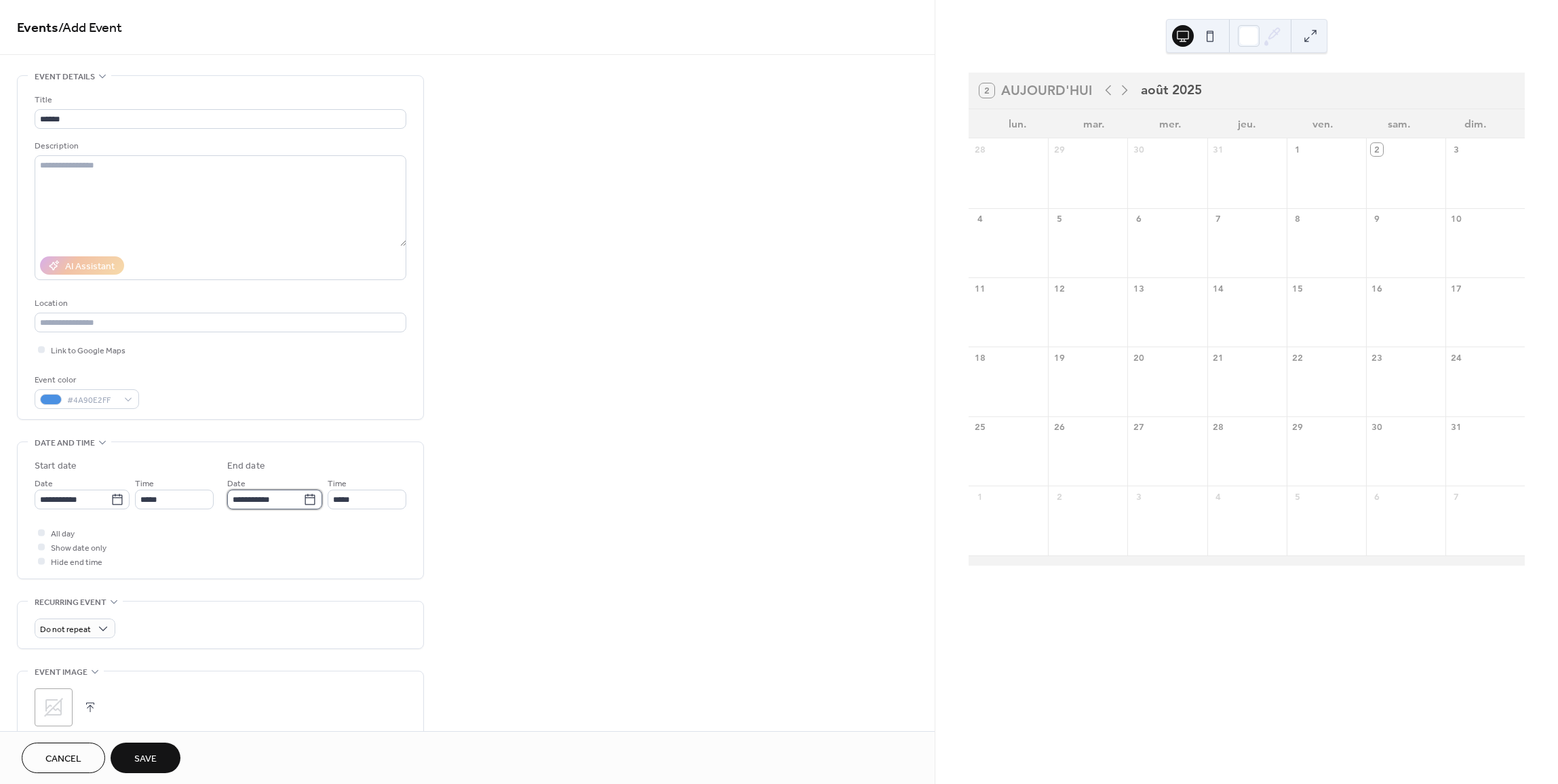 click on "**********" at bounding box center [265, 499] 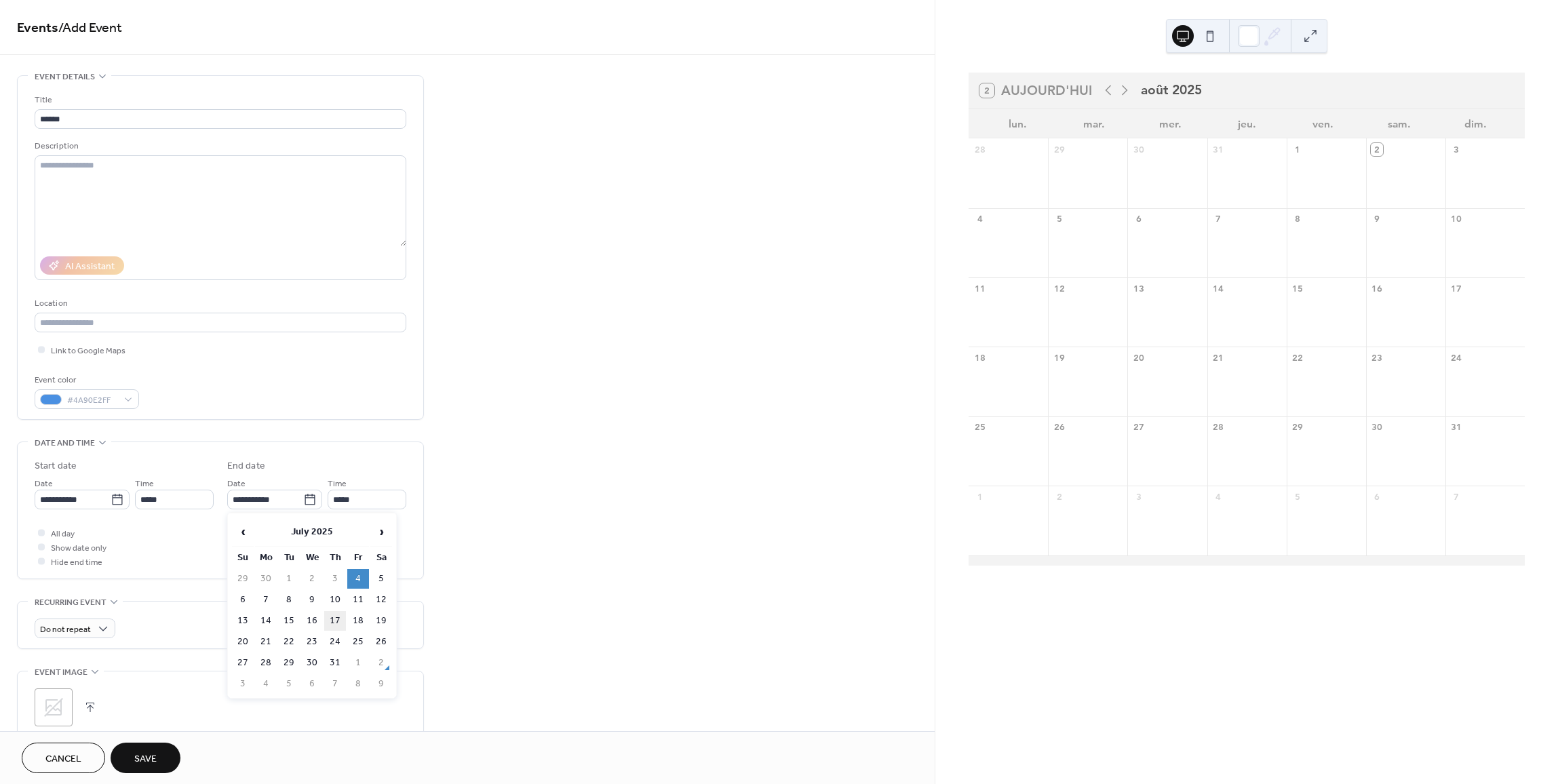 click on "17" at bounding box center (335, 621) 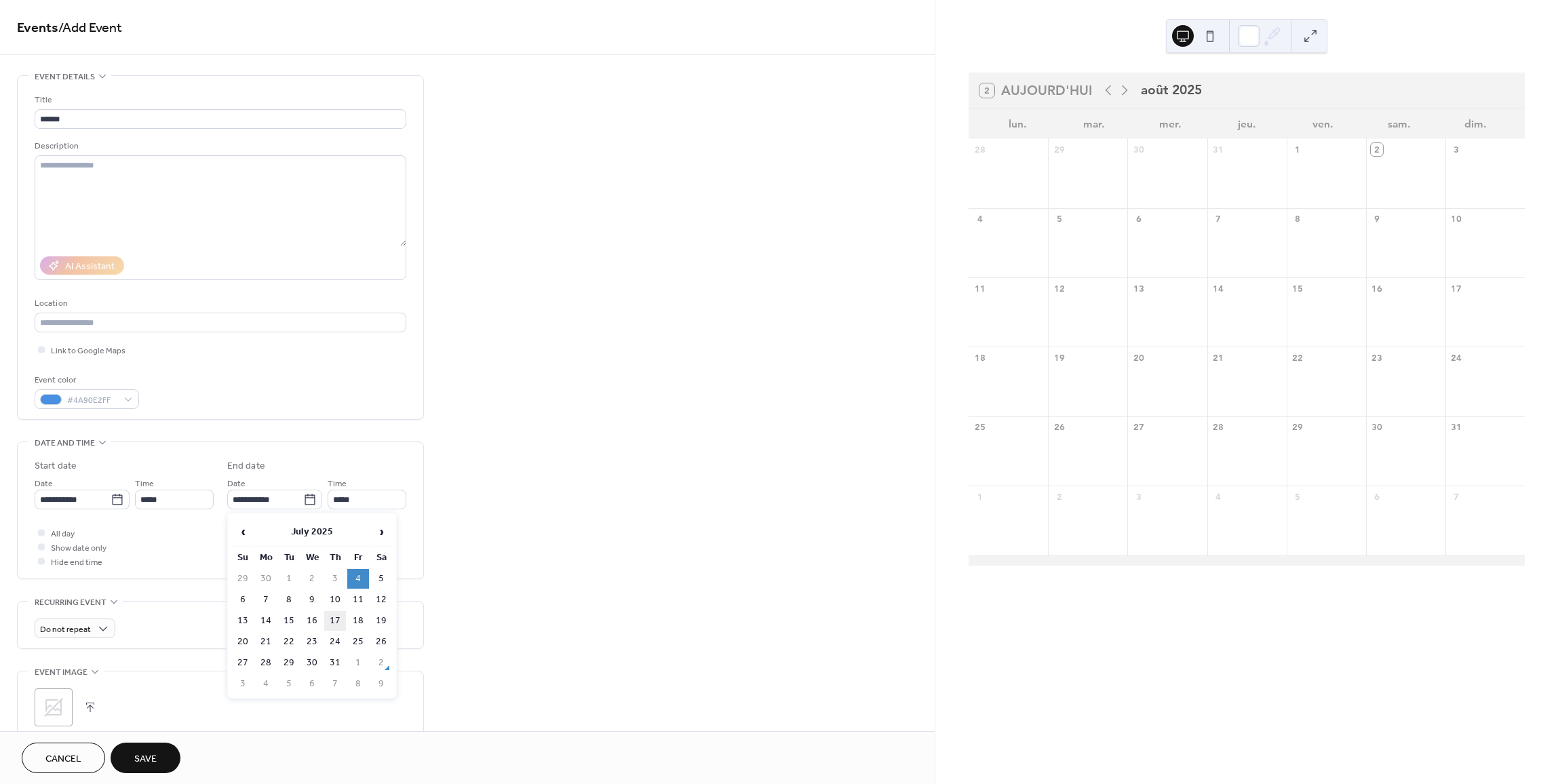 type on "**********" 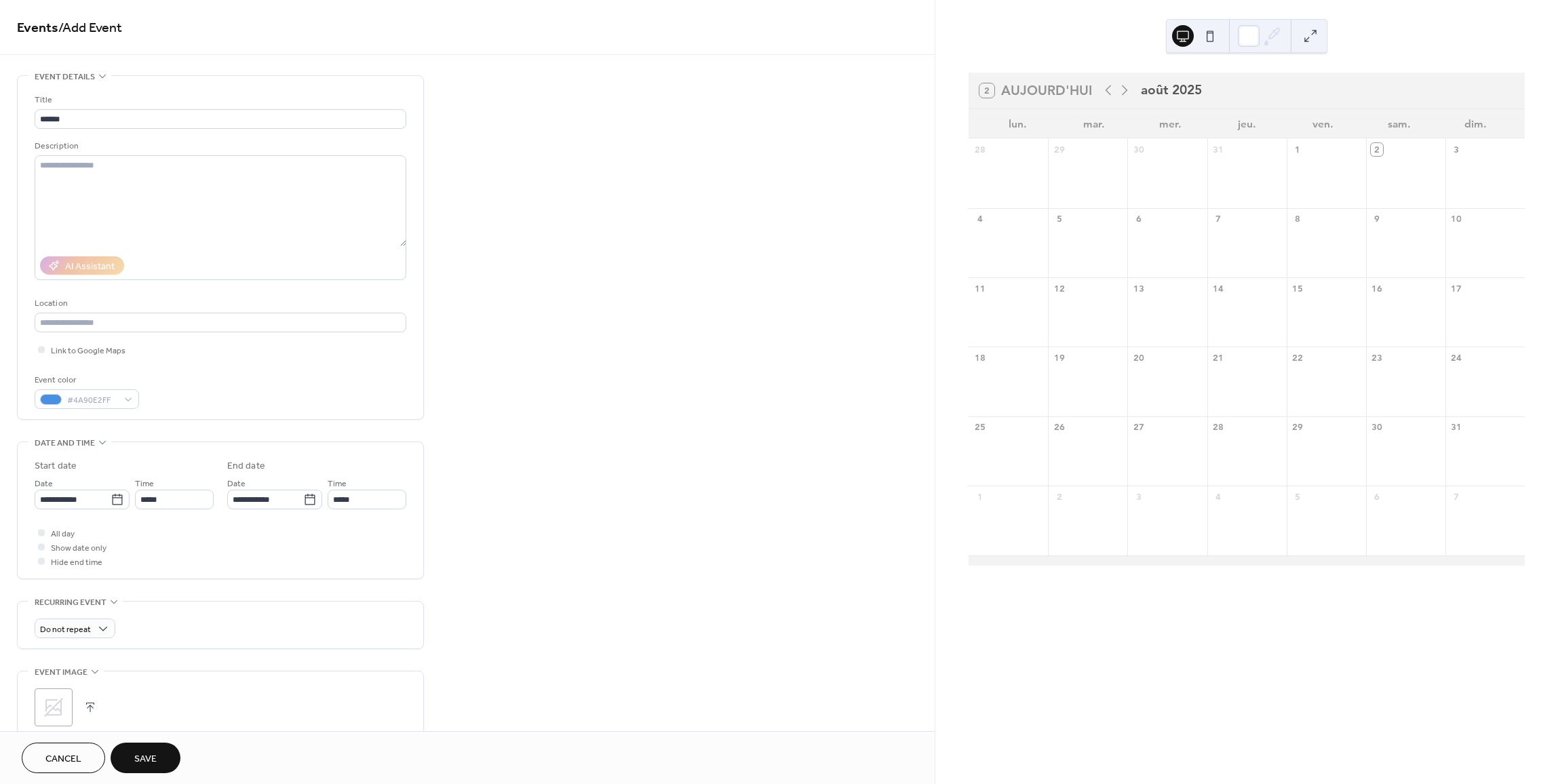 click on "Save" at bounding box center (145, 759) 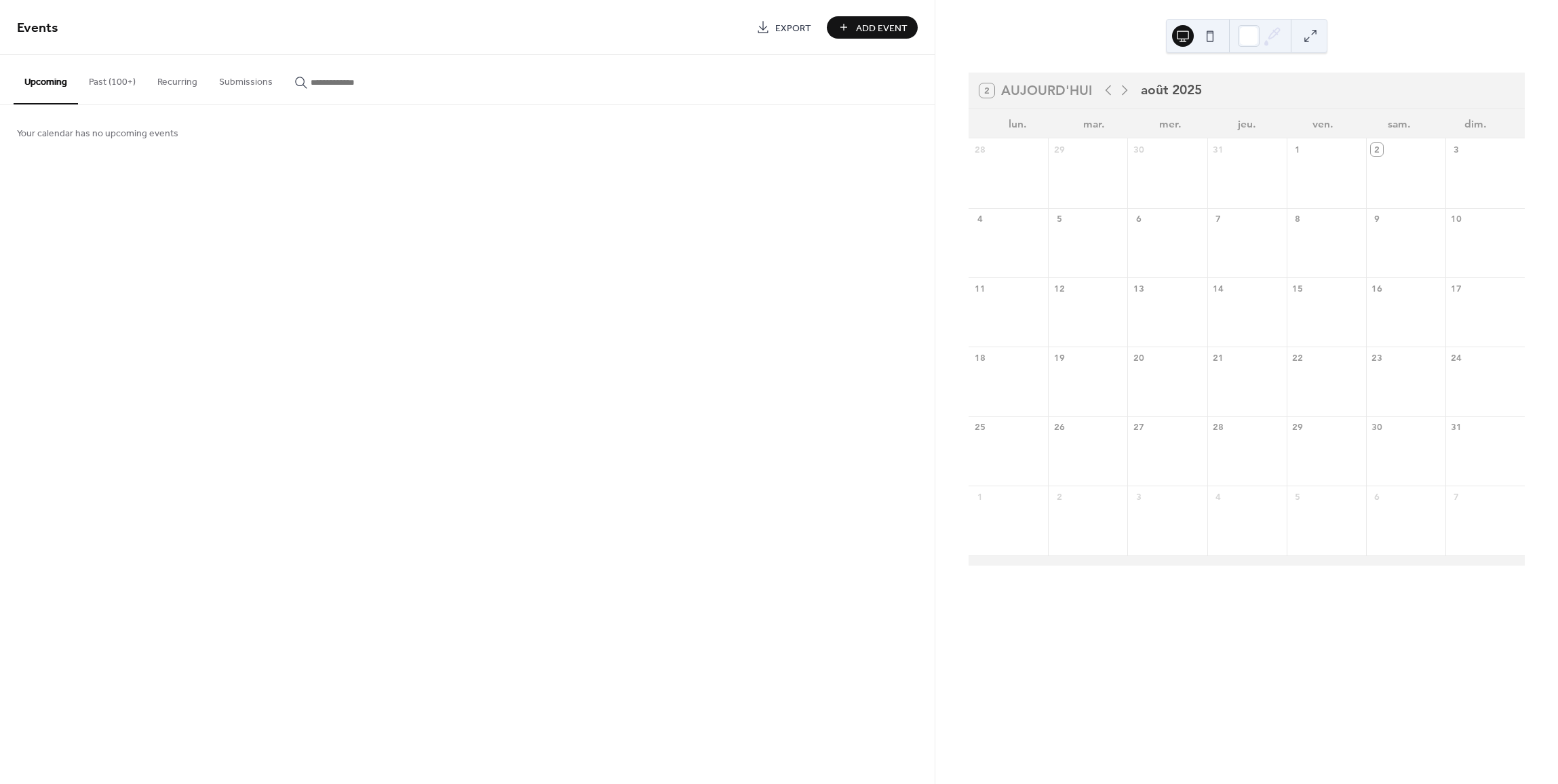 click on "Add Event" at bounding box center [872, 27] 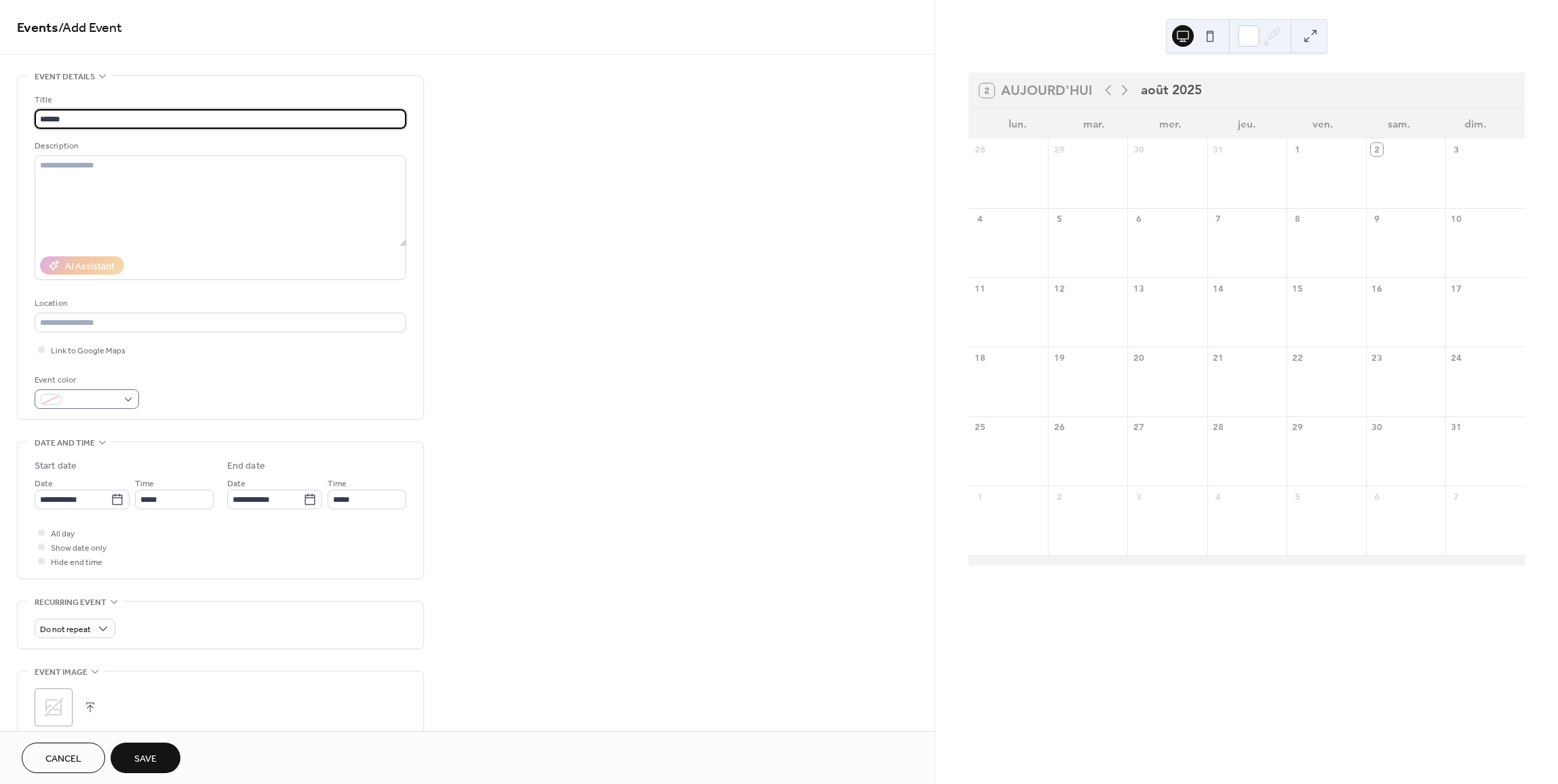 type on "******" 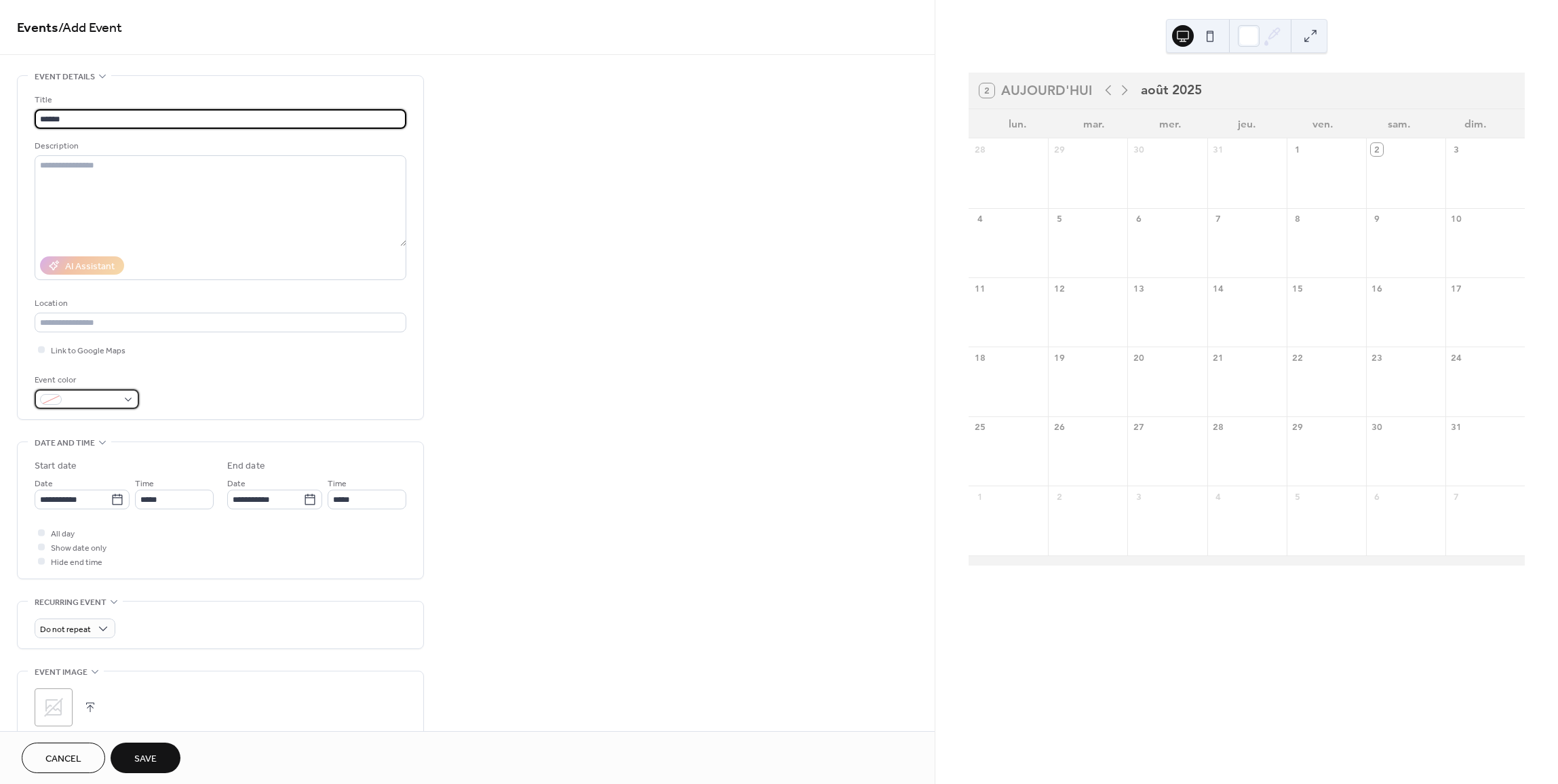 click at bounding box center [87, 399] 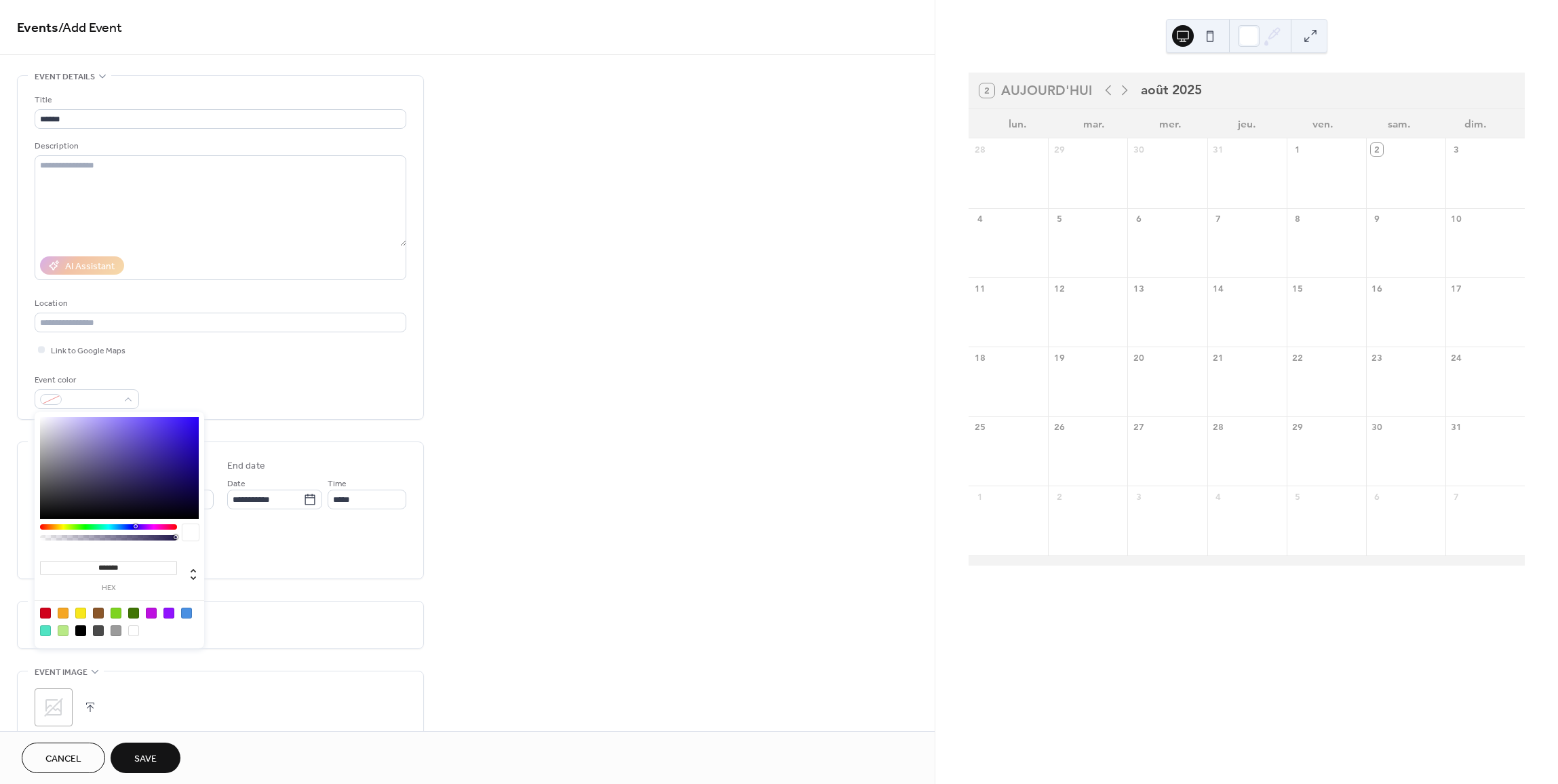 click at bounding box center (81, 613) 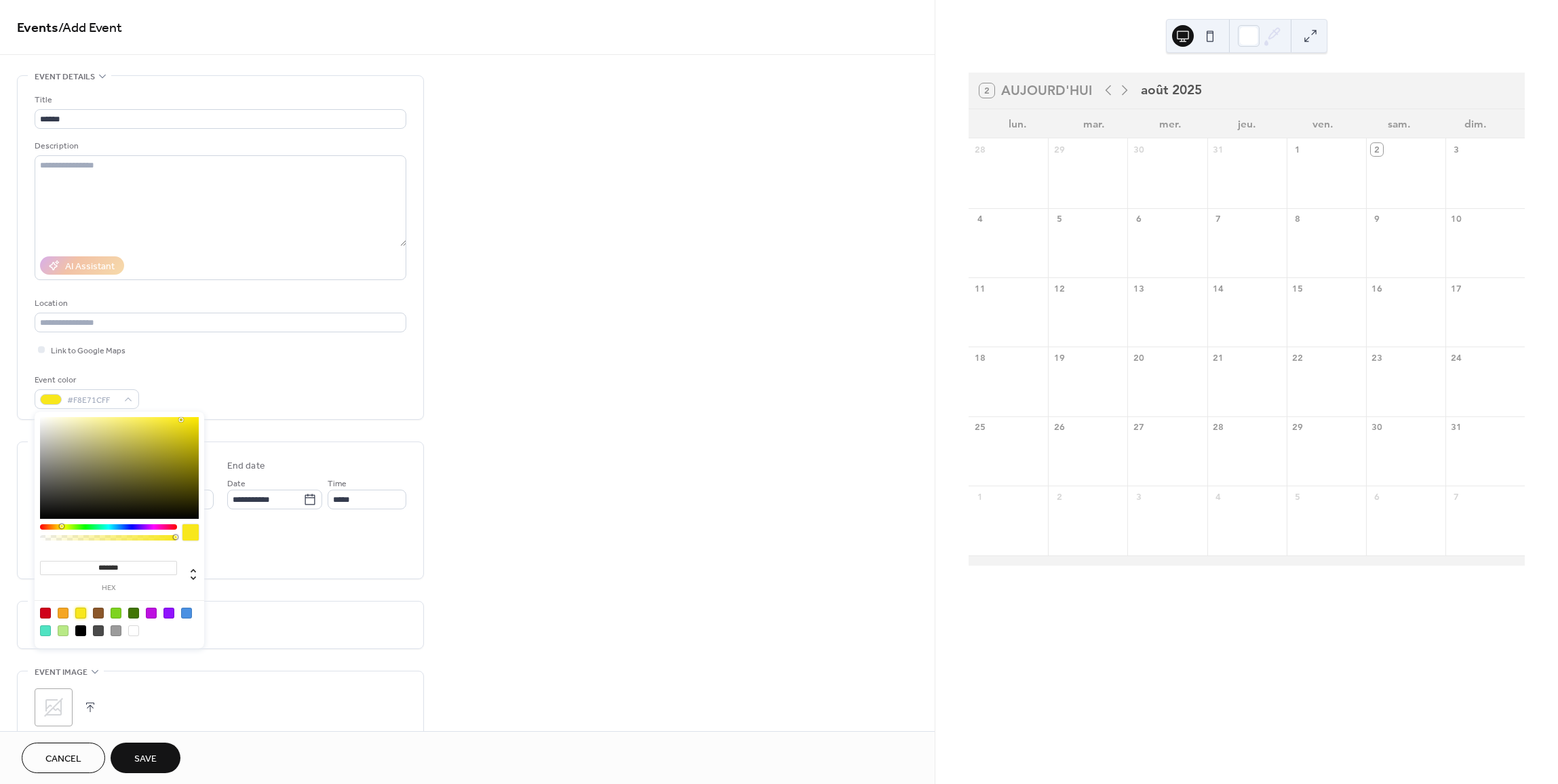 type on "*******" 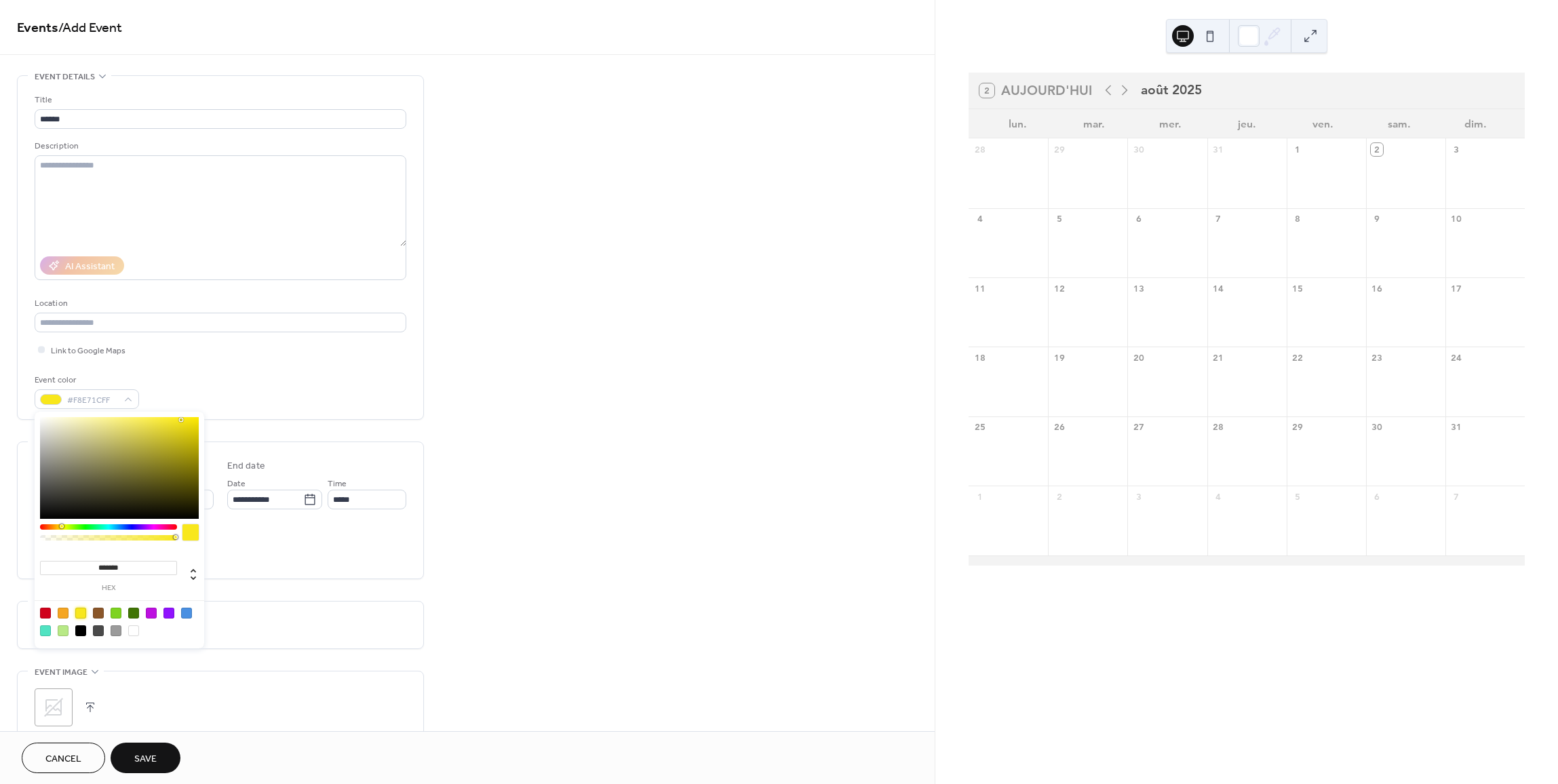 click on "All day Show date only Hide end time" at bounding box center [220, 547] 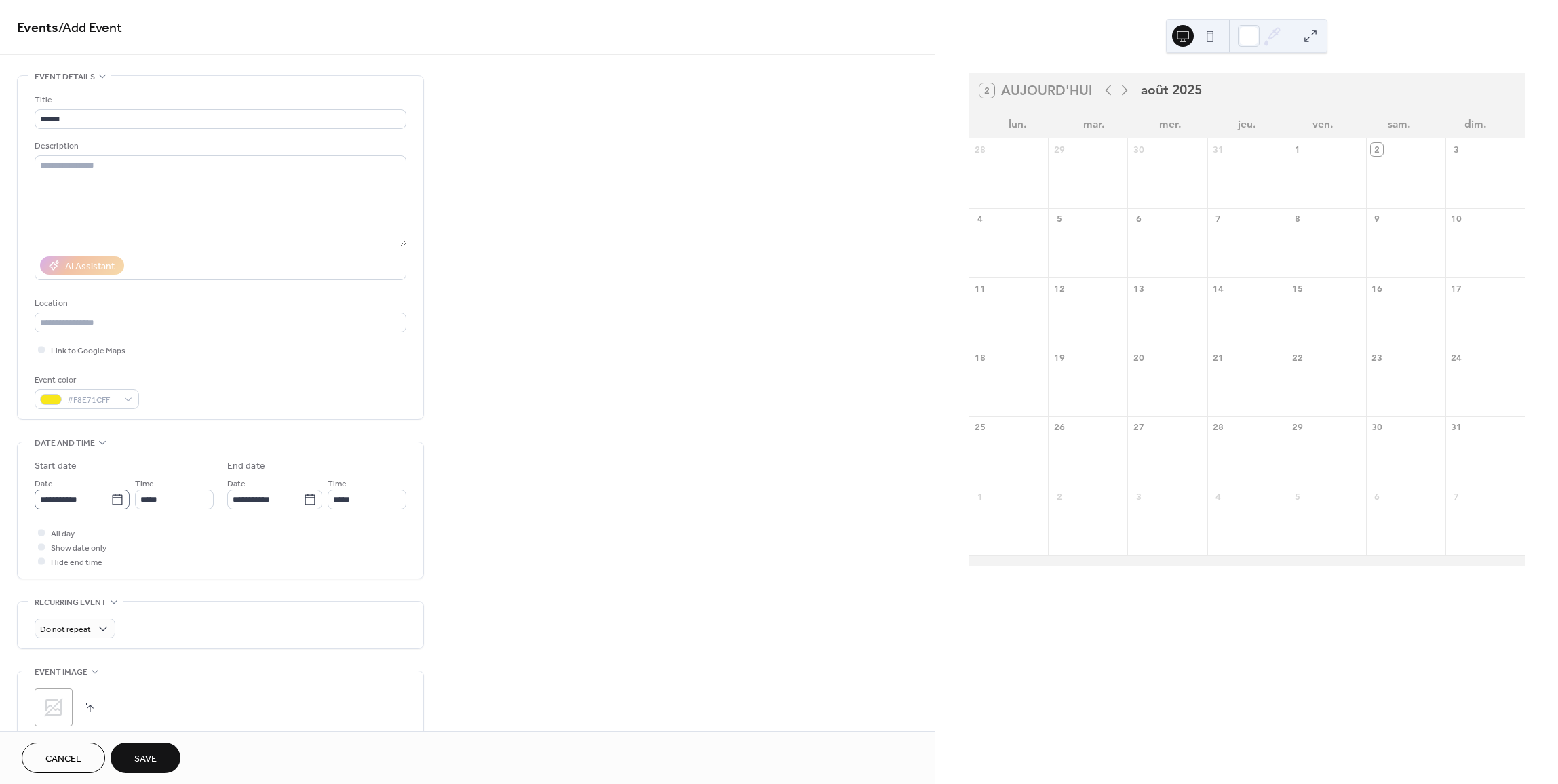 click 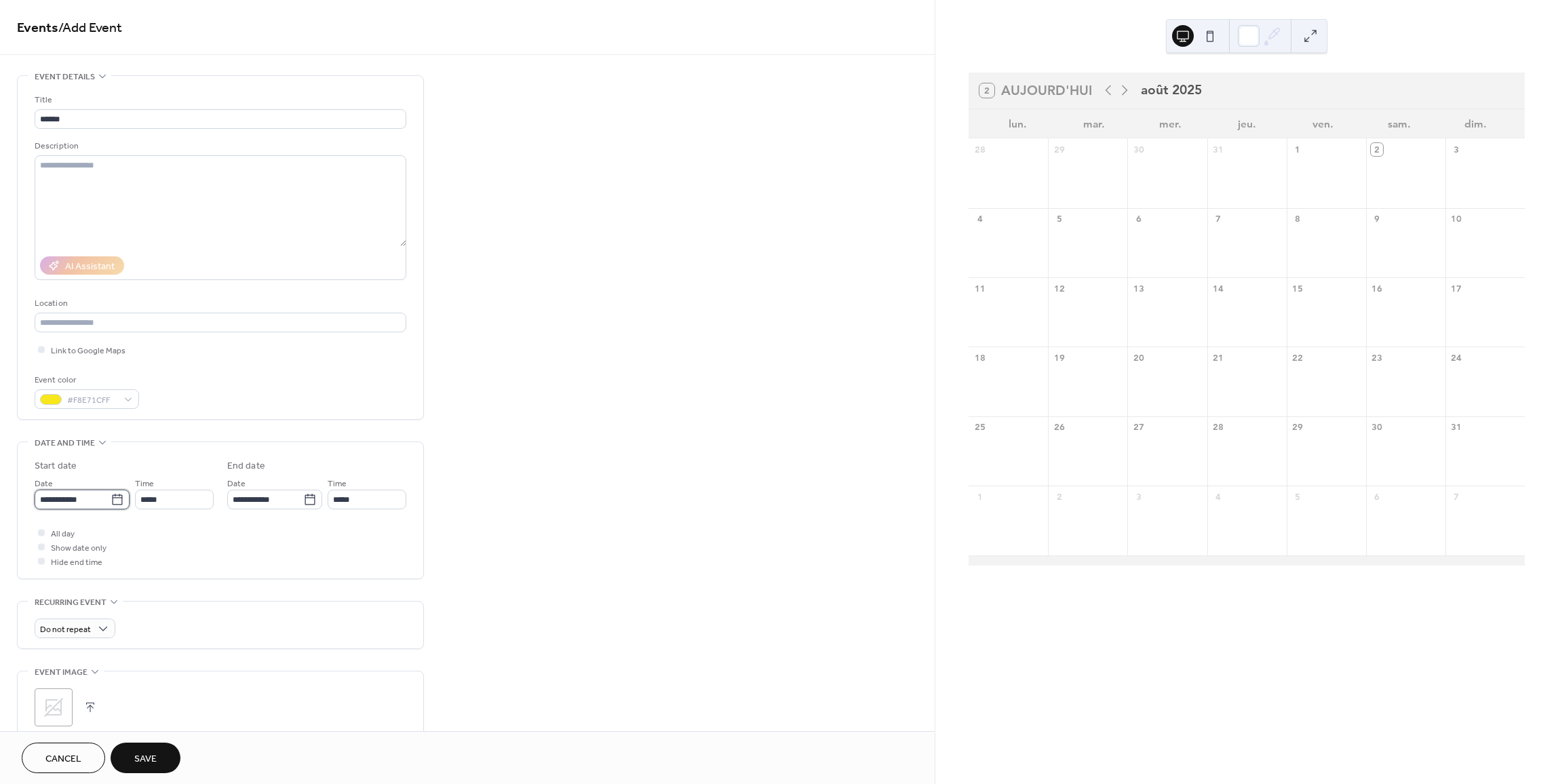 click on "**********" at bounding box center [73, 499] 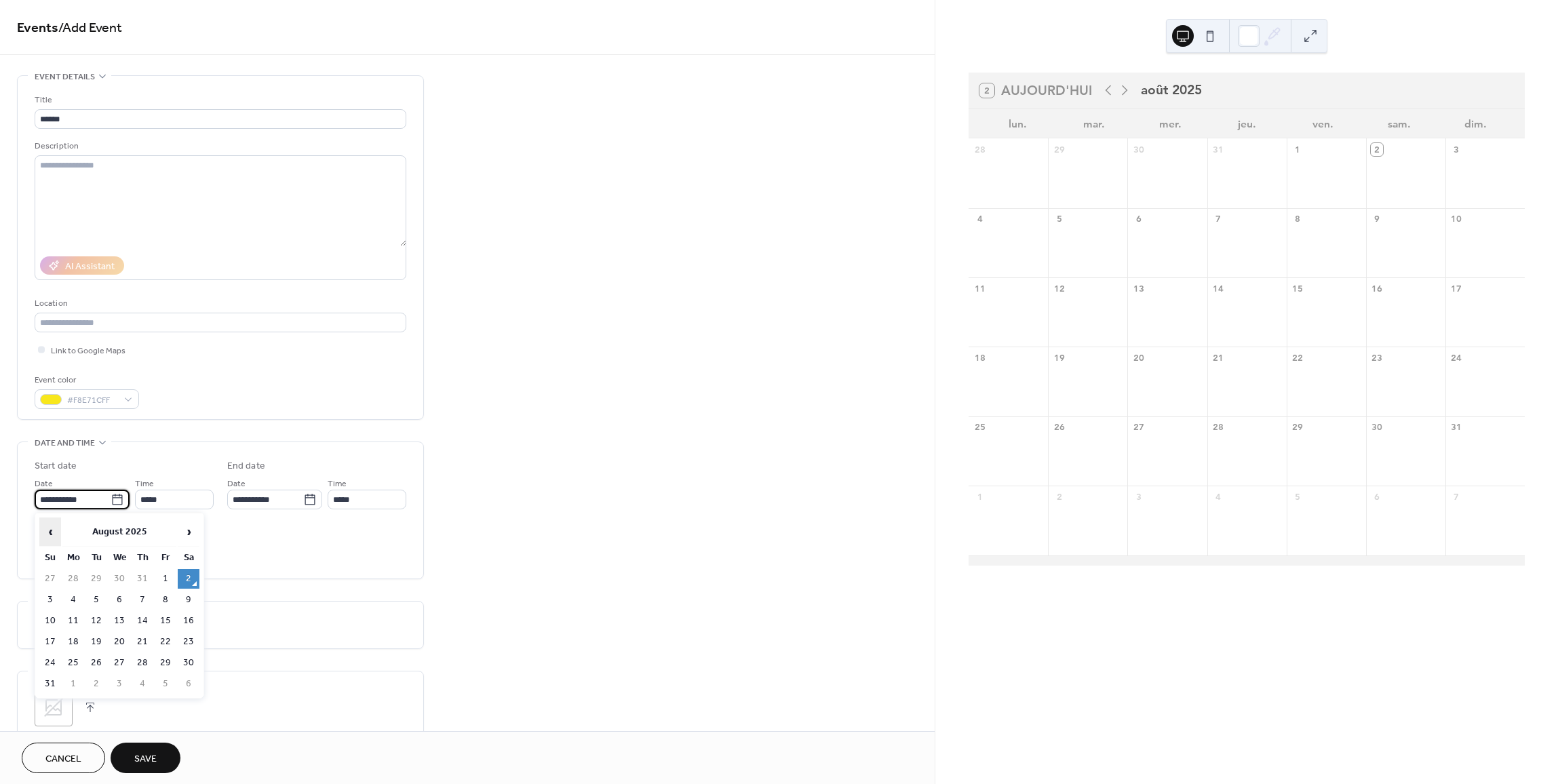 click on "‹" at bounding box center [50, 532] 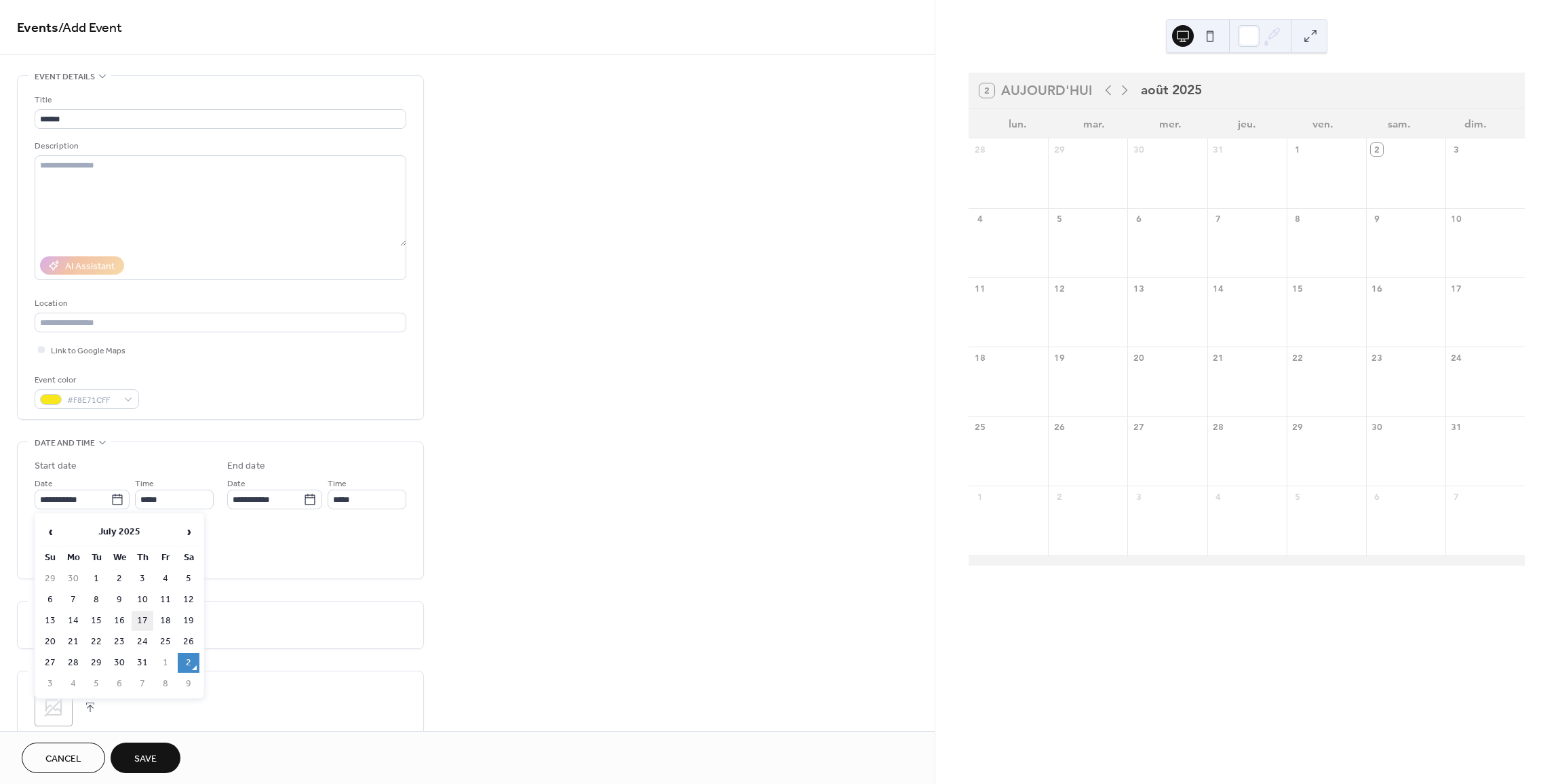 click on "17" at bounding box center (142, 621) 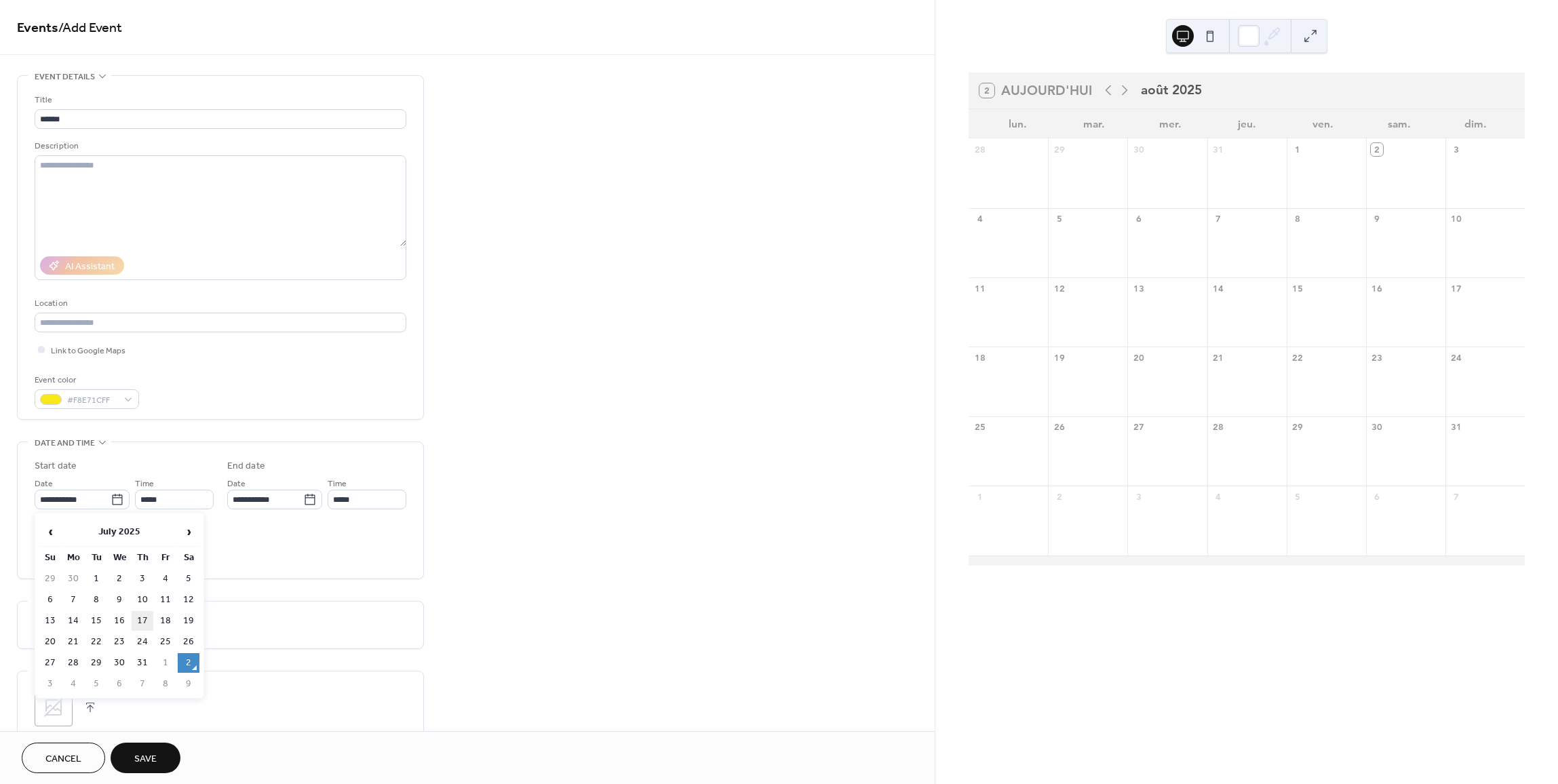 type on "**********" 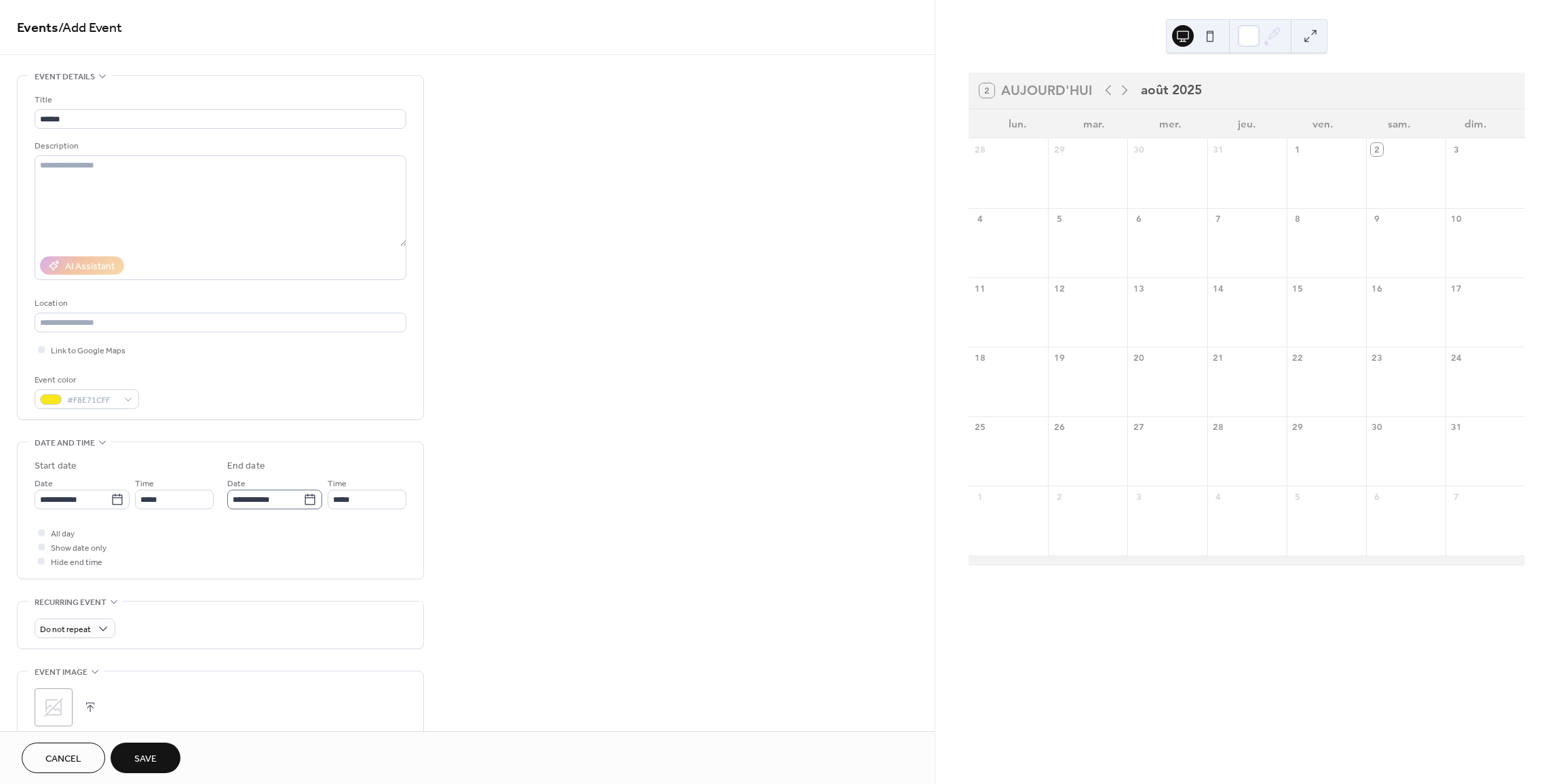 click 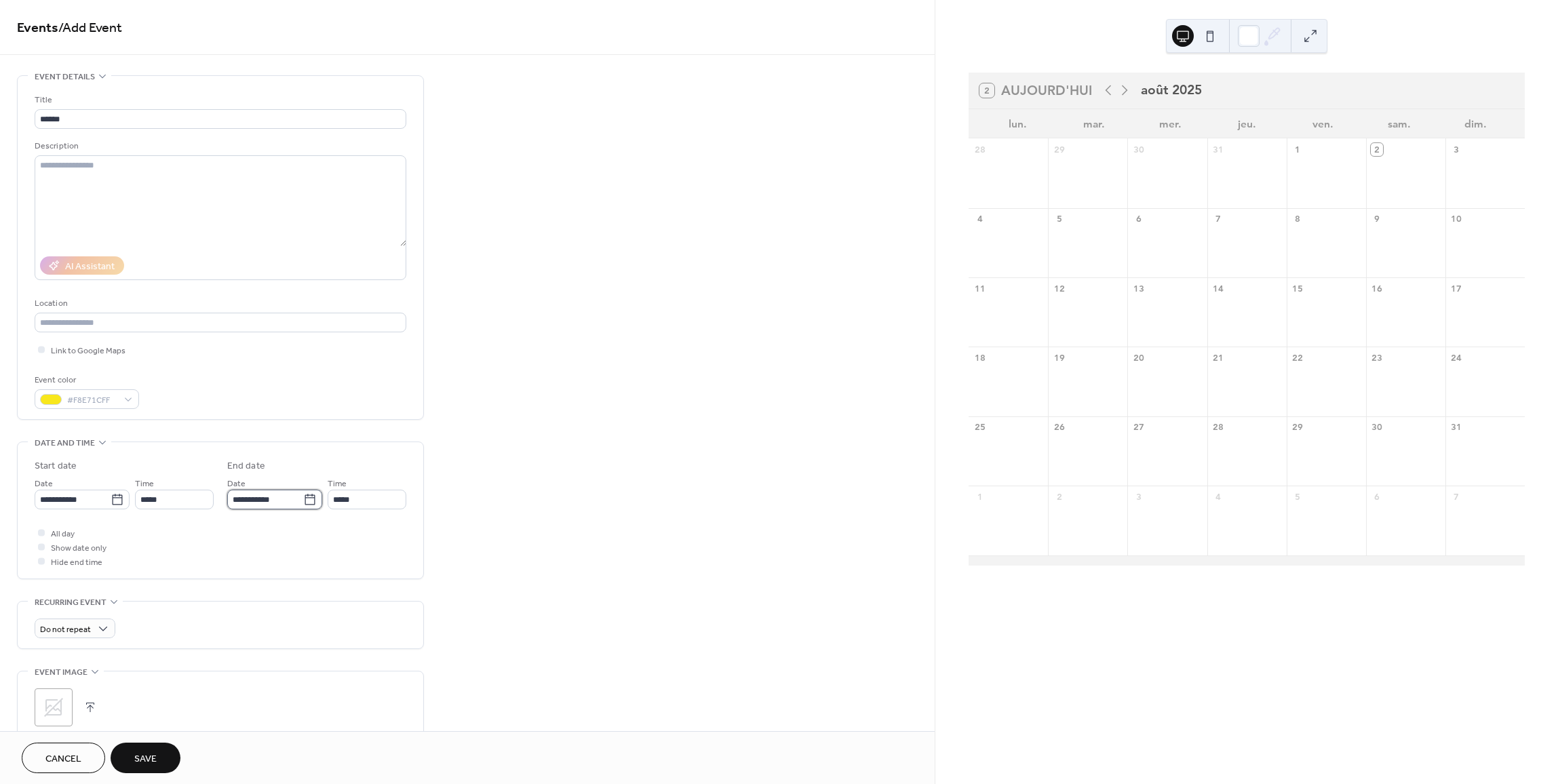click on "**********" at bounding box center (265, 499) 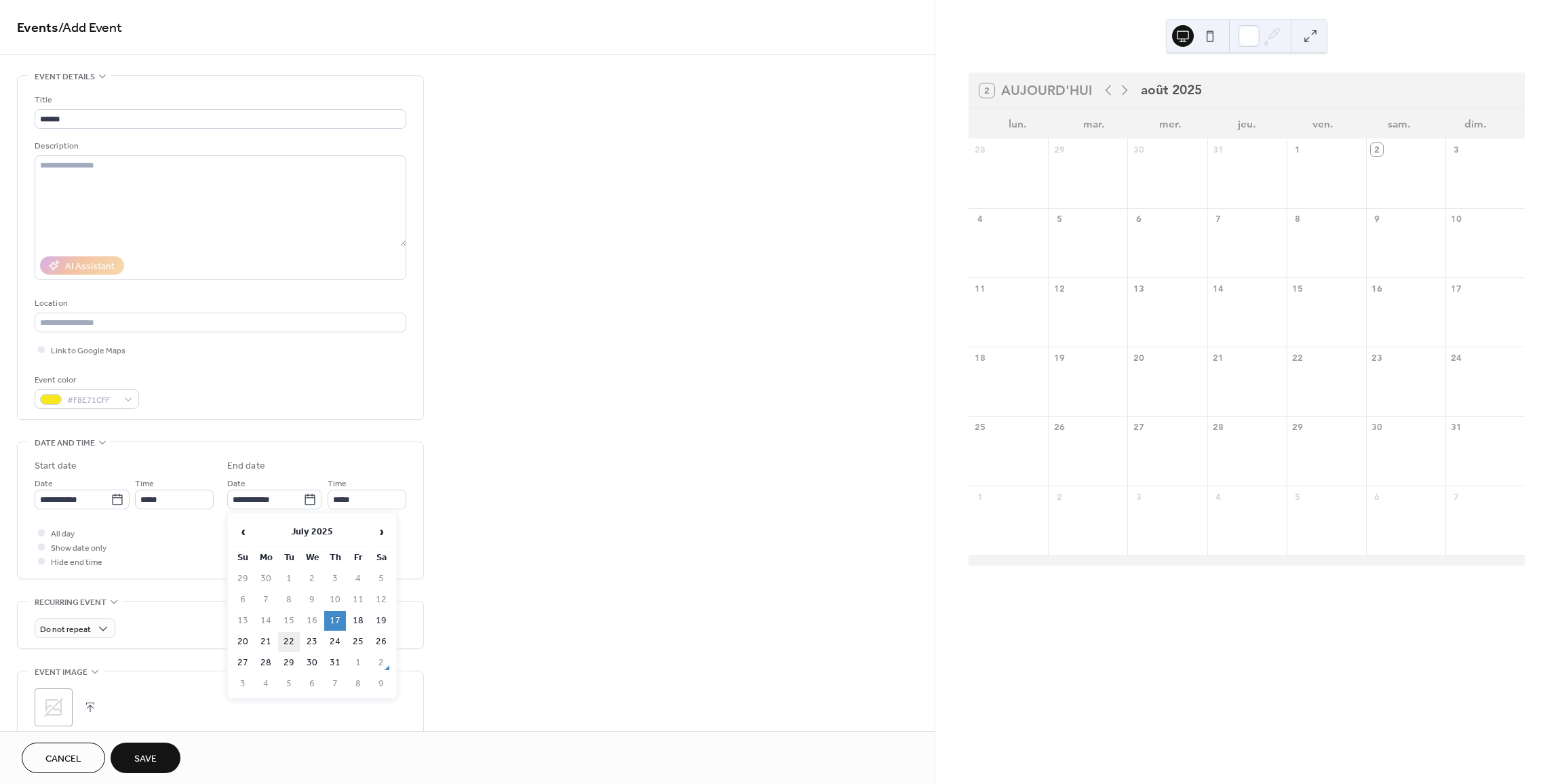 click on "22" at bounding box center (289, 642) 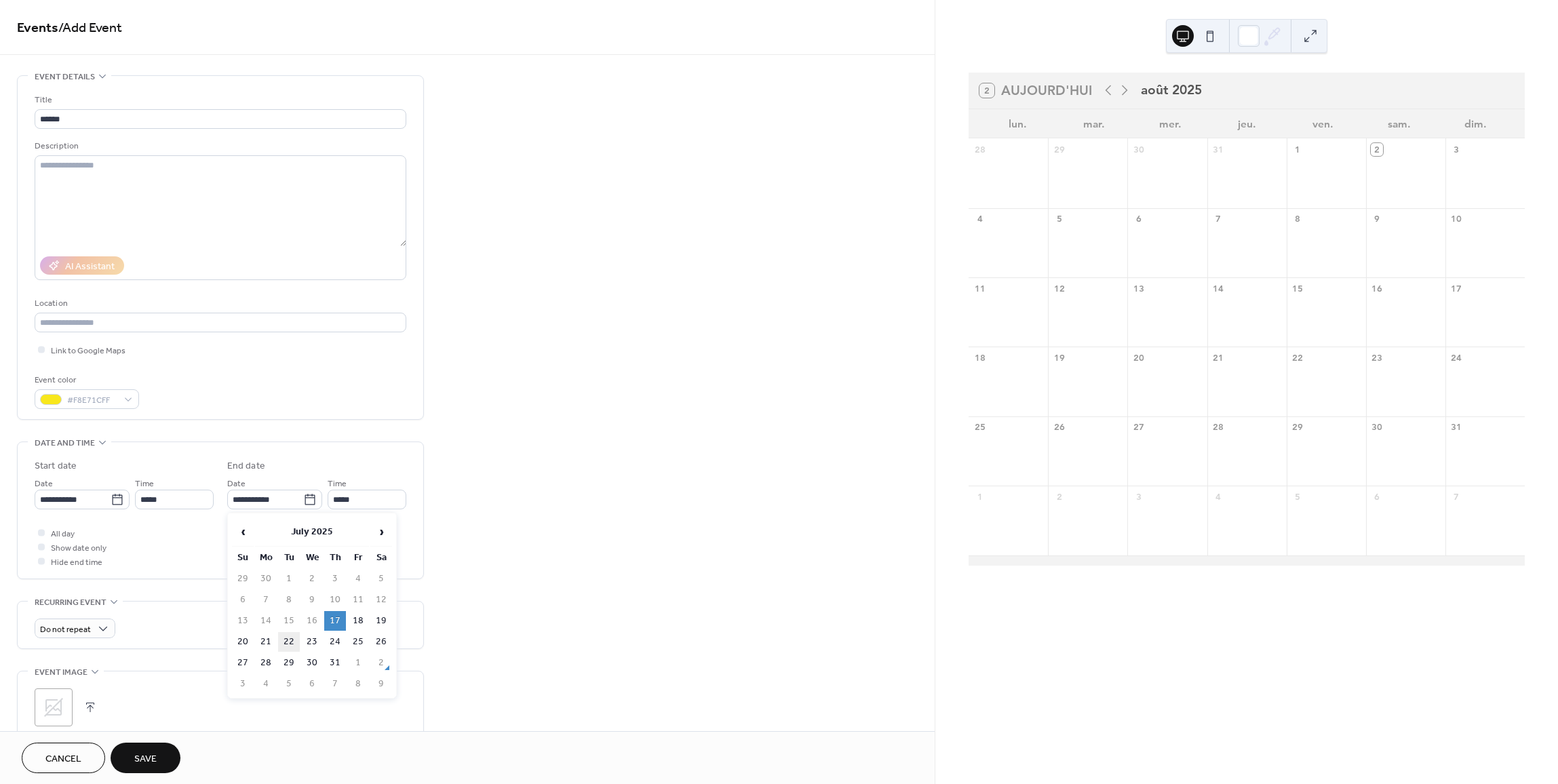type on "**********" 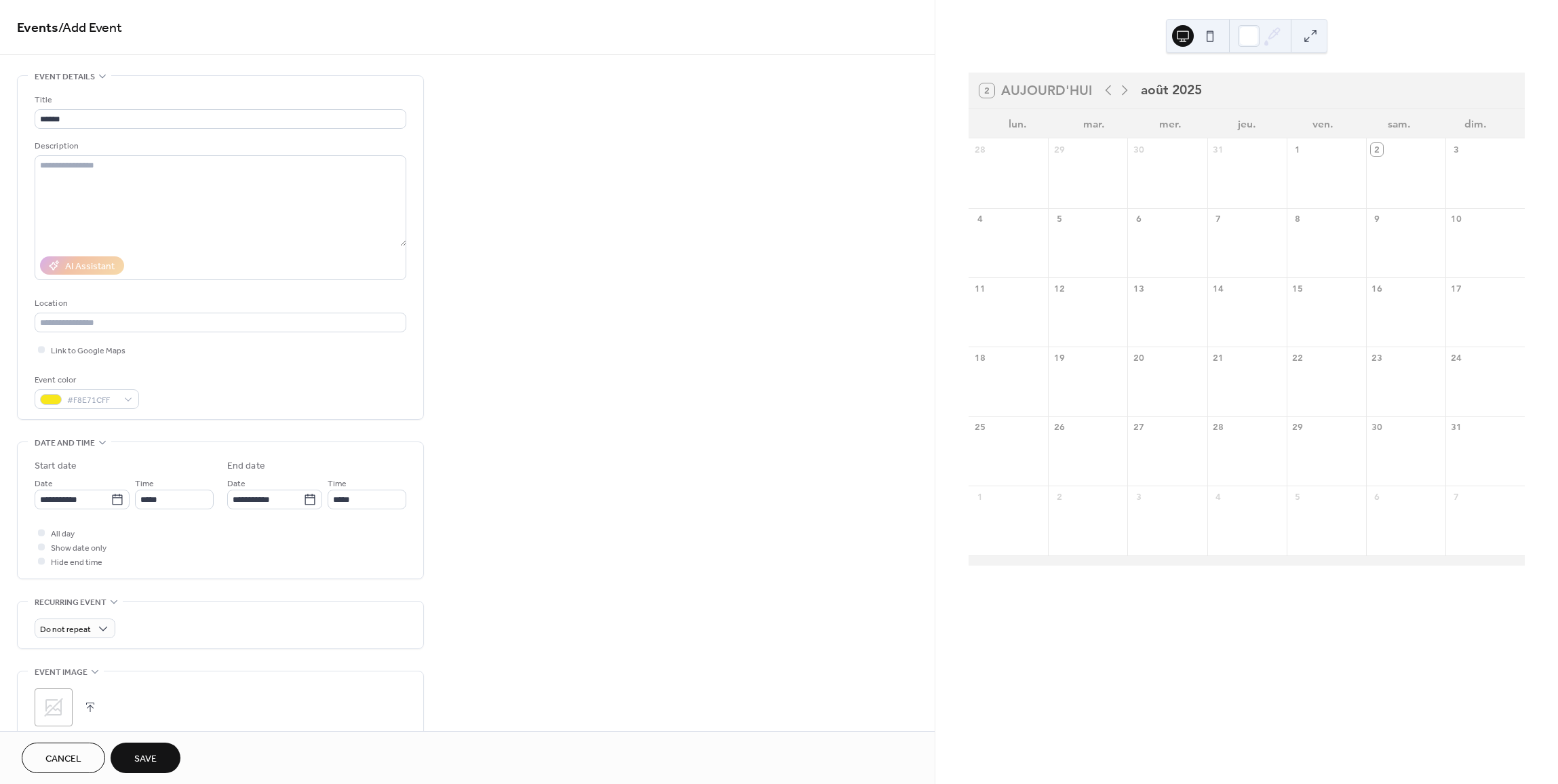 click on "Save" at bounding box center (145, 759) 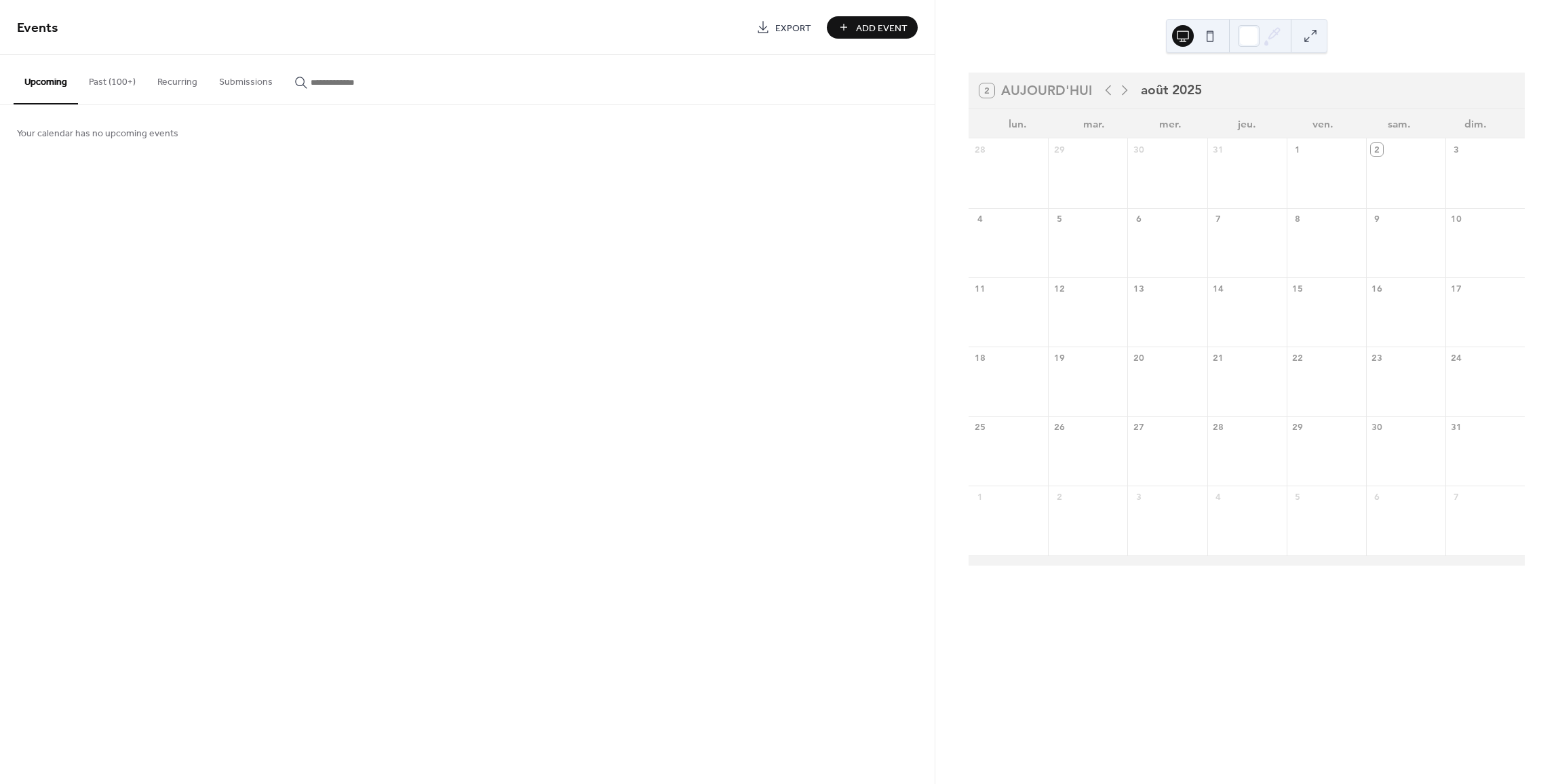 click on "Add Event" at bounding box center (882, 28) 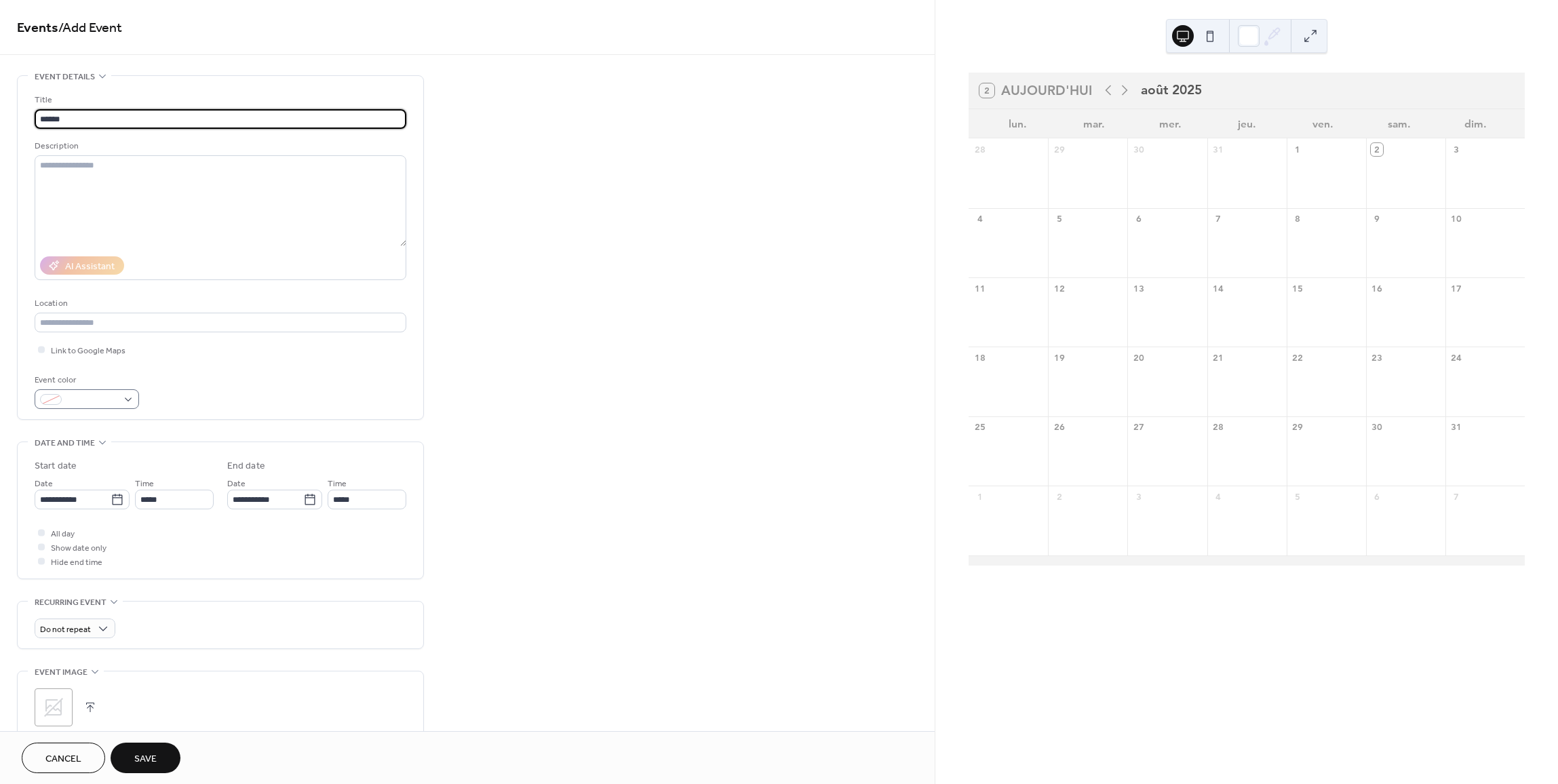 type on "******" 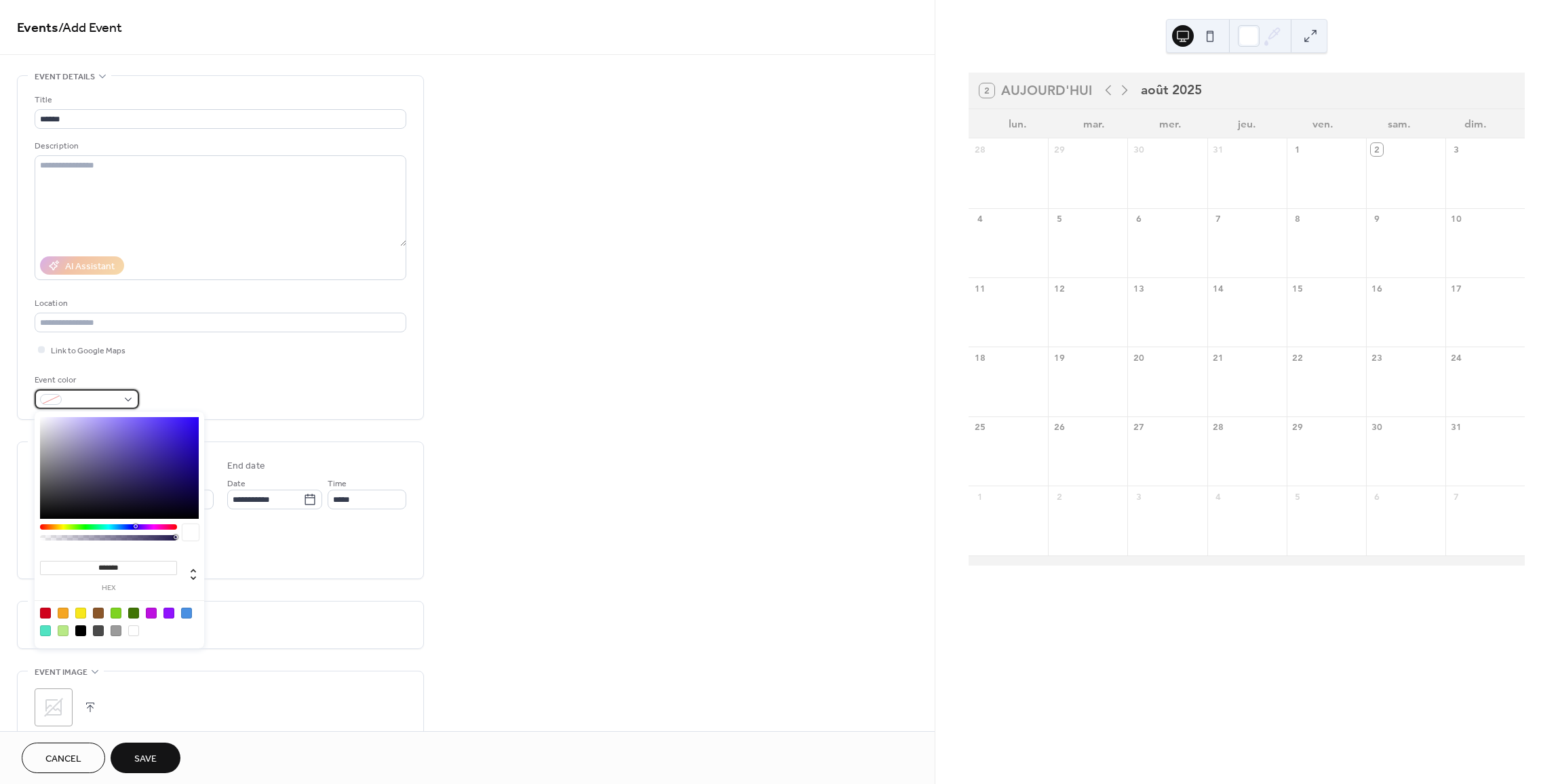 click at bounding box center (92, 400) 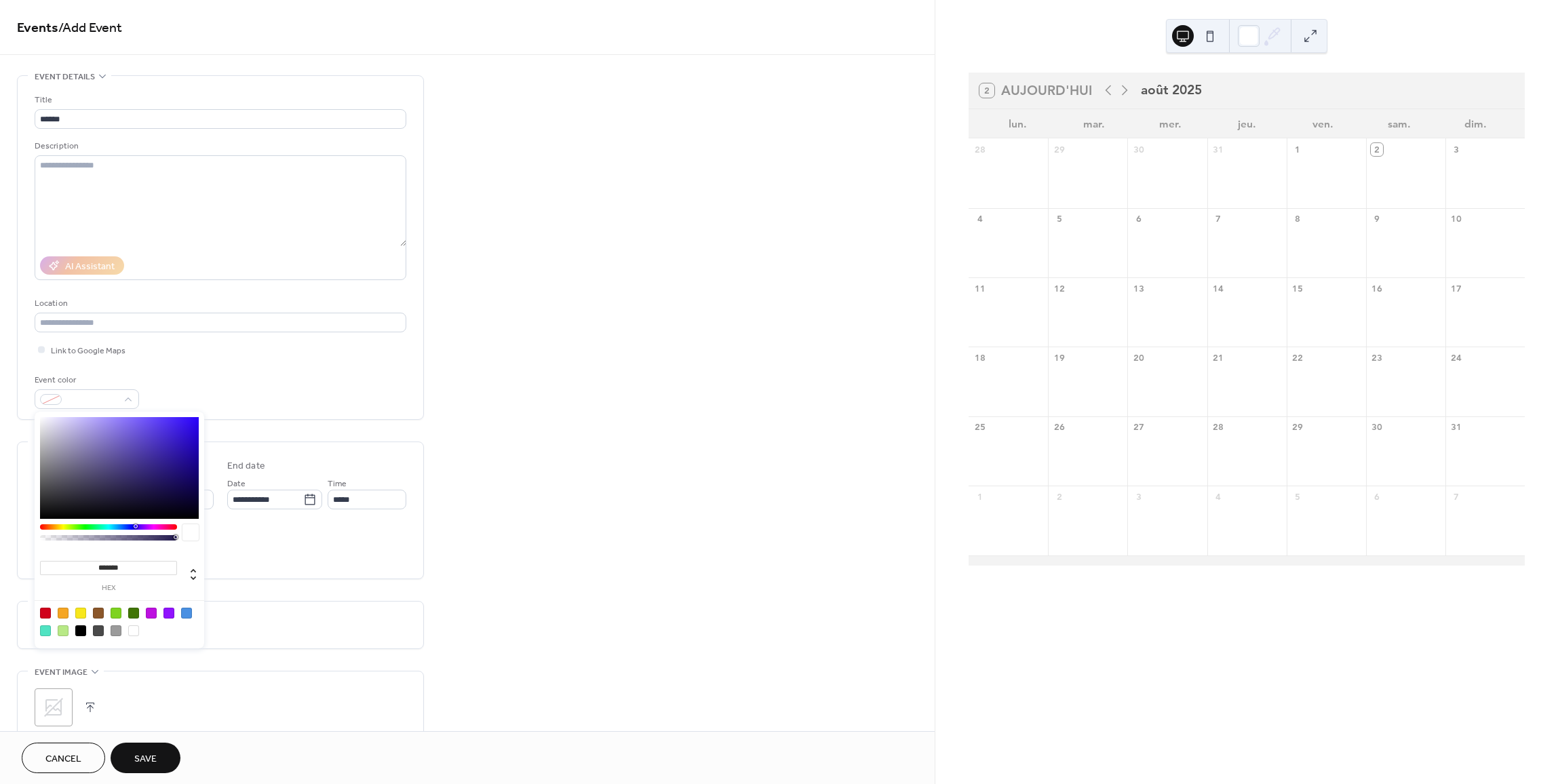 click at bounding box center (187, 613) 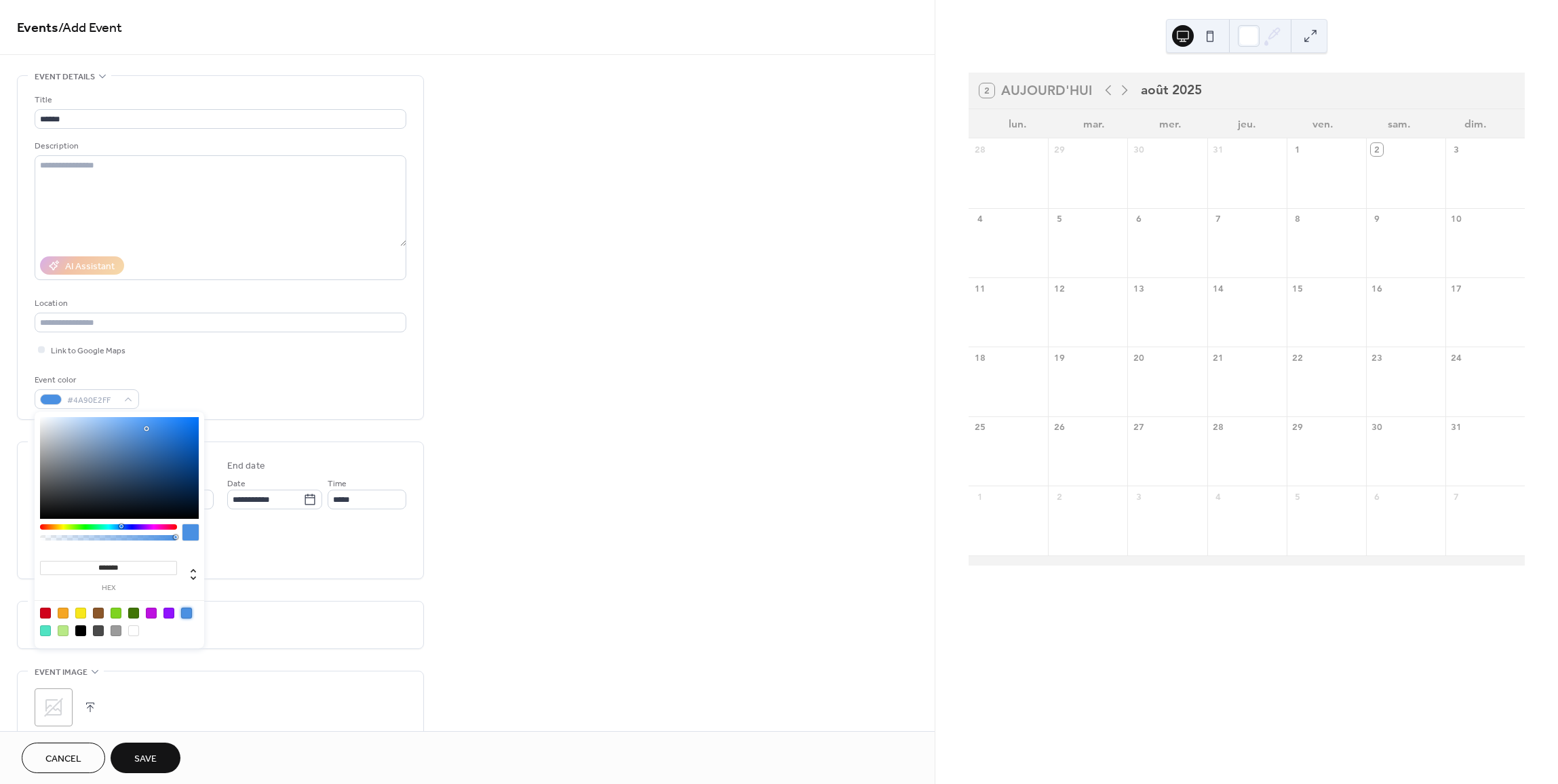 click on "All day Show date only Hide end time" at bounding box center (220, 547) 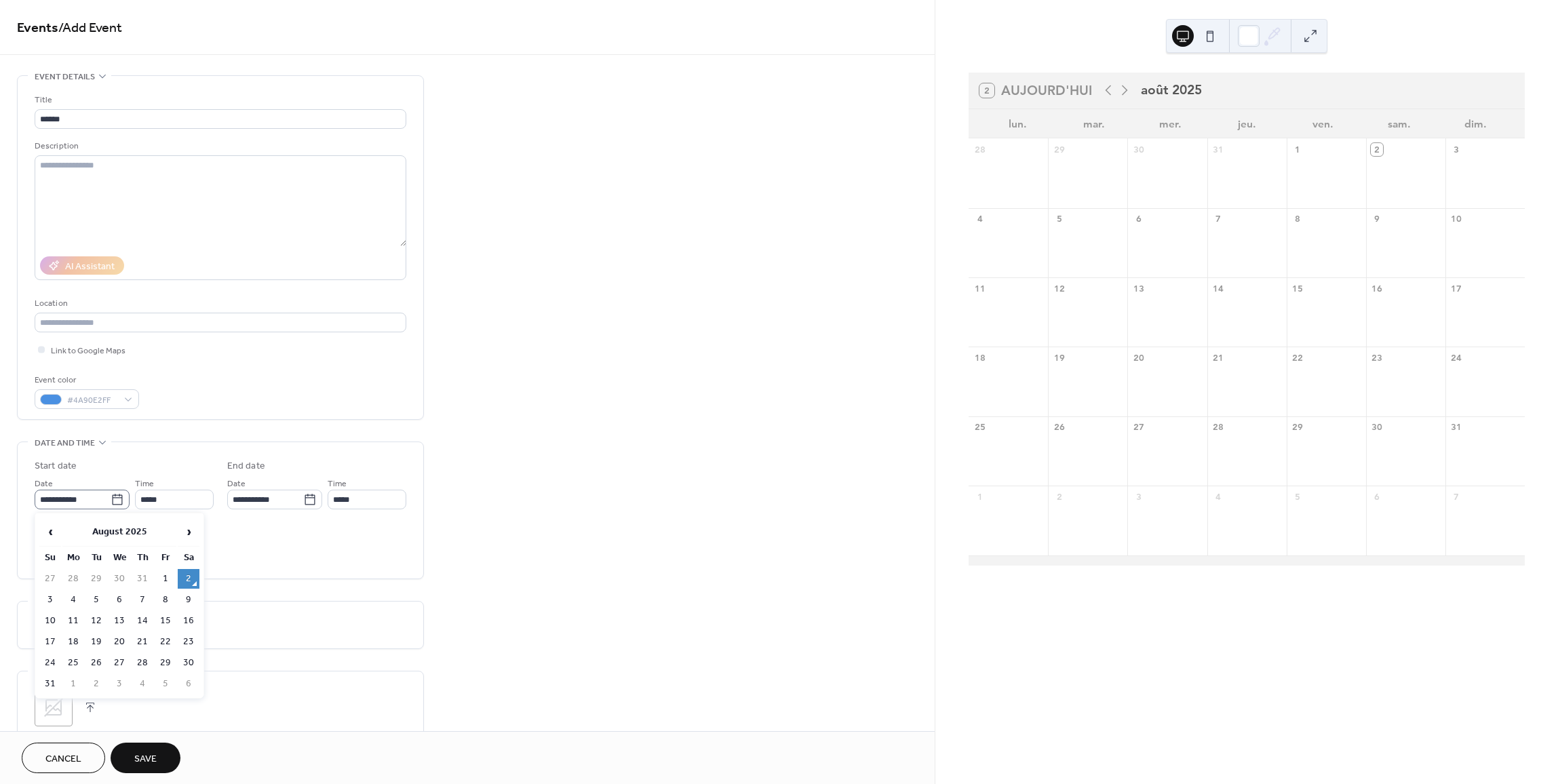 click 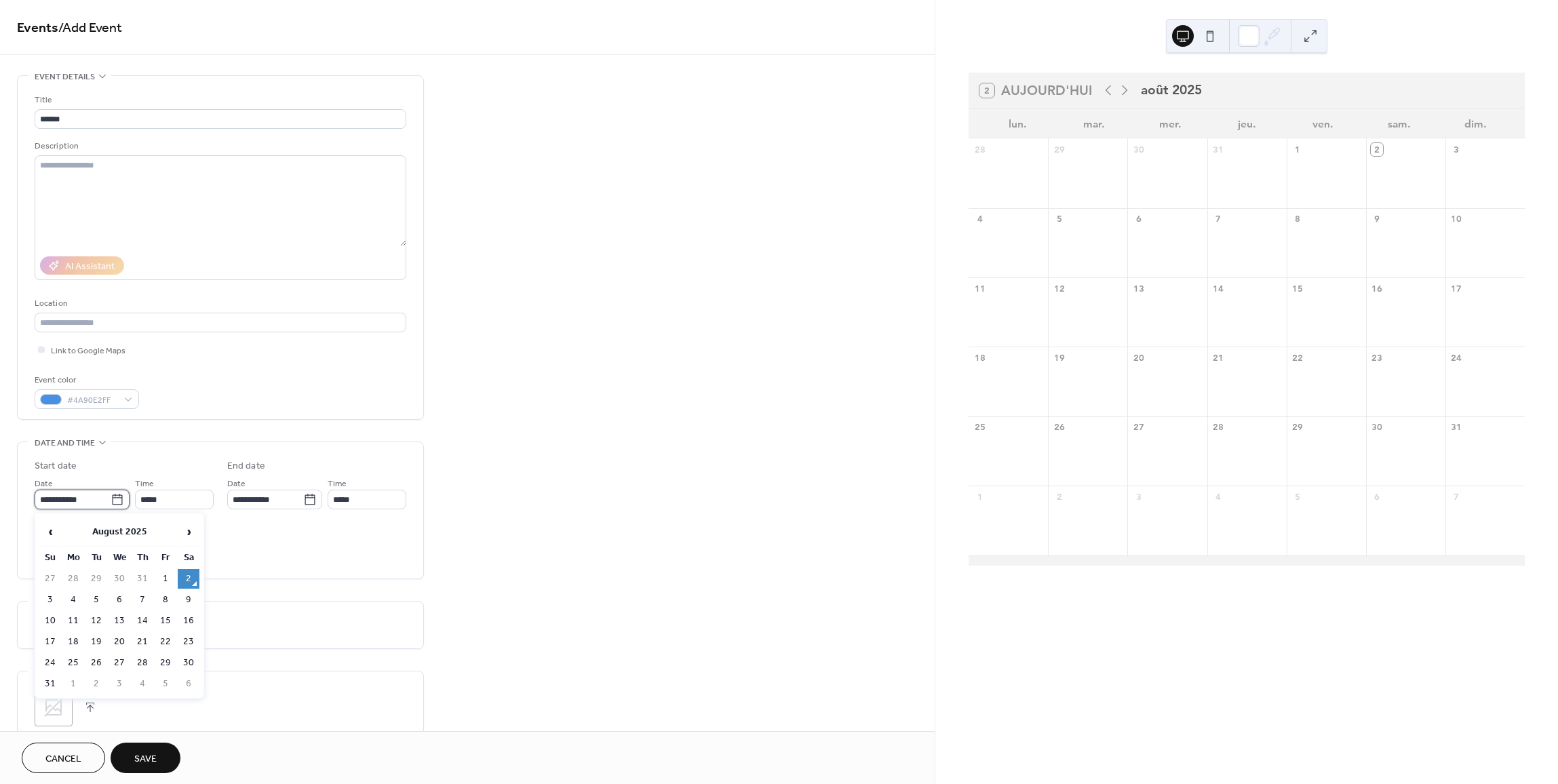 click on "**********" at bounding box center (73, 499) 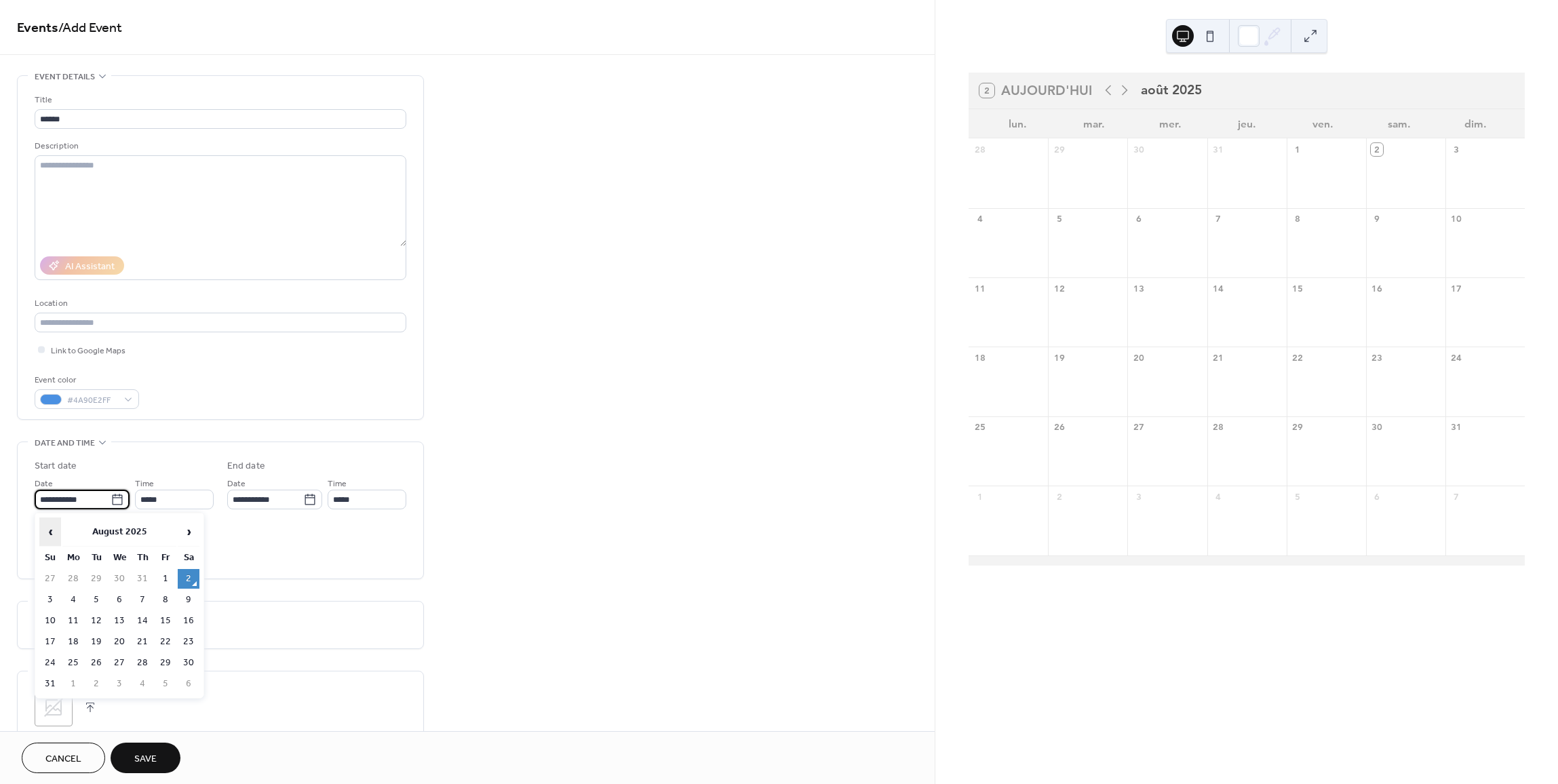 click on "‹" at bounding box center [50, 532] 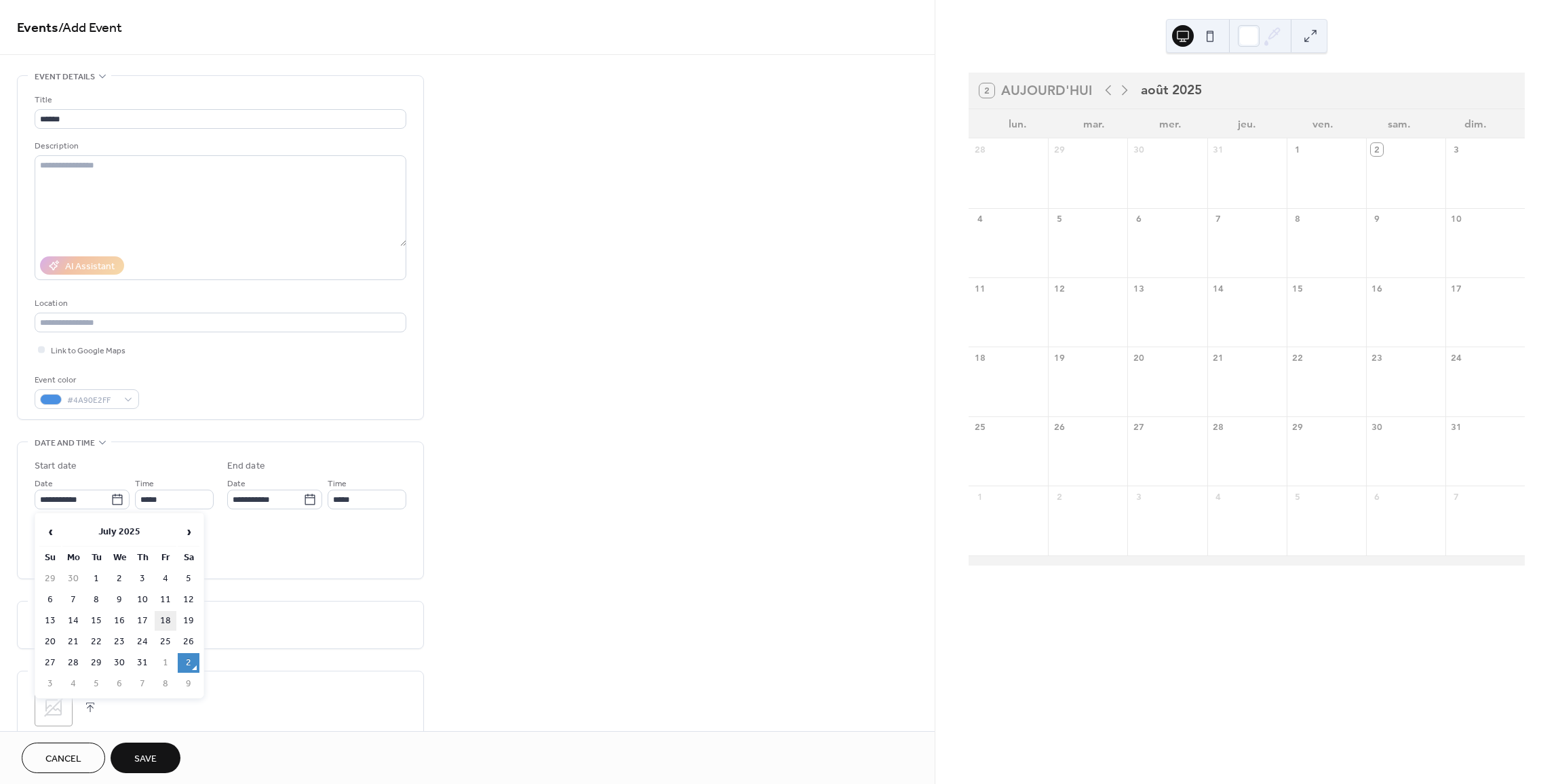 click on "18" at bounding box center [165, 621] 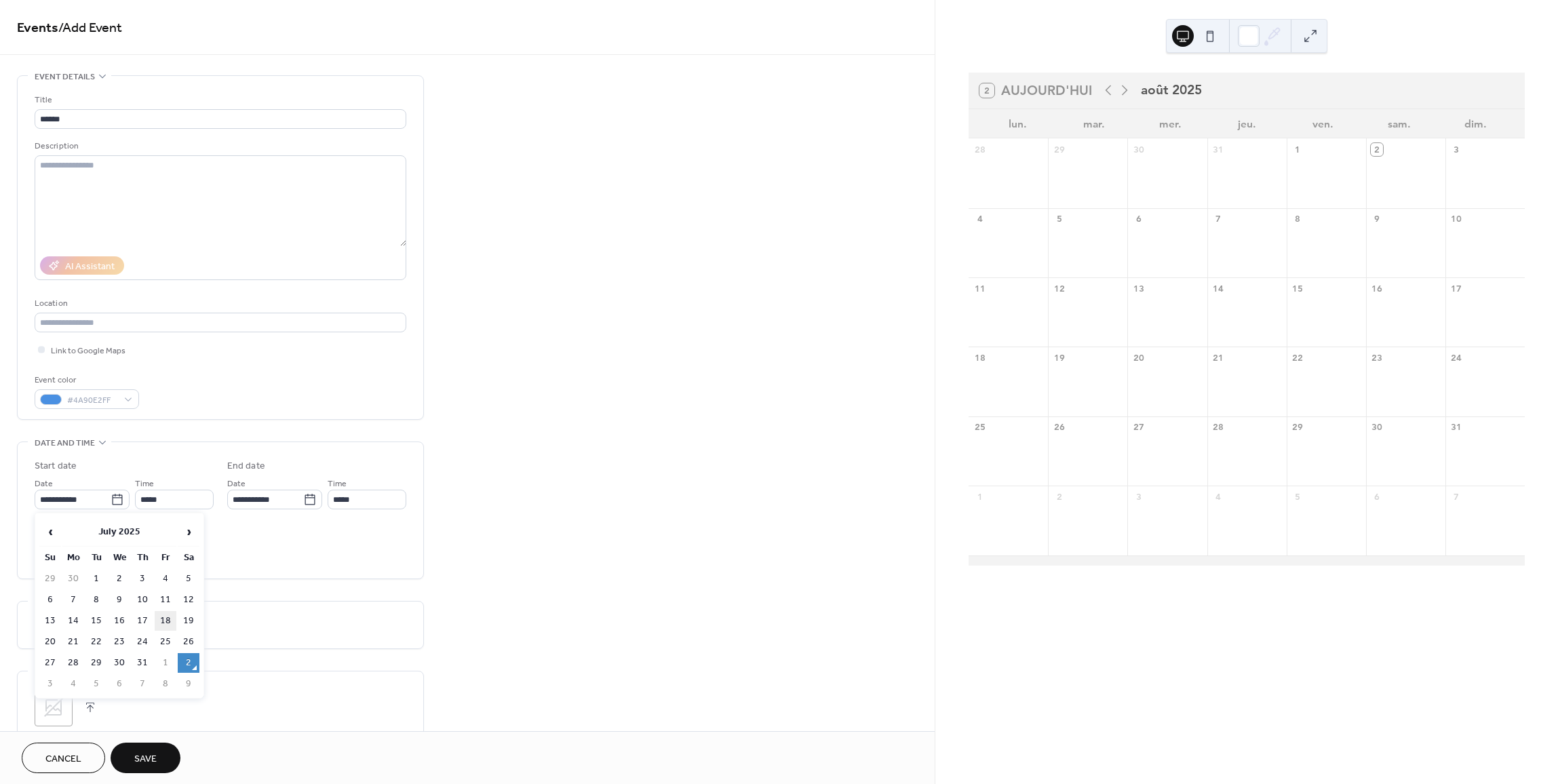 type on "**********" 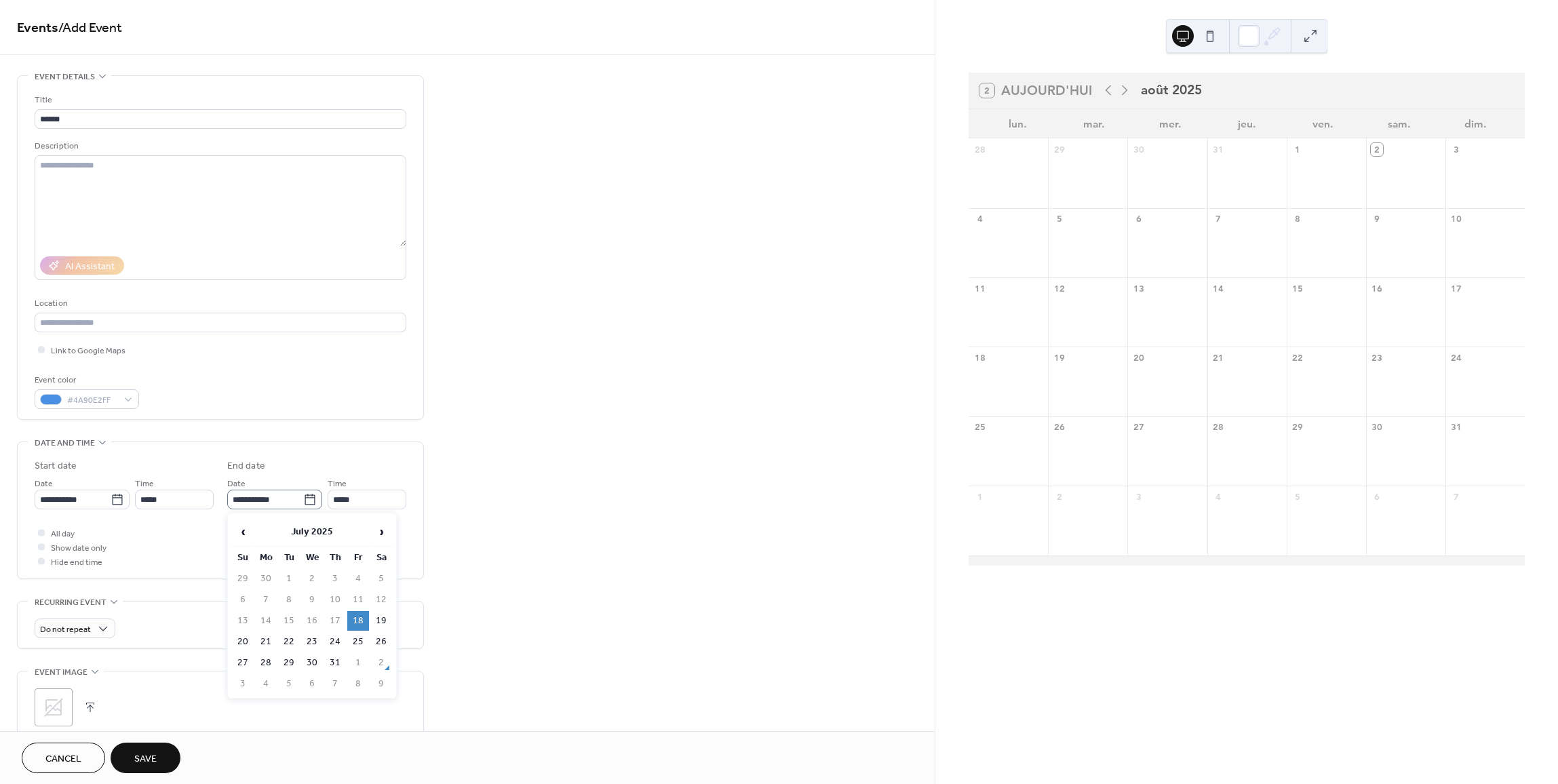 click 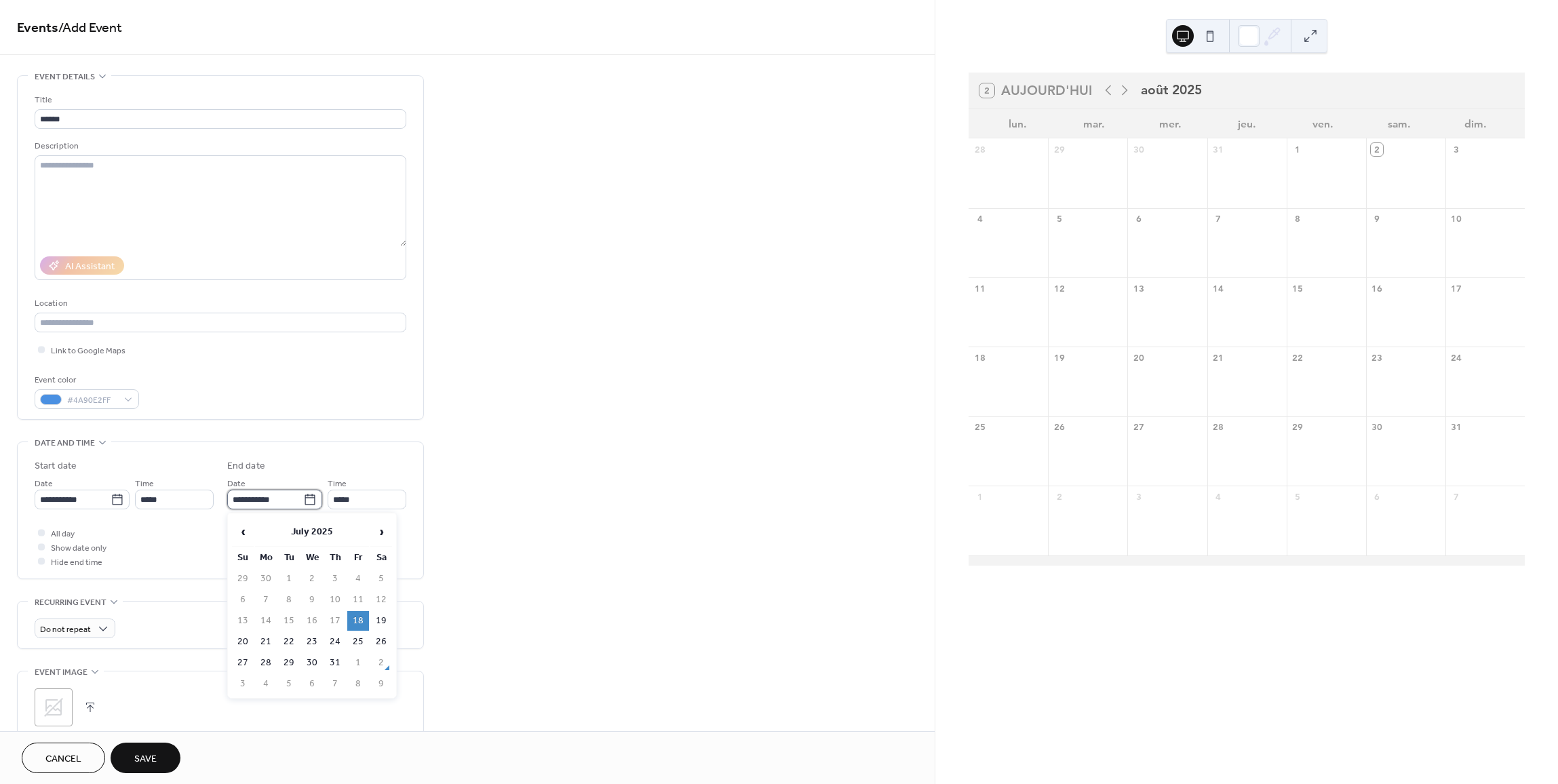 click on "**********" at bounding box center [265, 499] 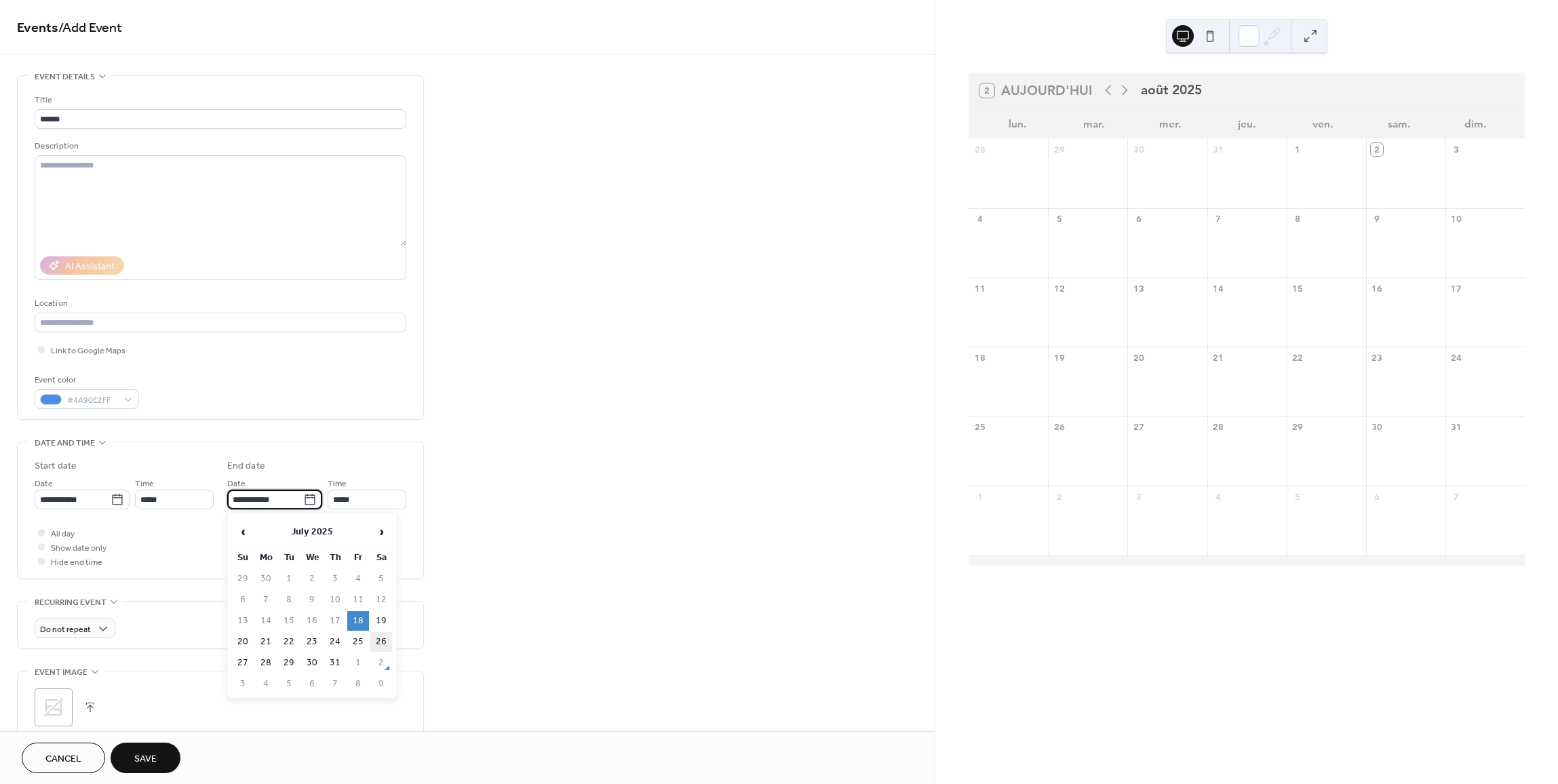 click on "26" at bounding box center [381, 642] 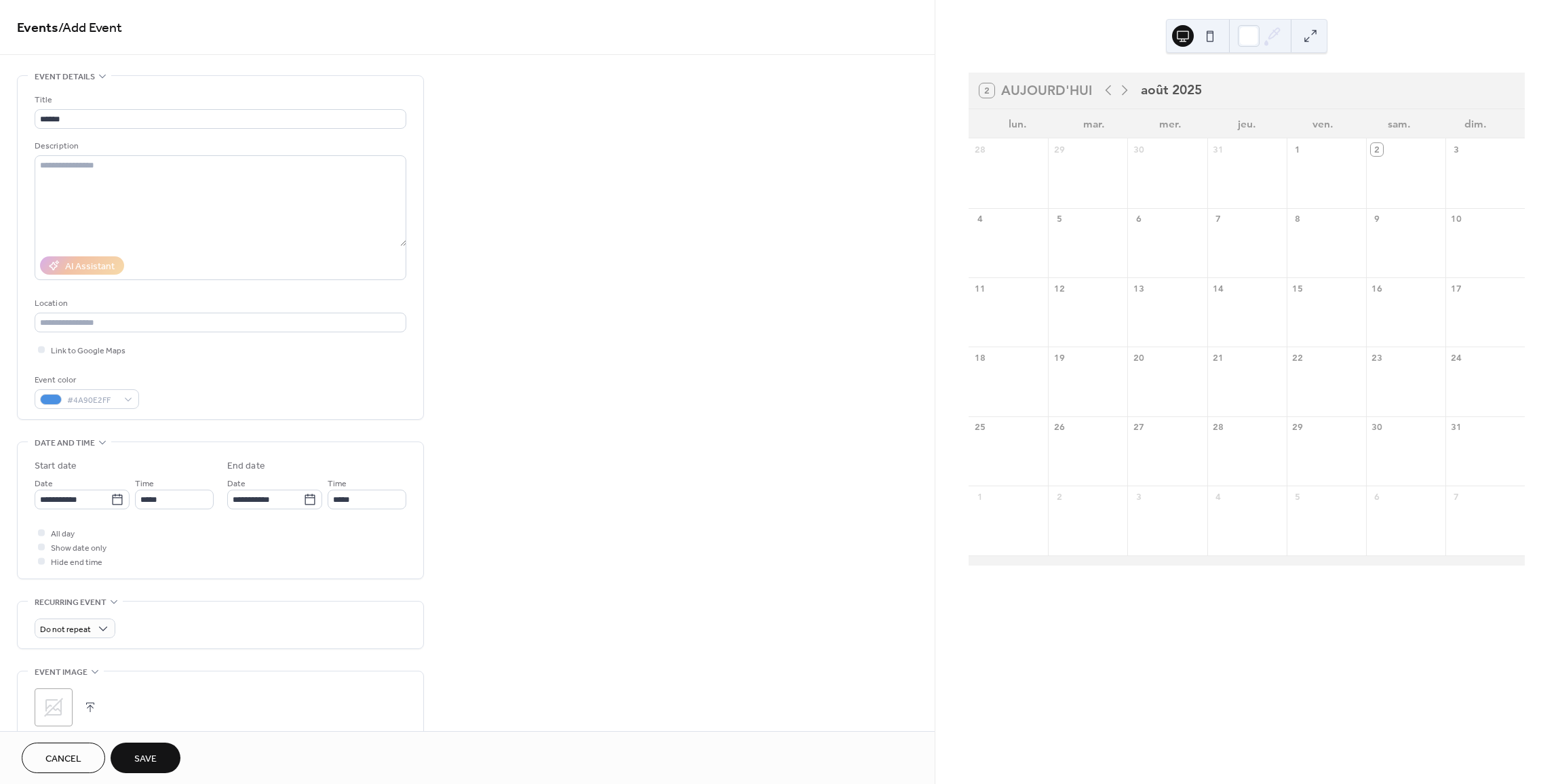 click on "Save" at bounding box center (145, 759) 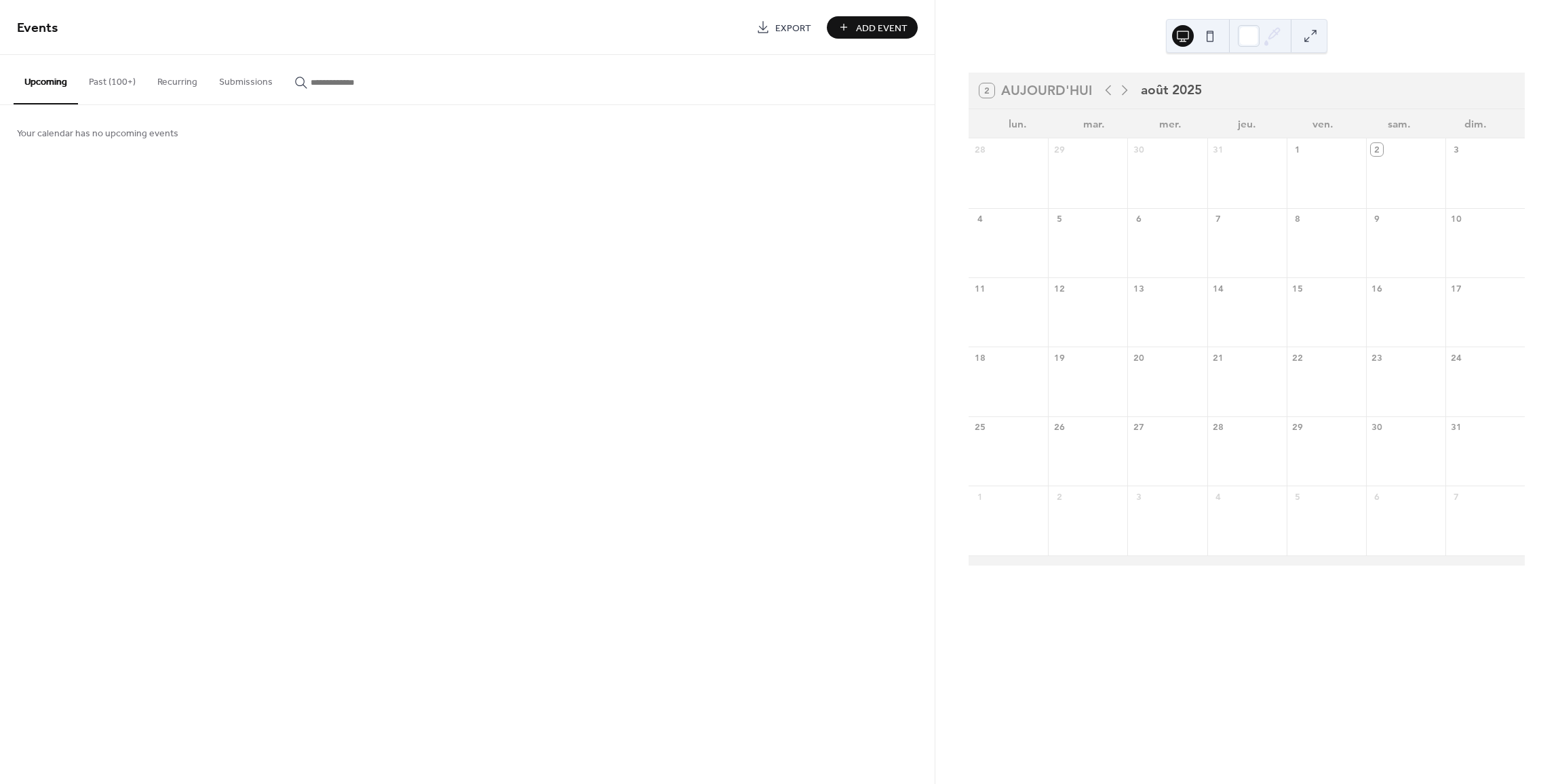 click on "Add Event" at bounding box center (882, 28) 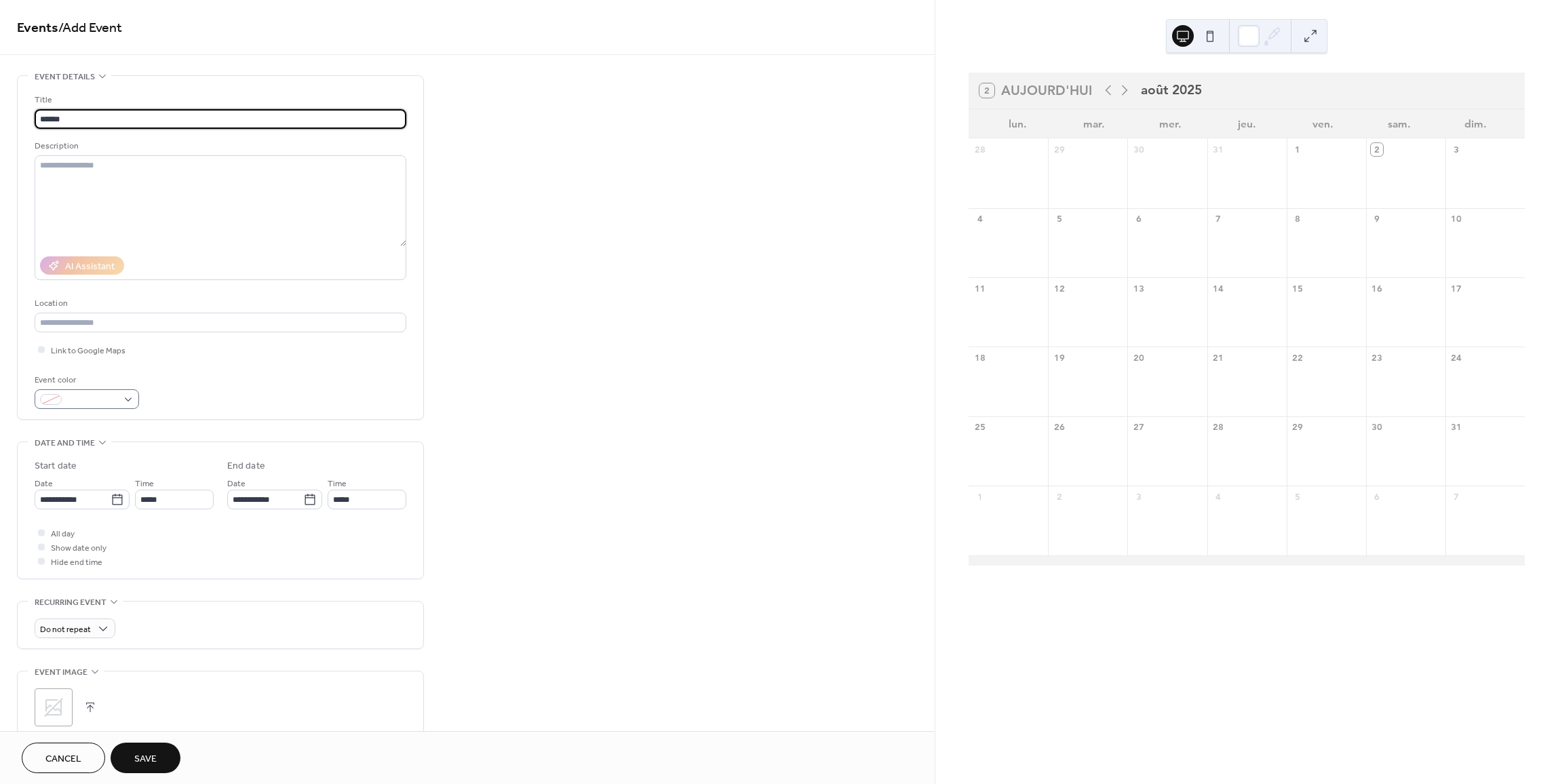 type on "******" 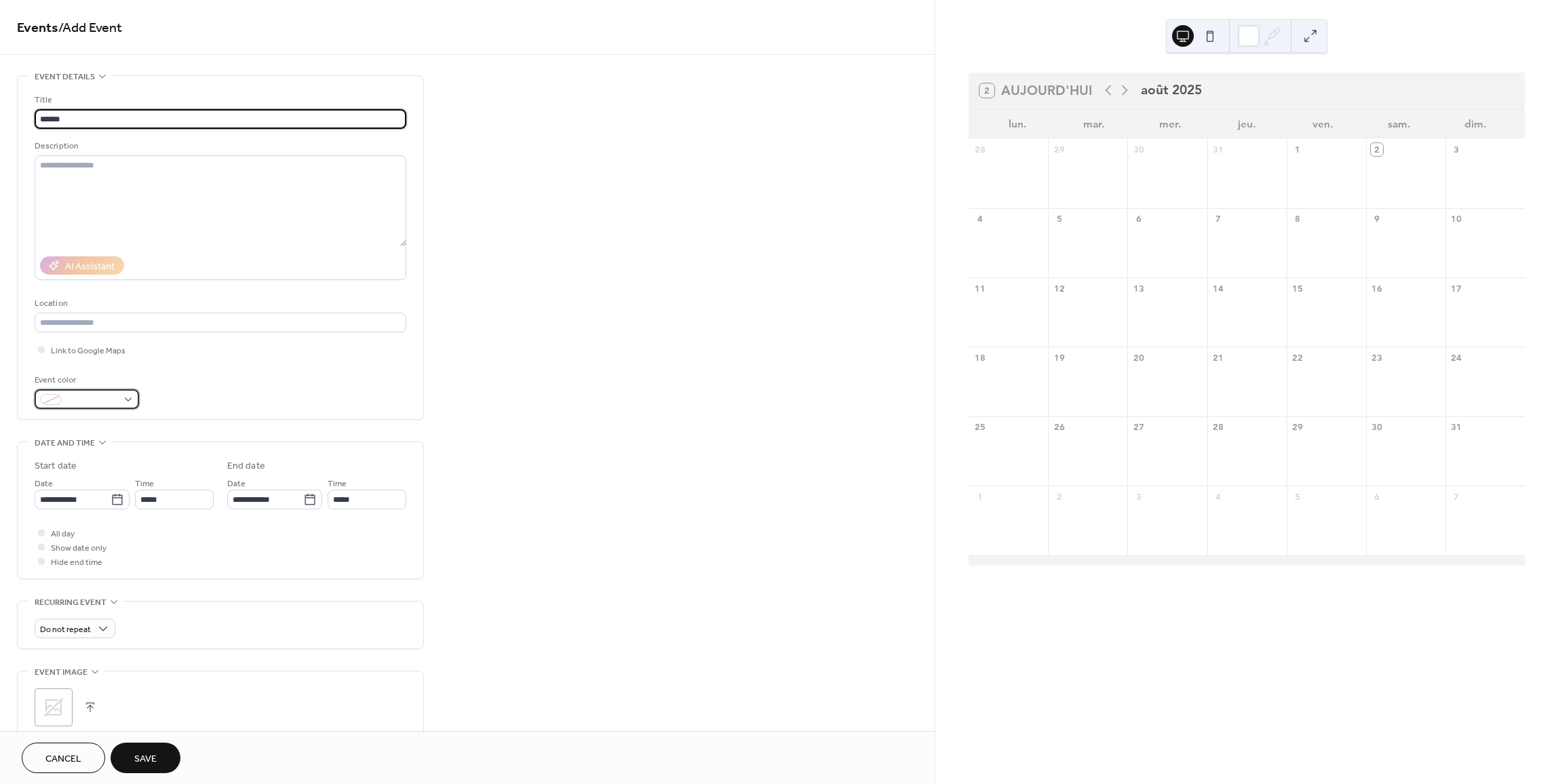 click at bounding box center (92, 400) 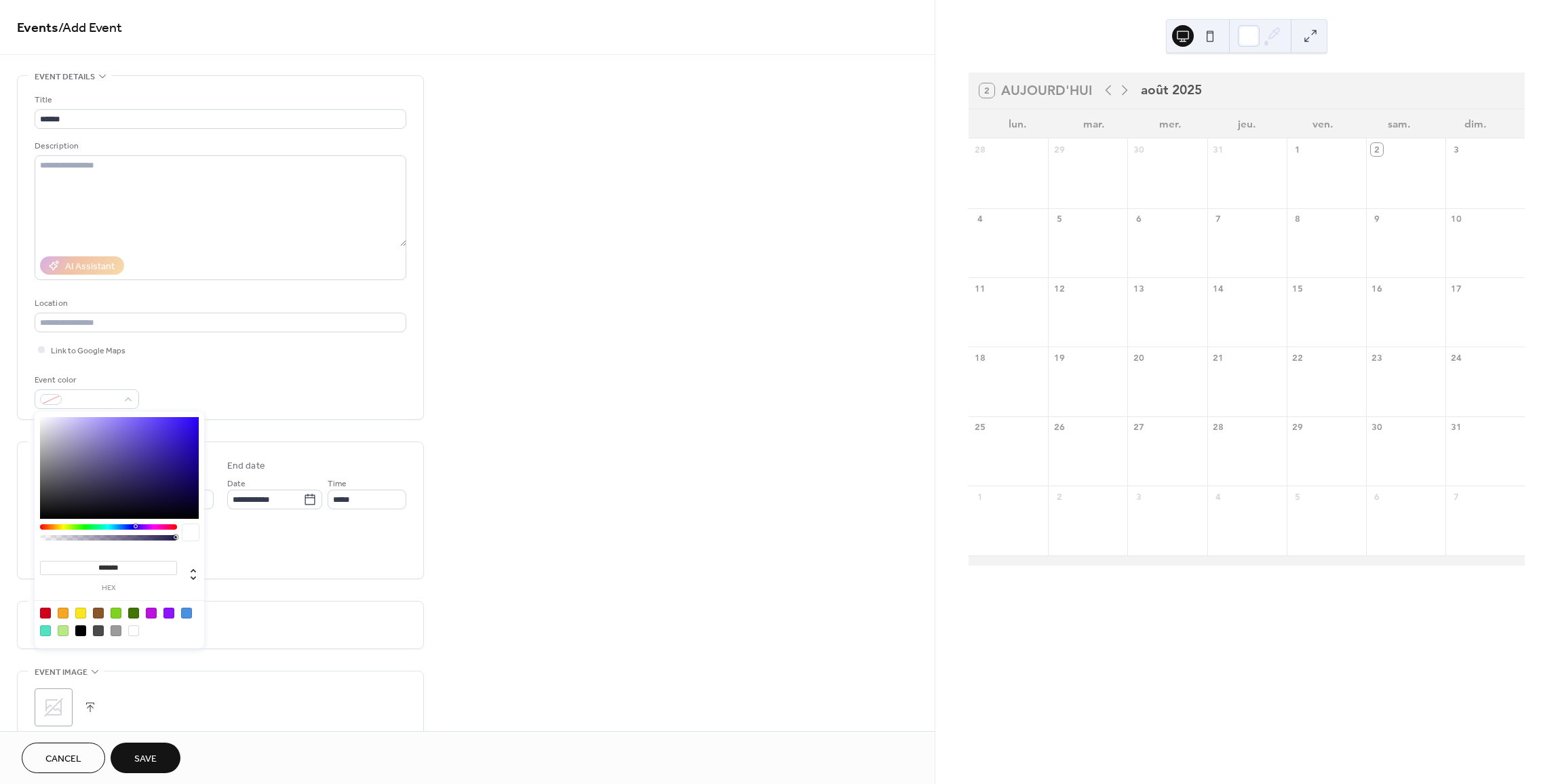 click at bounding box center (187, 613) 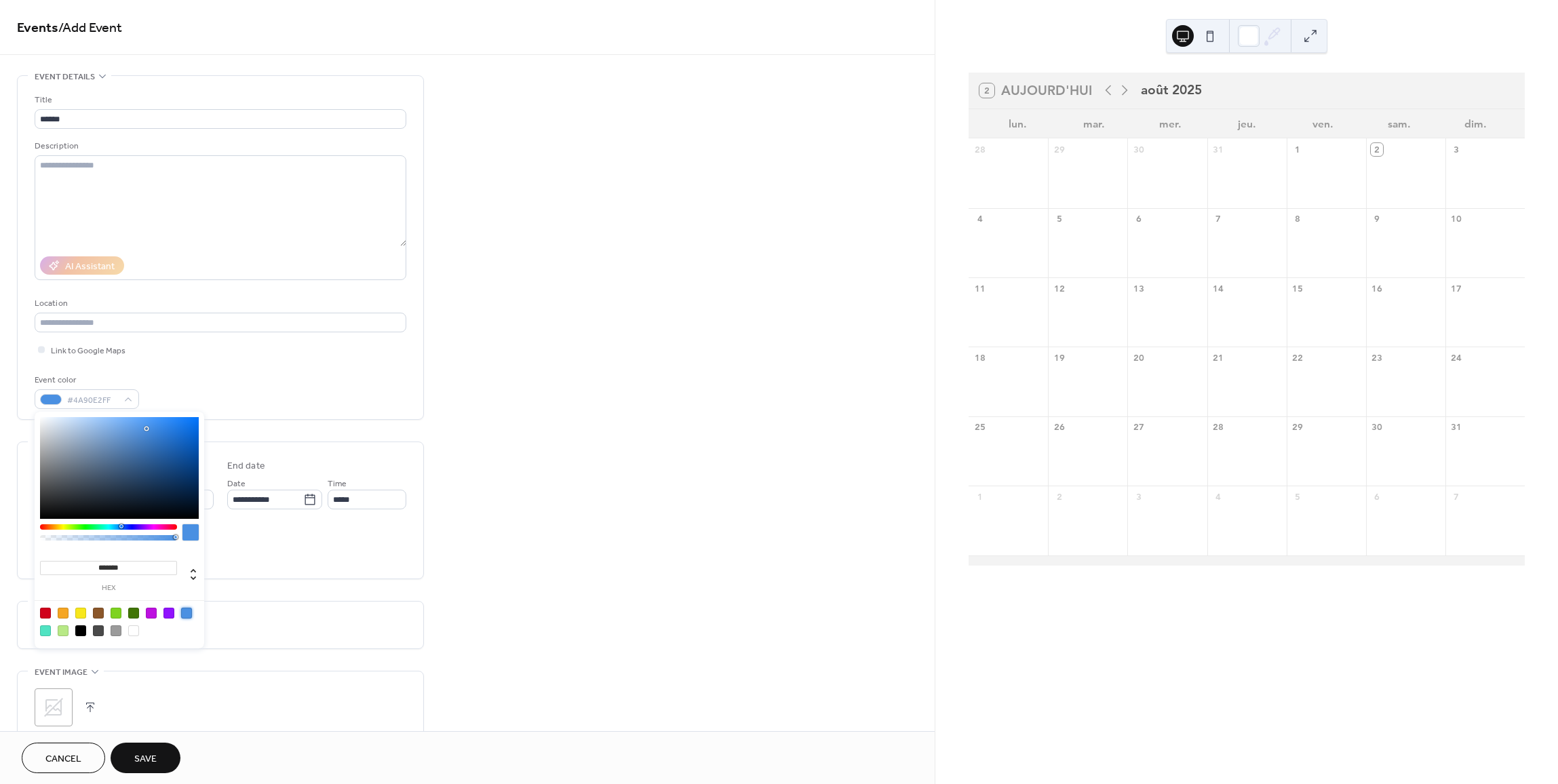 click on "All day Show date only Hide end time" at bounding box center (220, 547) 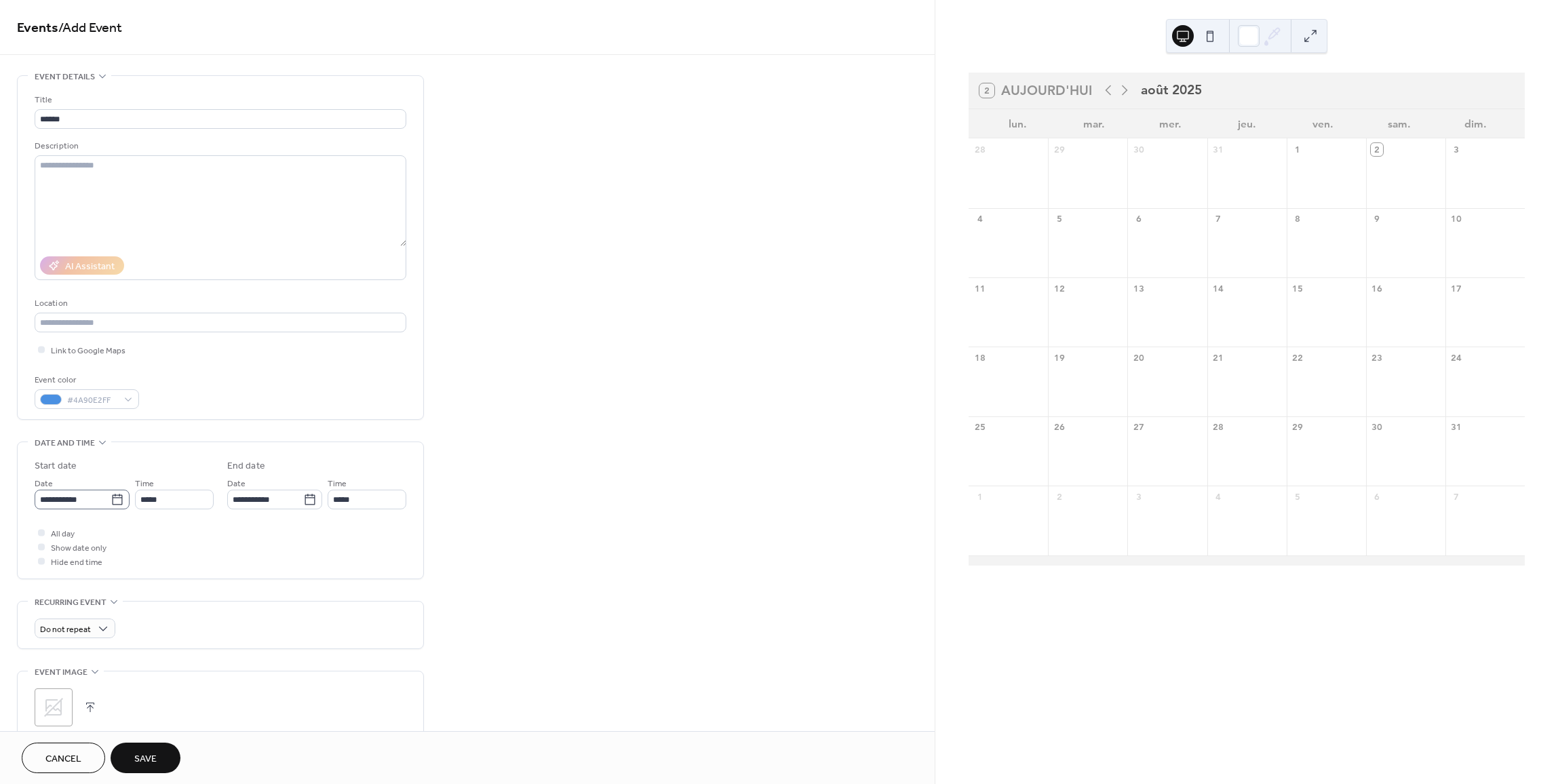 click 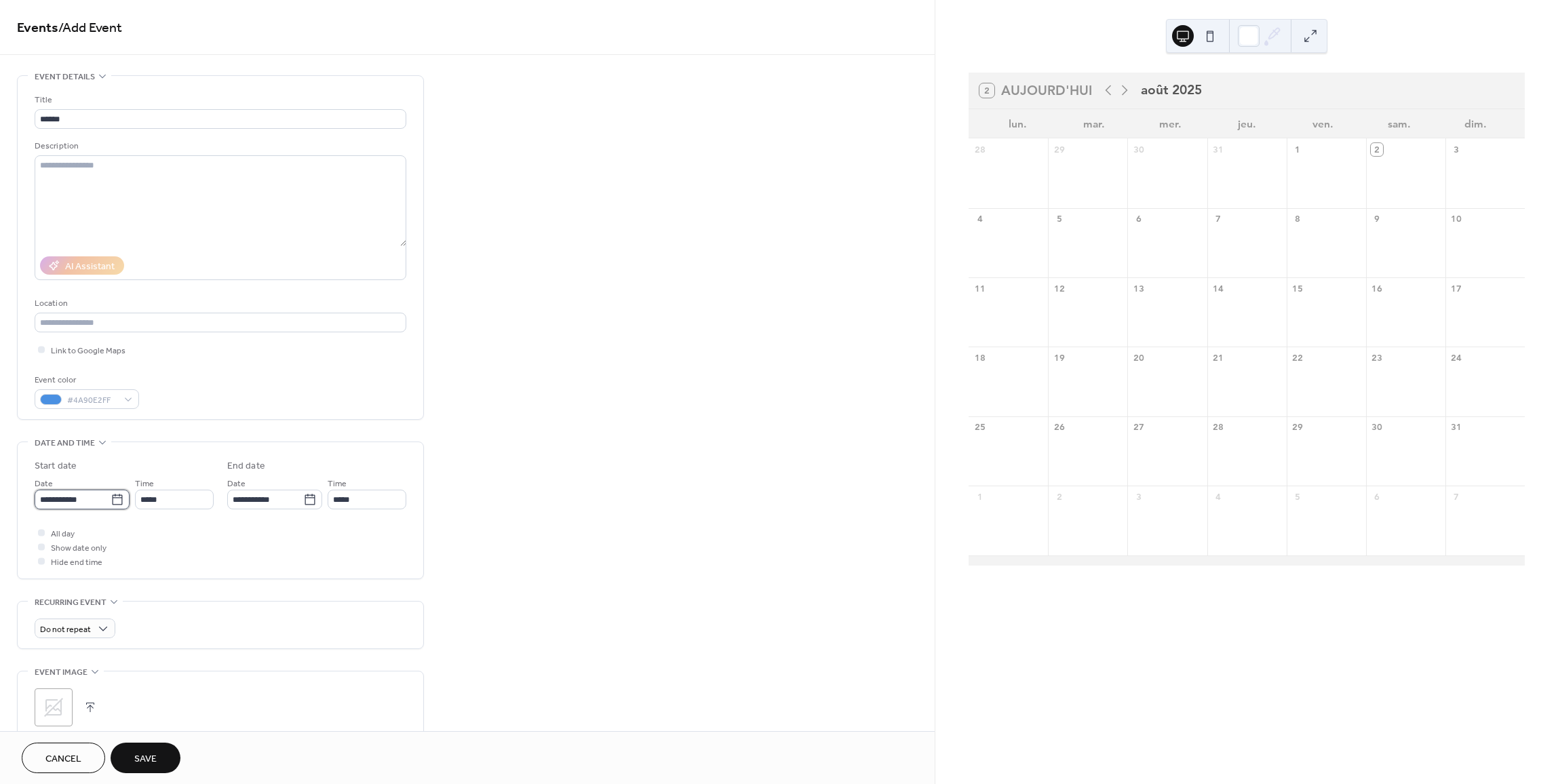 click on "**********" at bounding box center (73, 499) 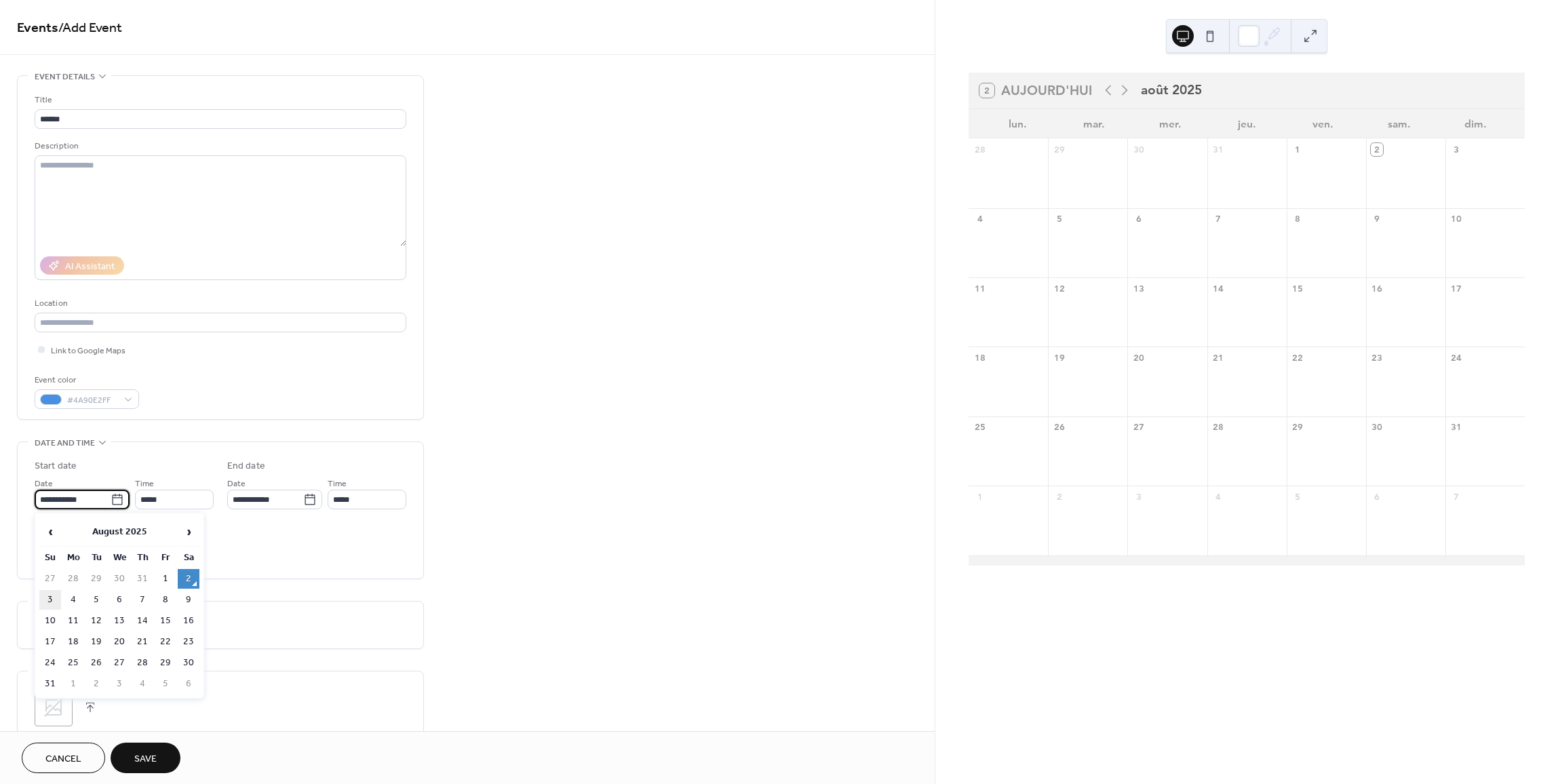 click on "3" at bounding box center (50, 600) 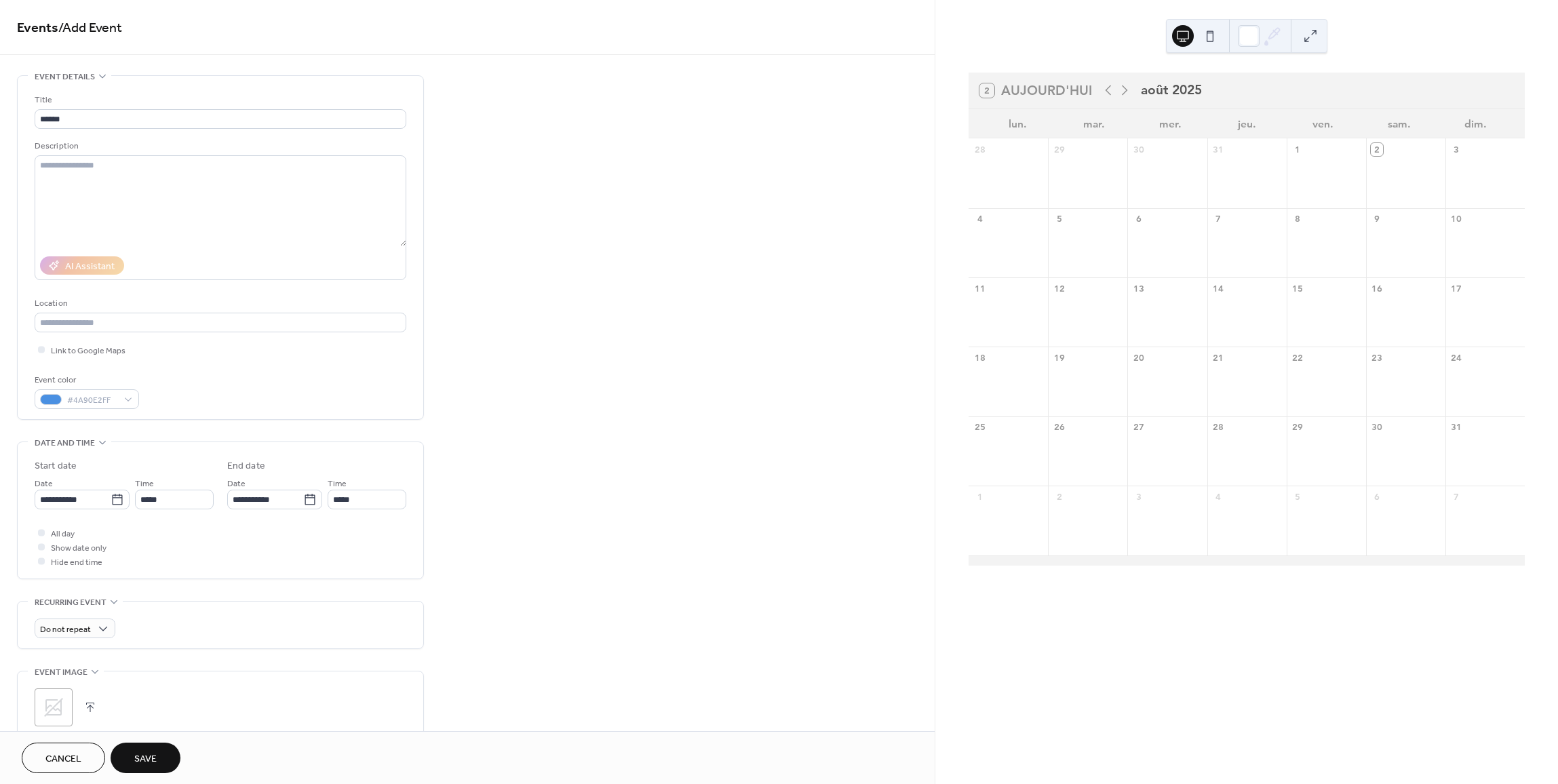 type on "**********" 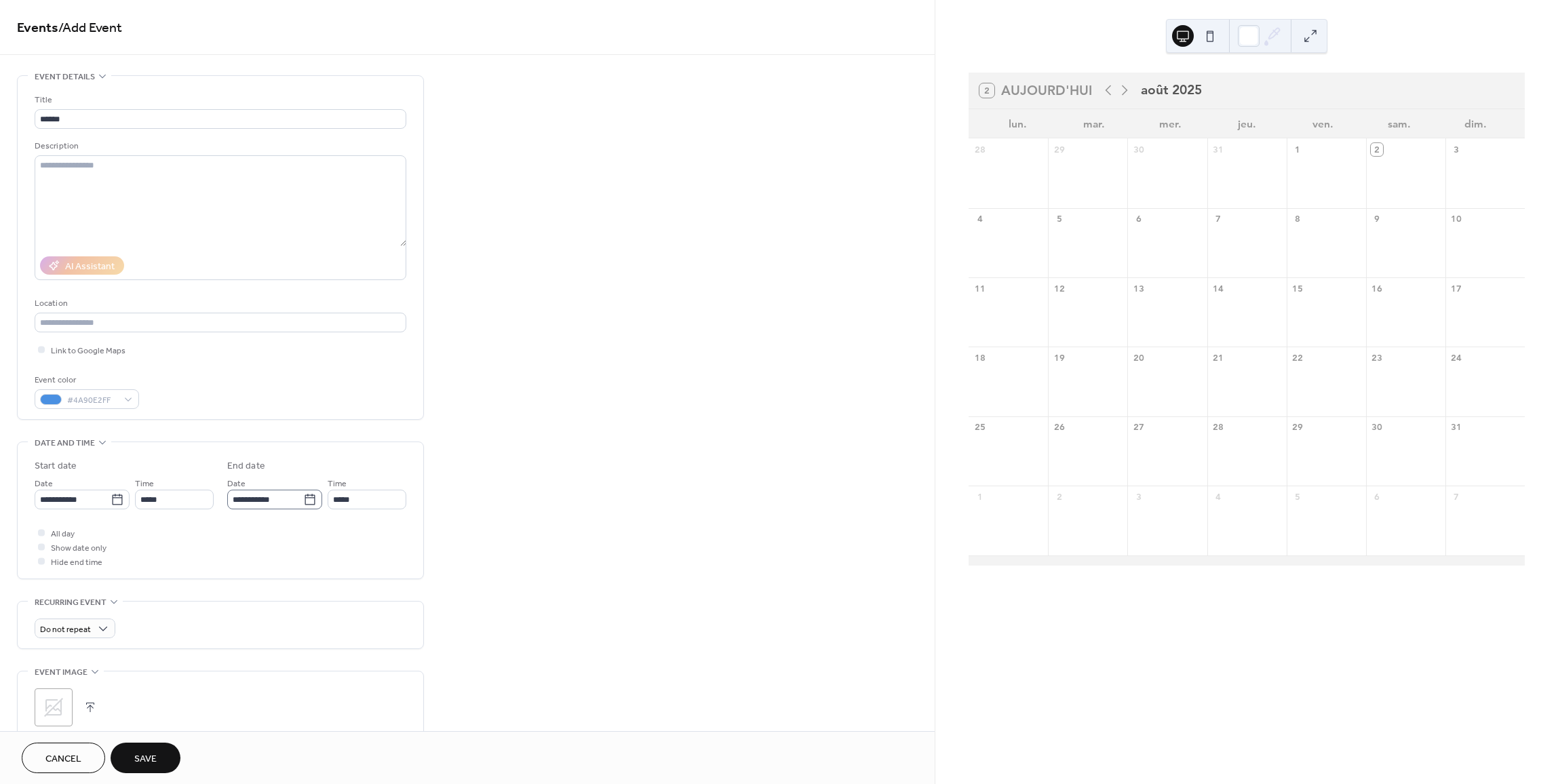 click 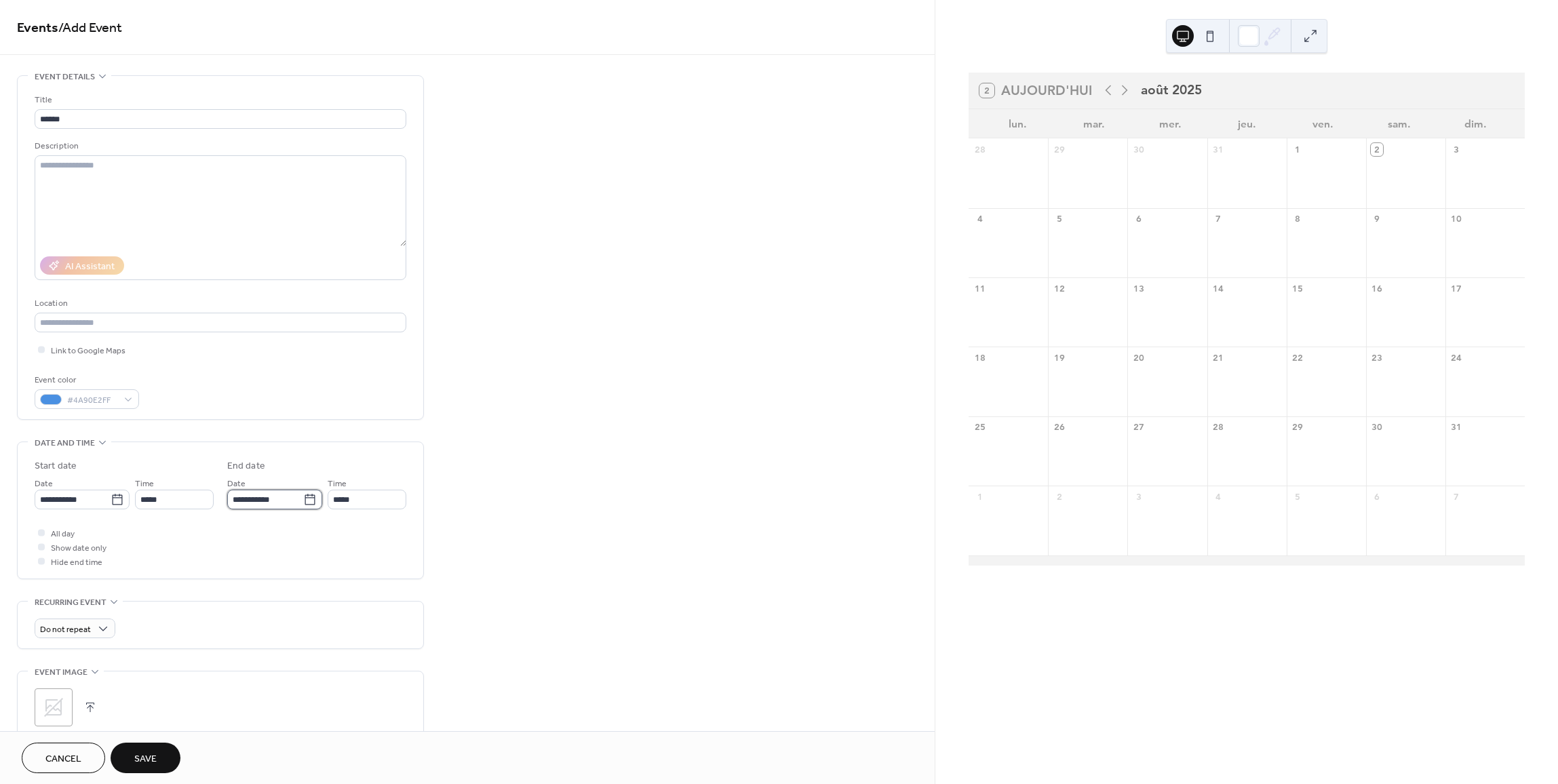 click on "**********" at bounding box center (265, 499) 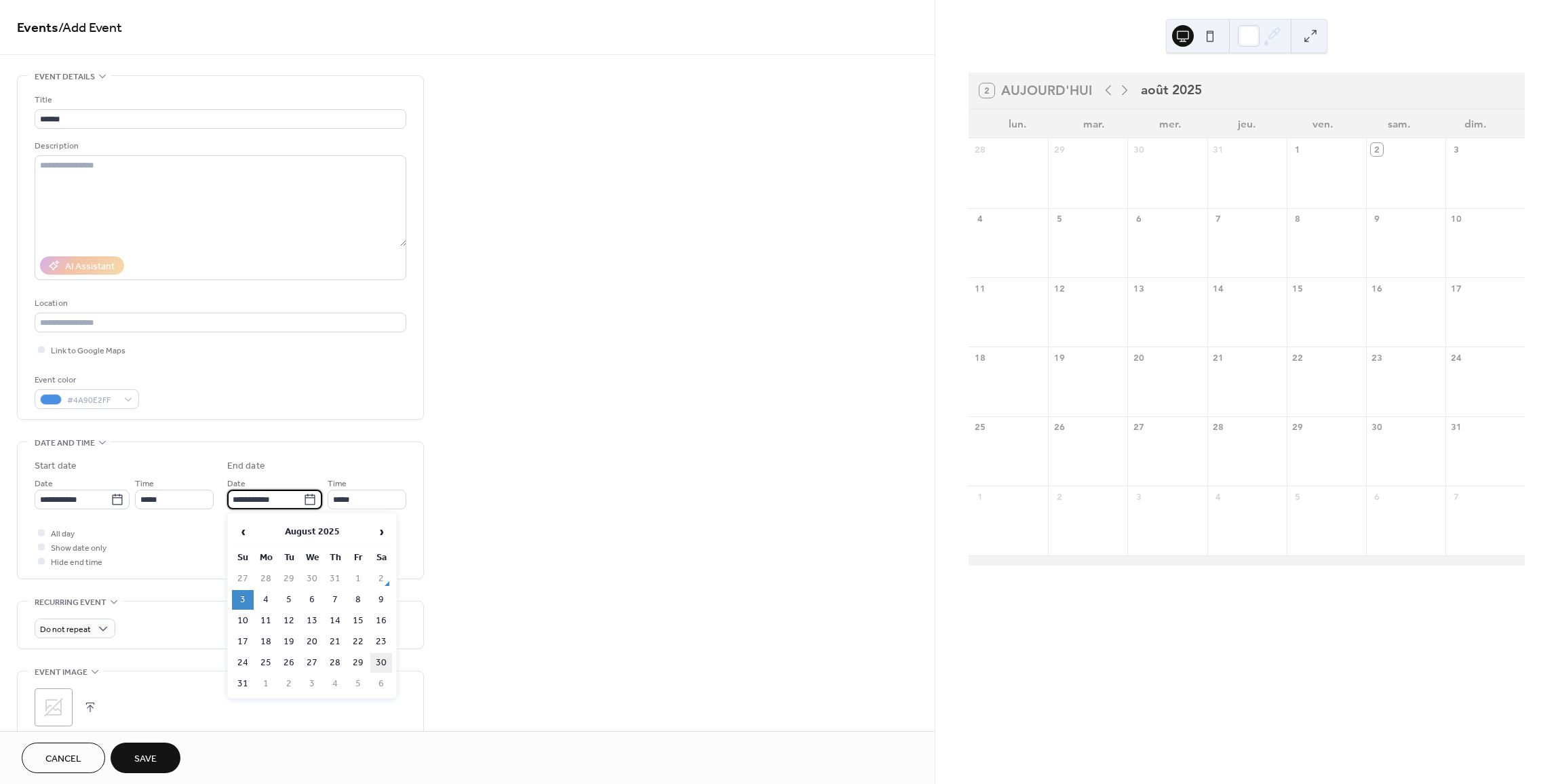 click on "30" at bounding box center [381, 663] 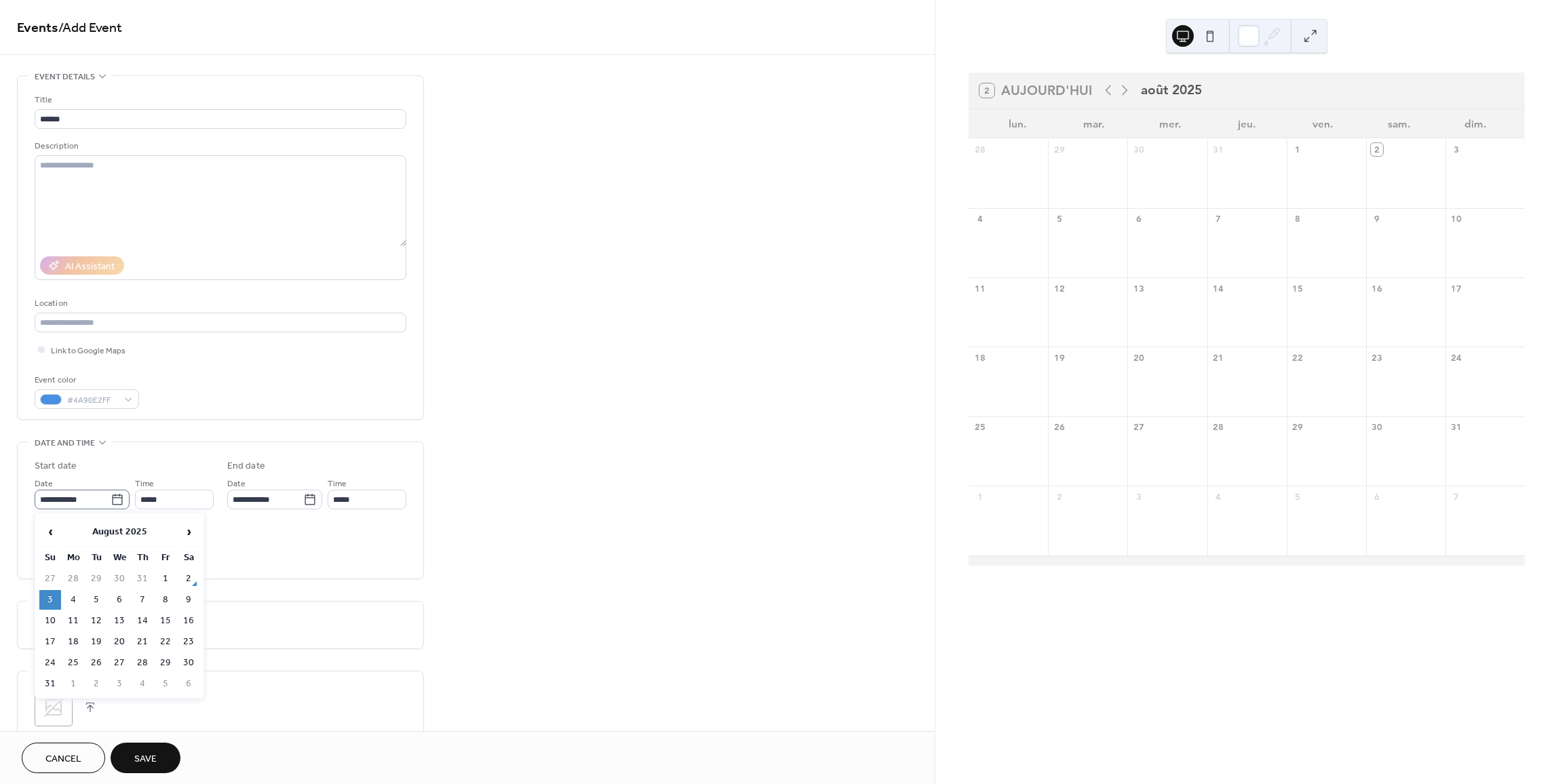 click 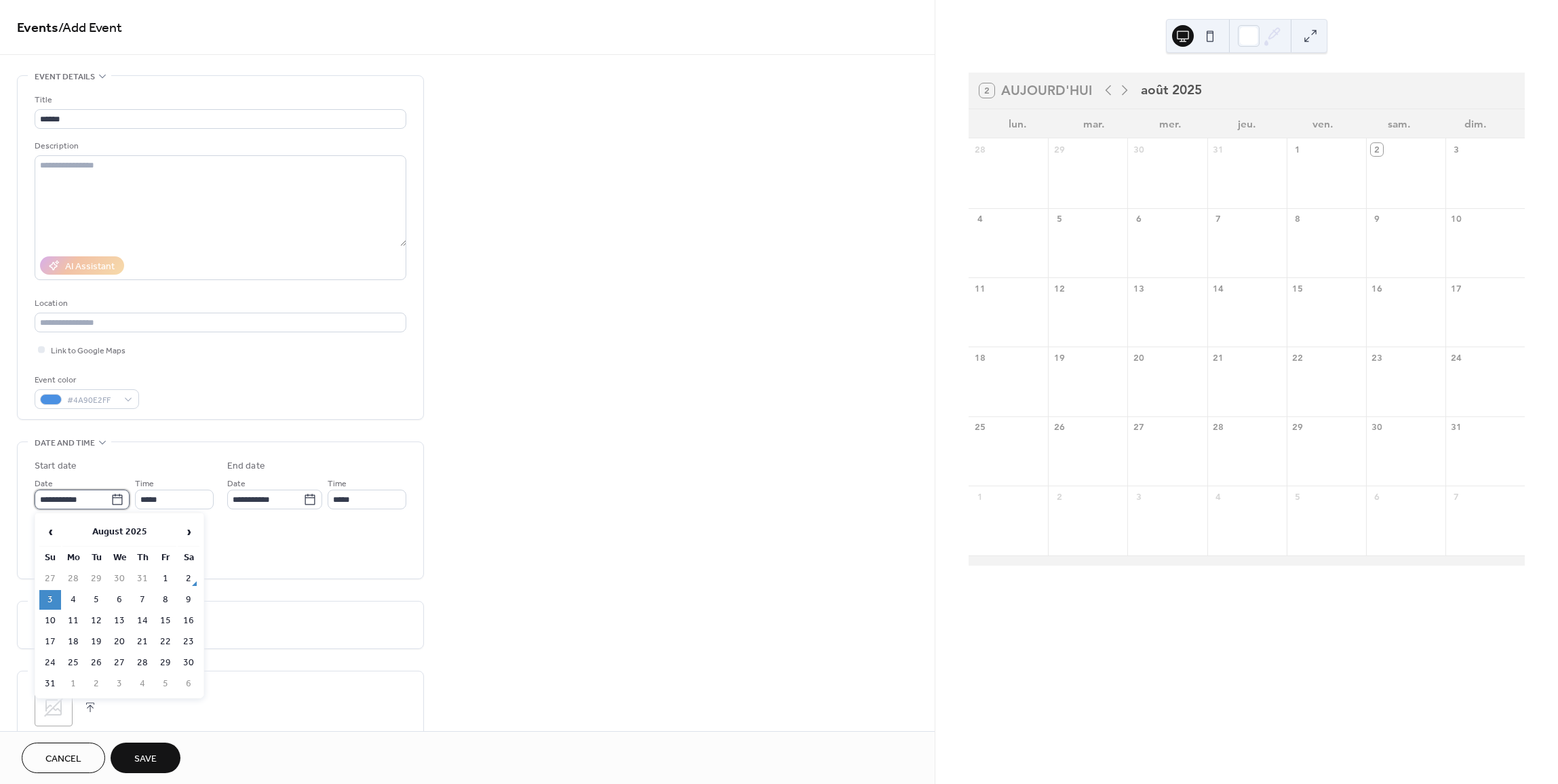 click on "**********" at bounding box center [73, 499] 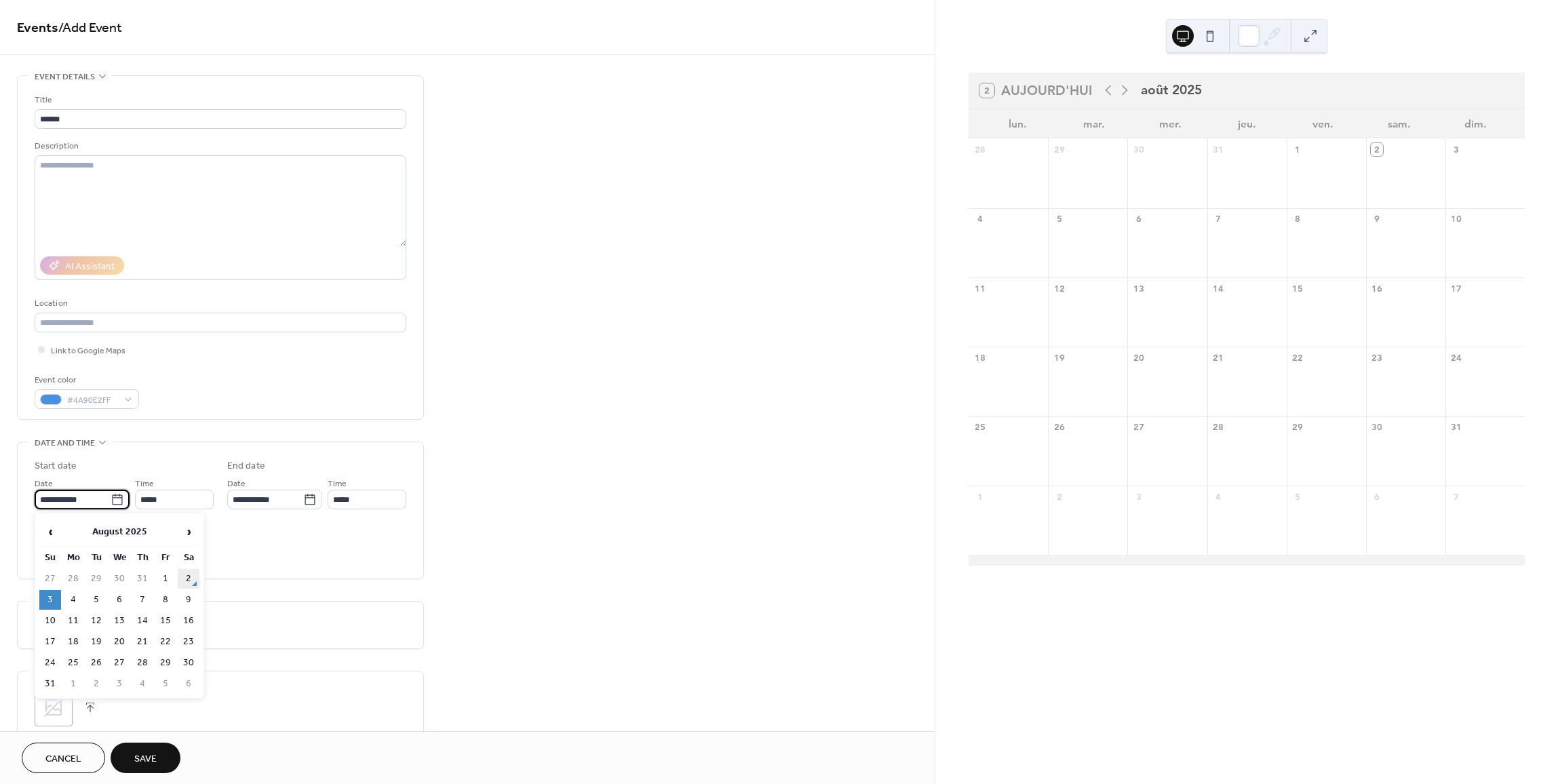 click on "2" at bounding box center [189, 579] 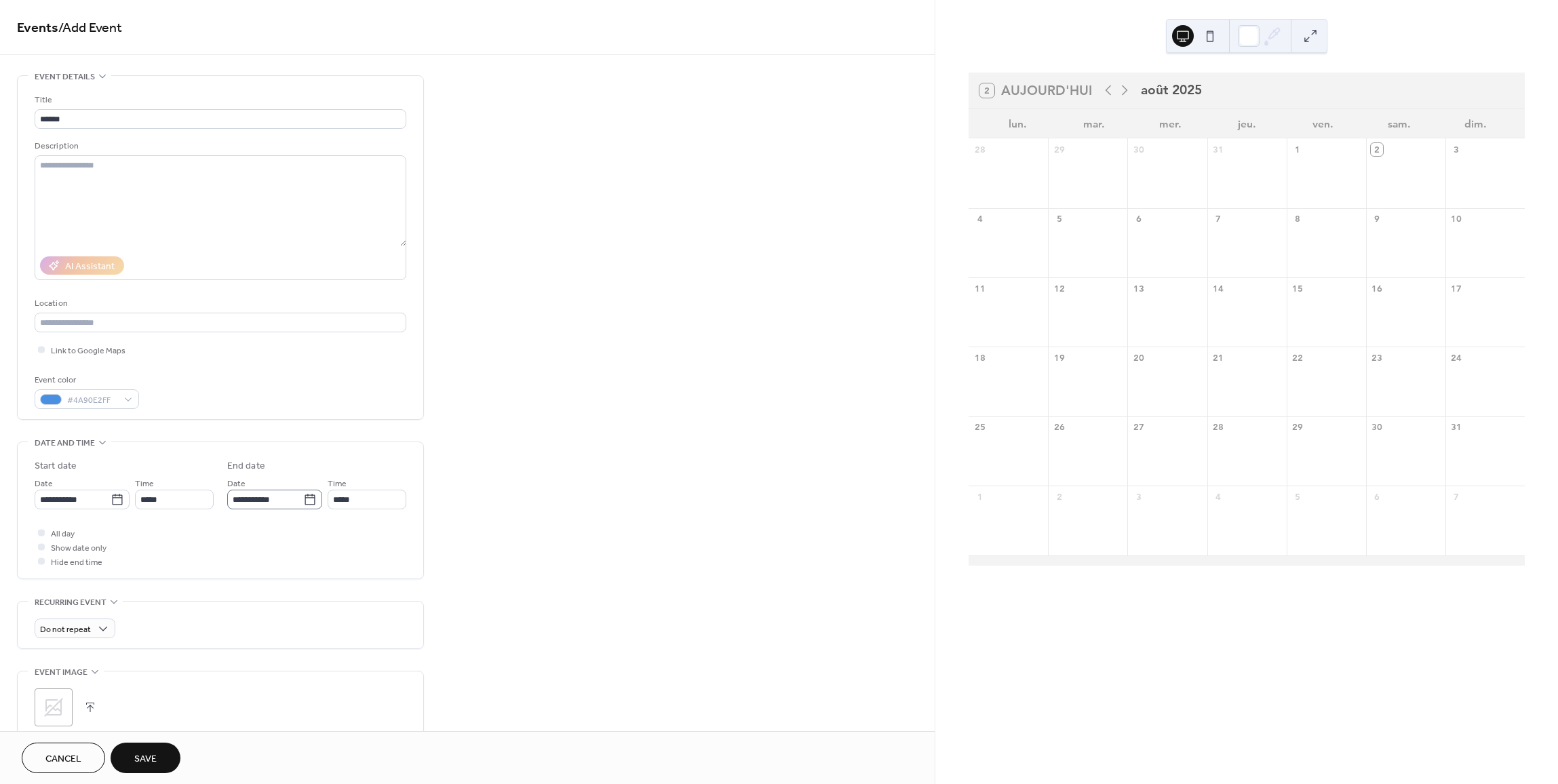 click 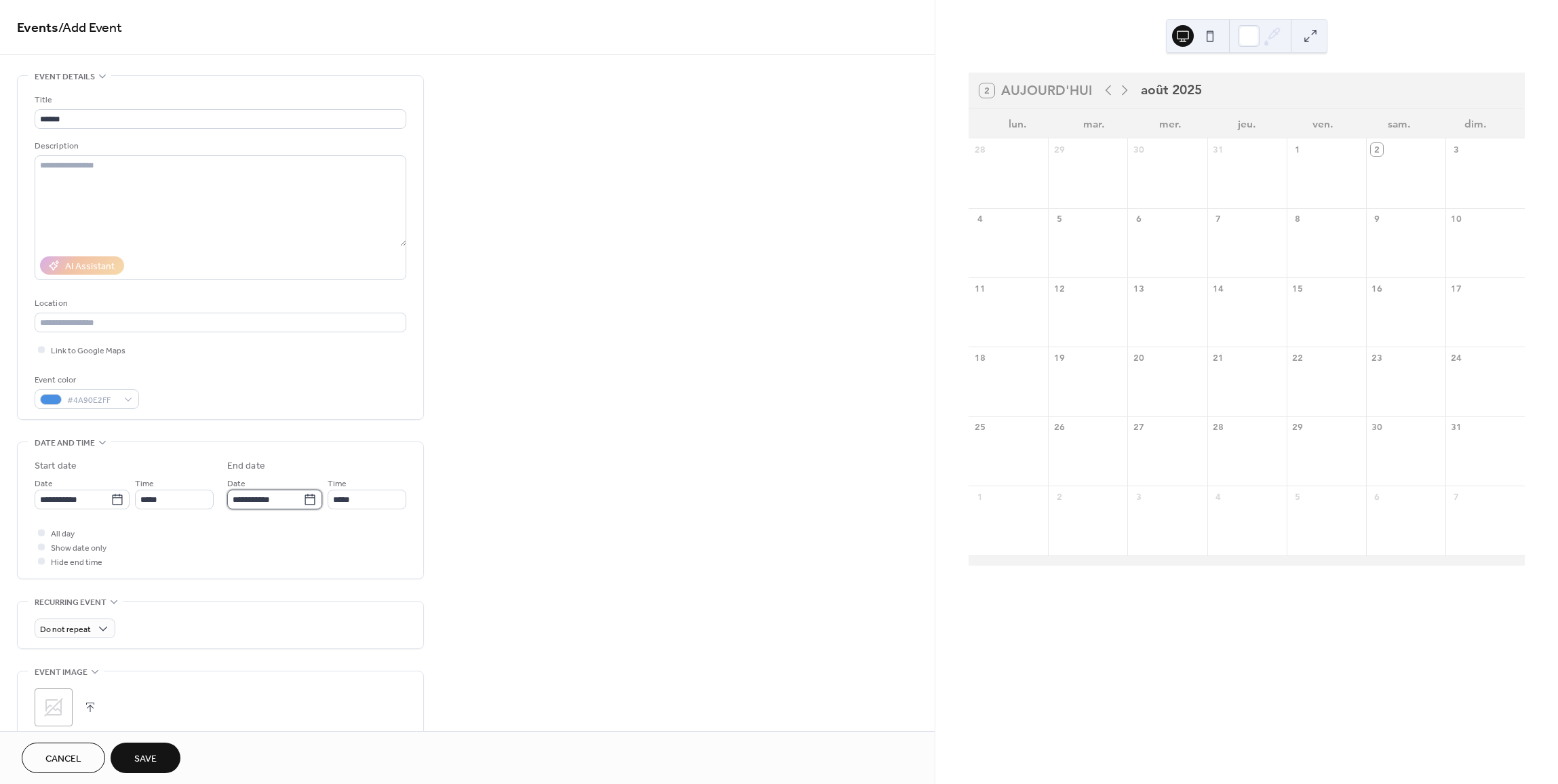 click on "**********" at bounding box center (265, 499) 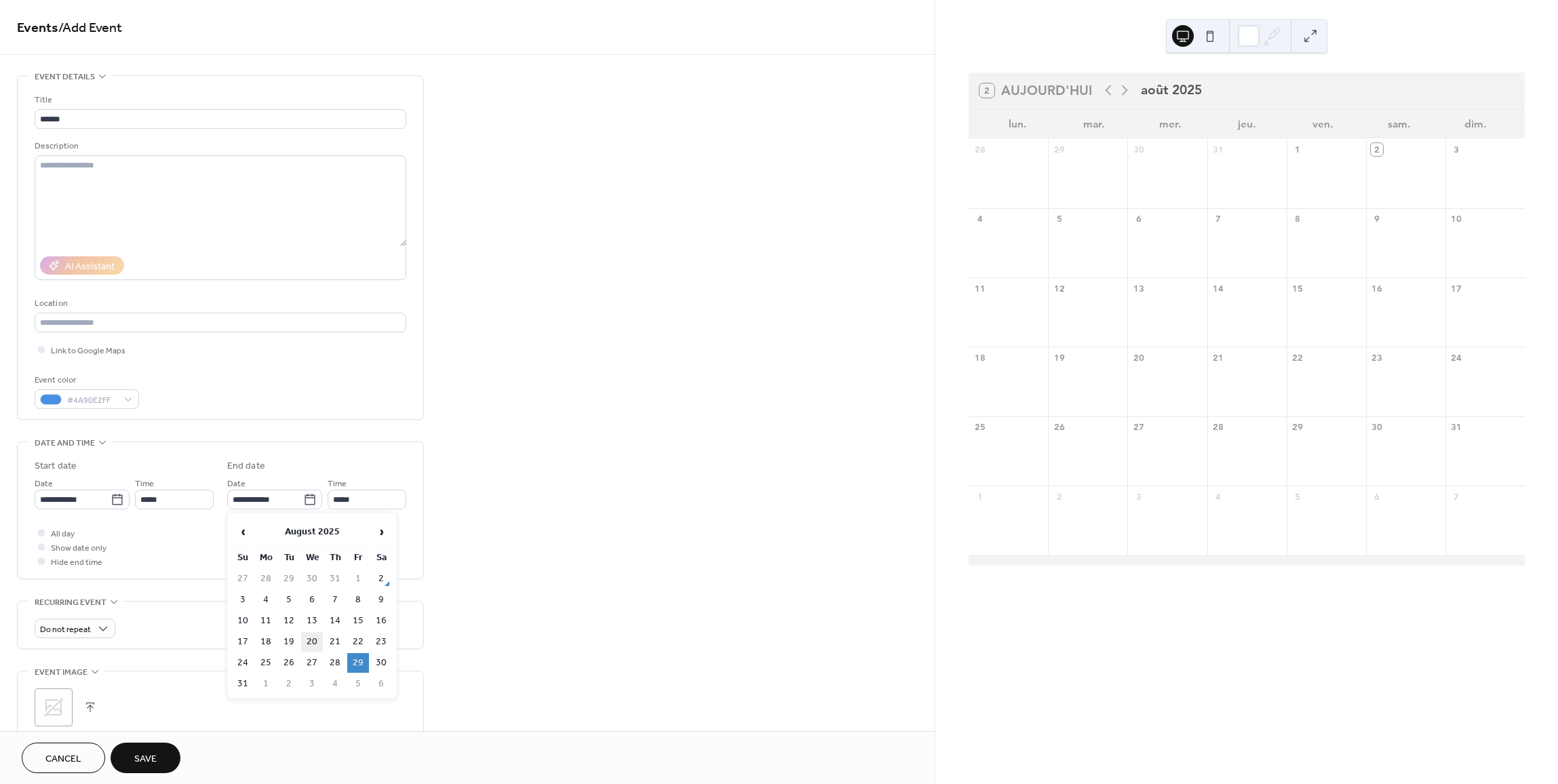 click on "20" at bounding box center [312, 642] 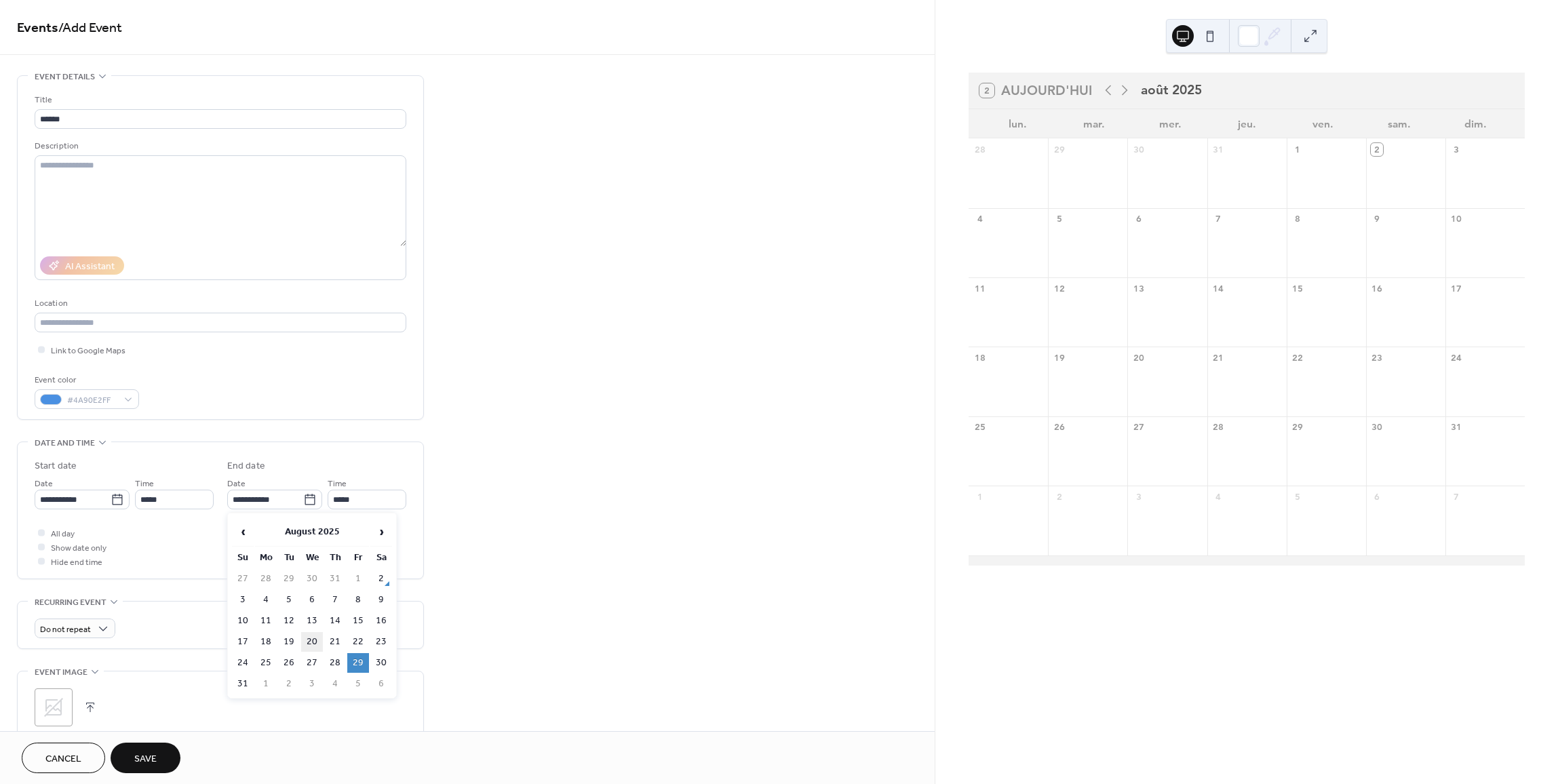 type on "**********" 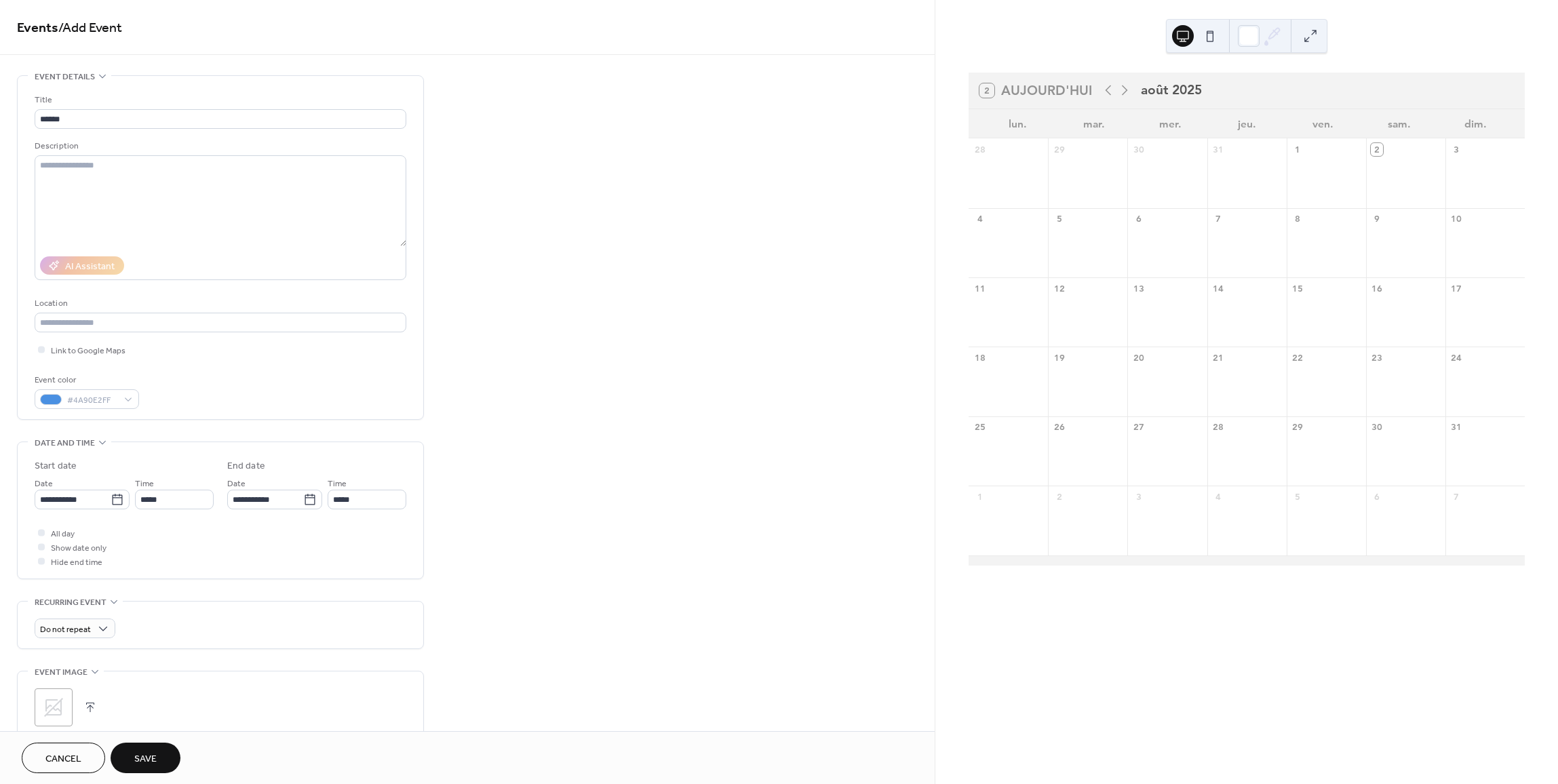 click on "Save" at bounding box center [145, 759] 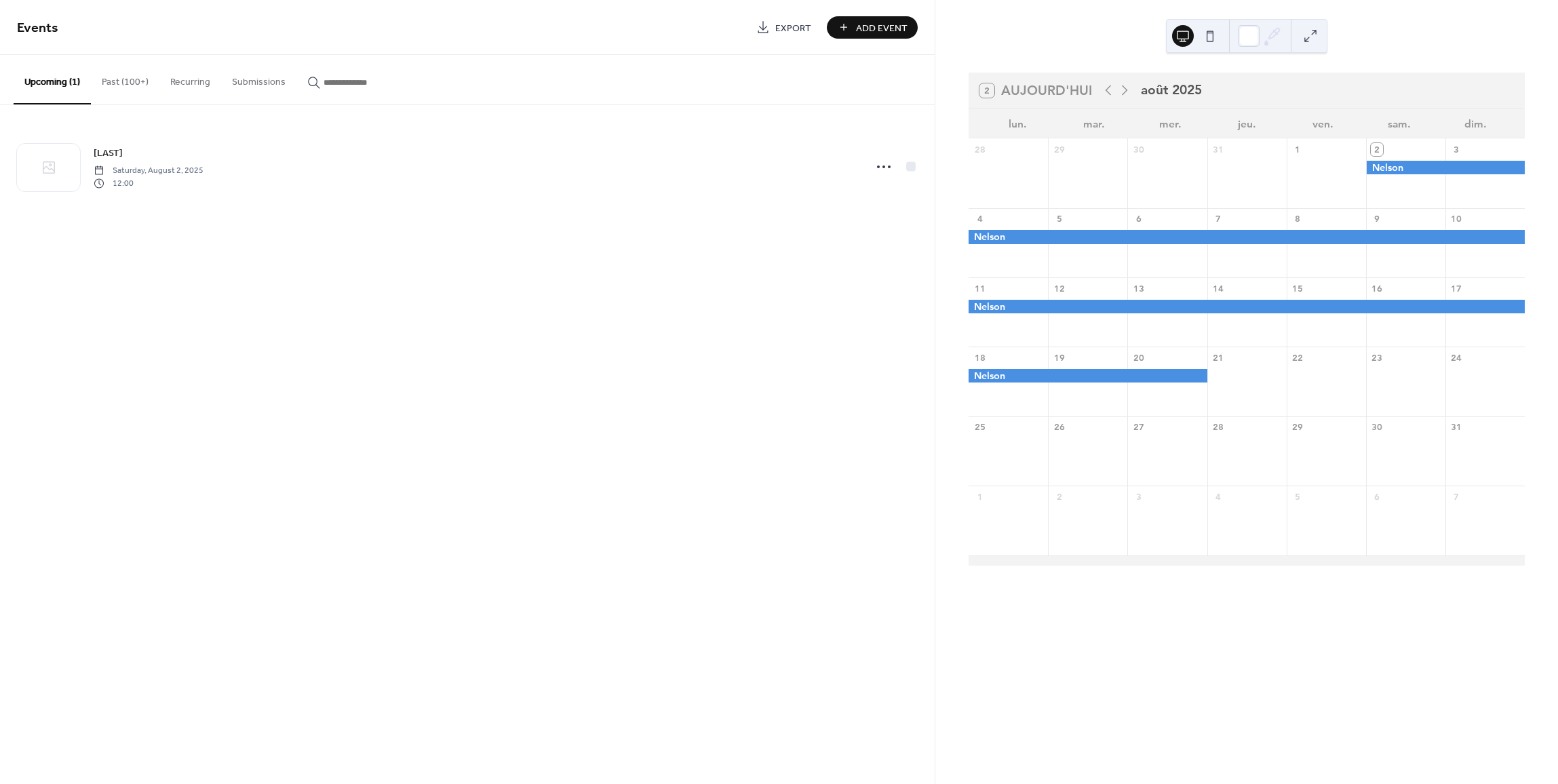 click on "Add Event" at bounding box center (882, 28) 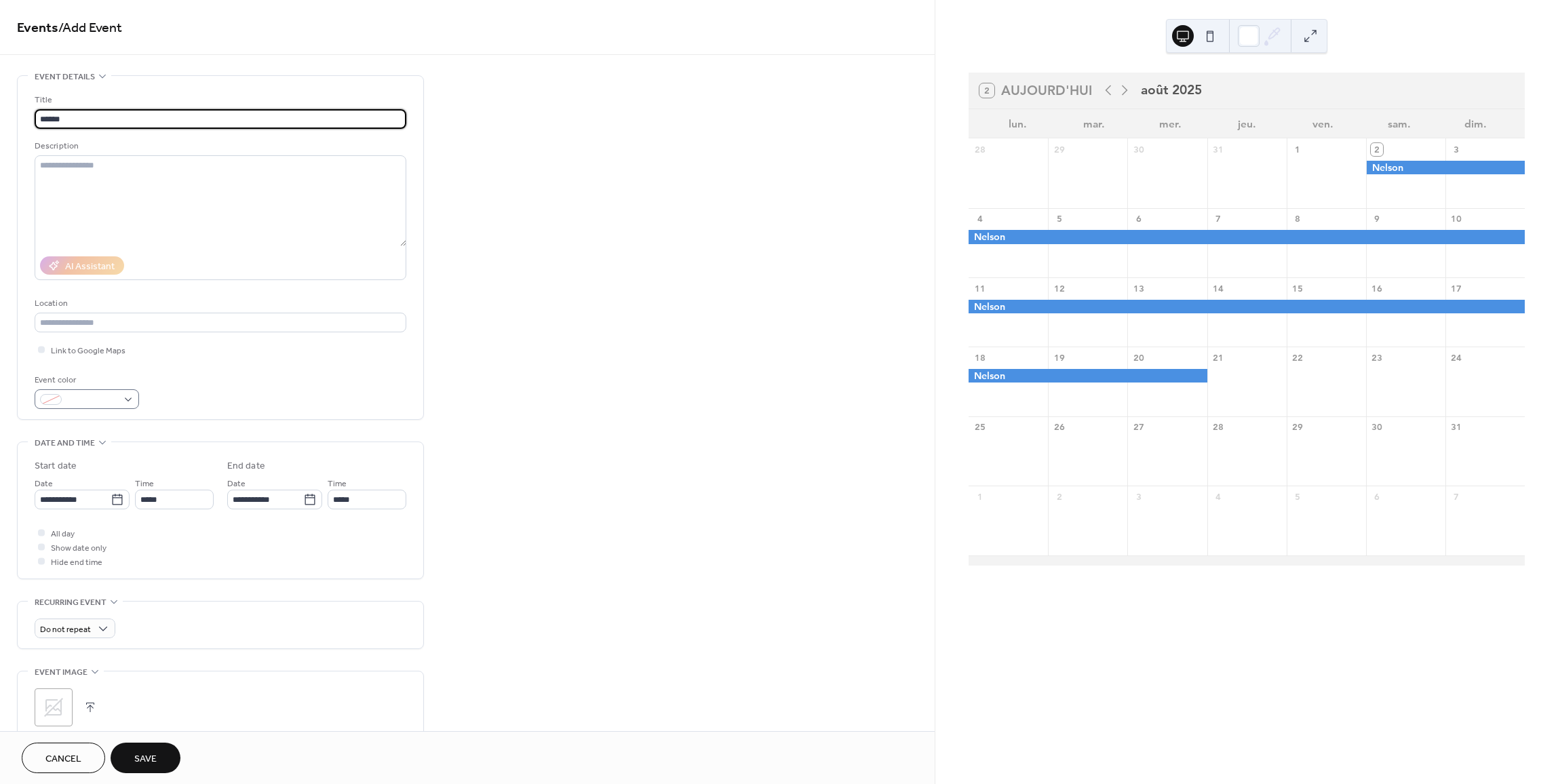 type on "******" 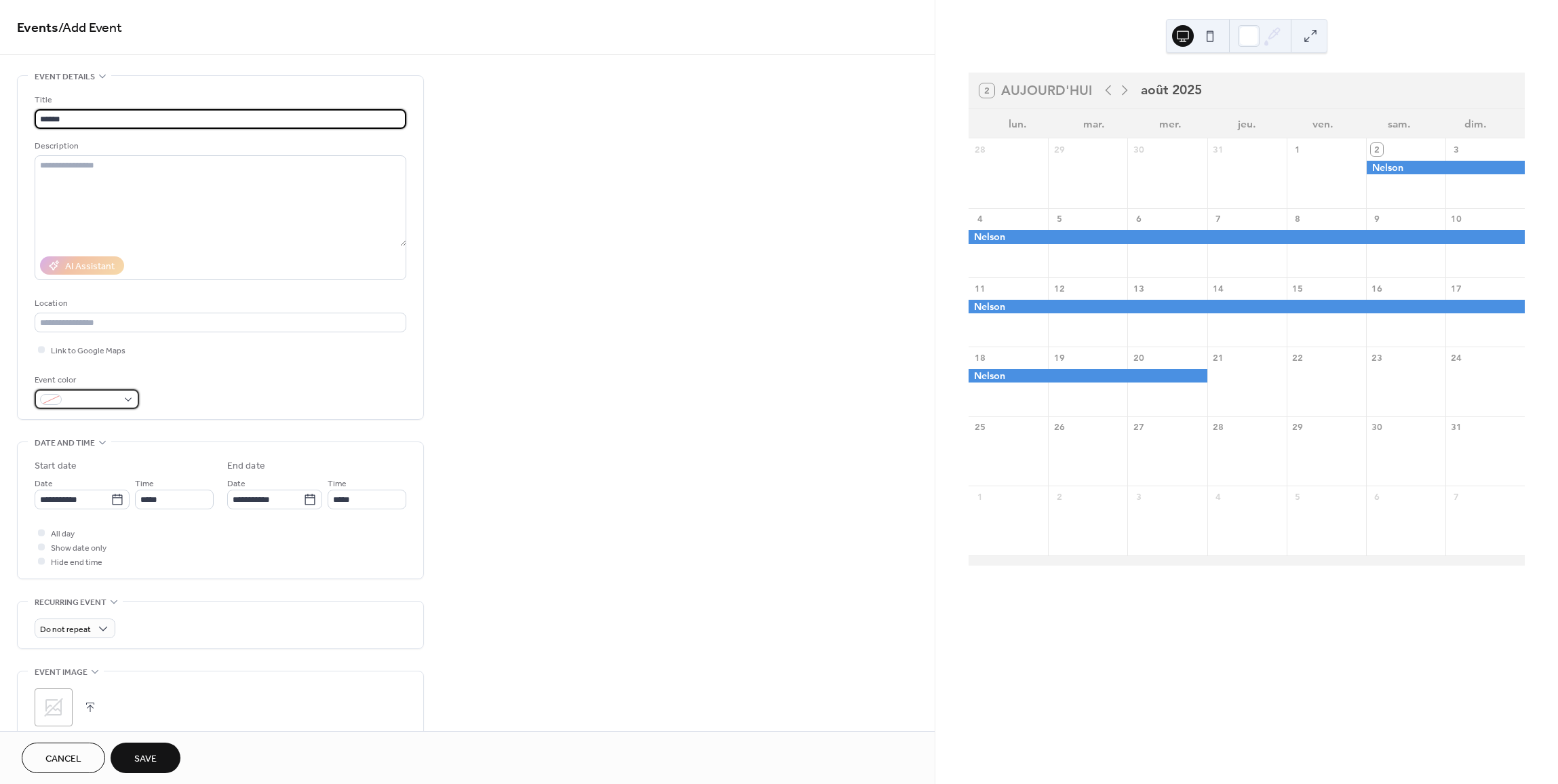 click at bounding box center [92, 400] 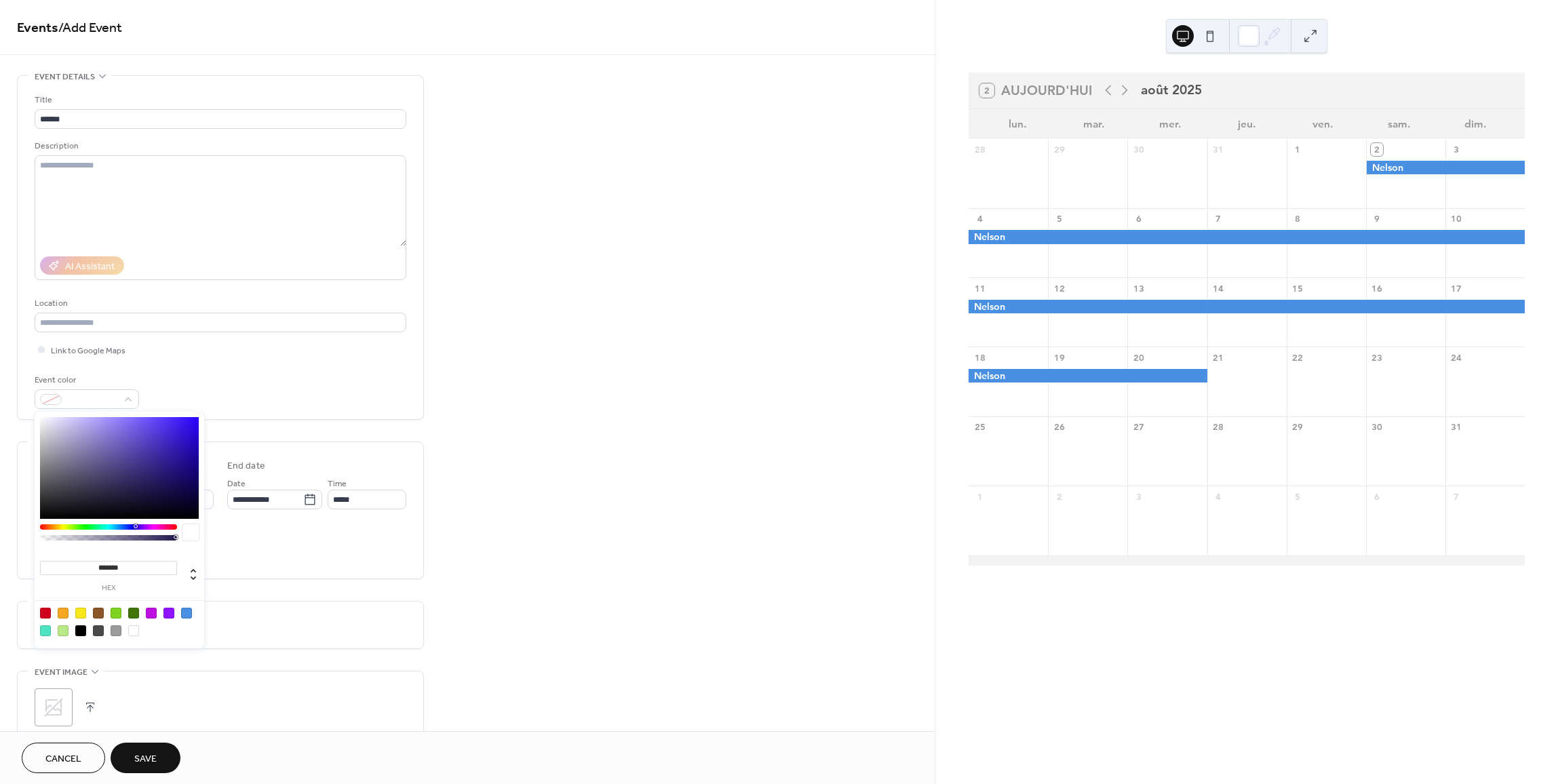 click at bounding box center (81, 613) 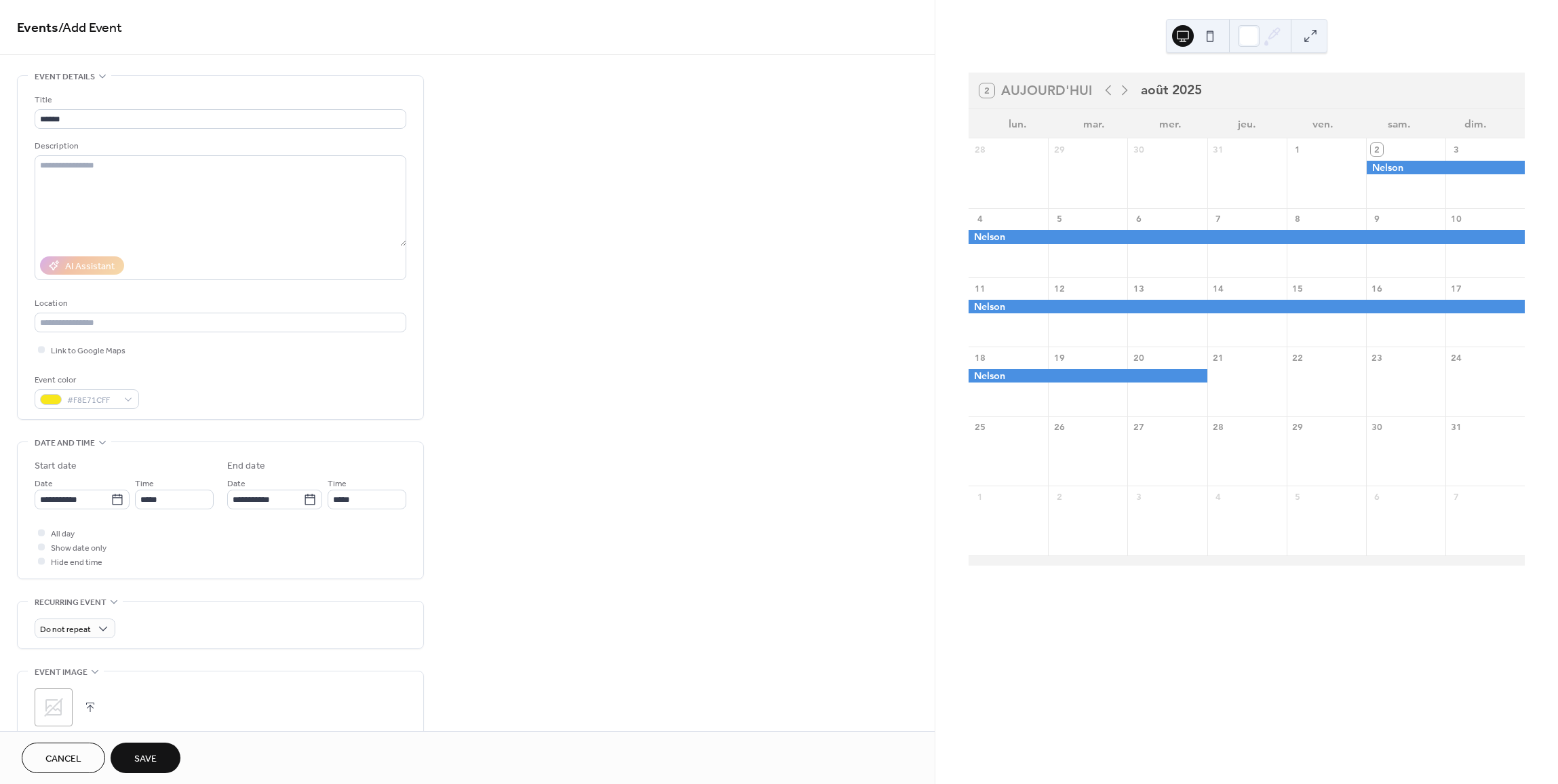 click on "All day Show date only Hide end time" at bounding box center [220, 547] 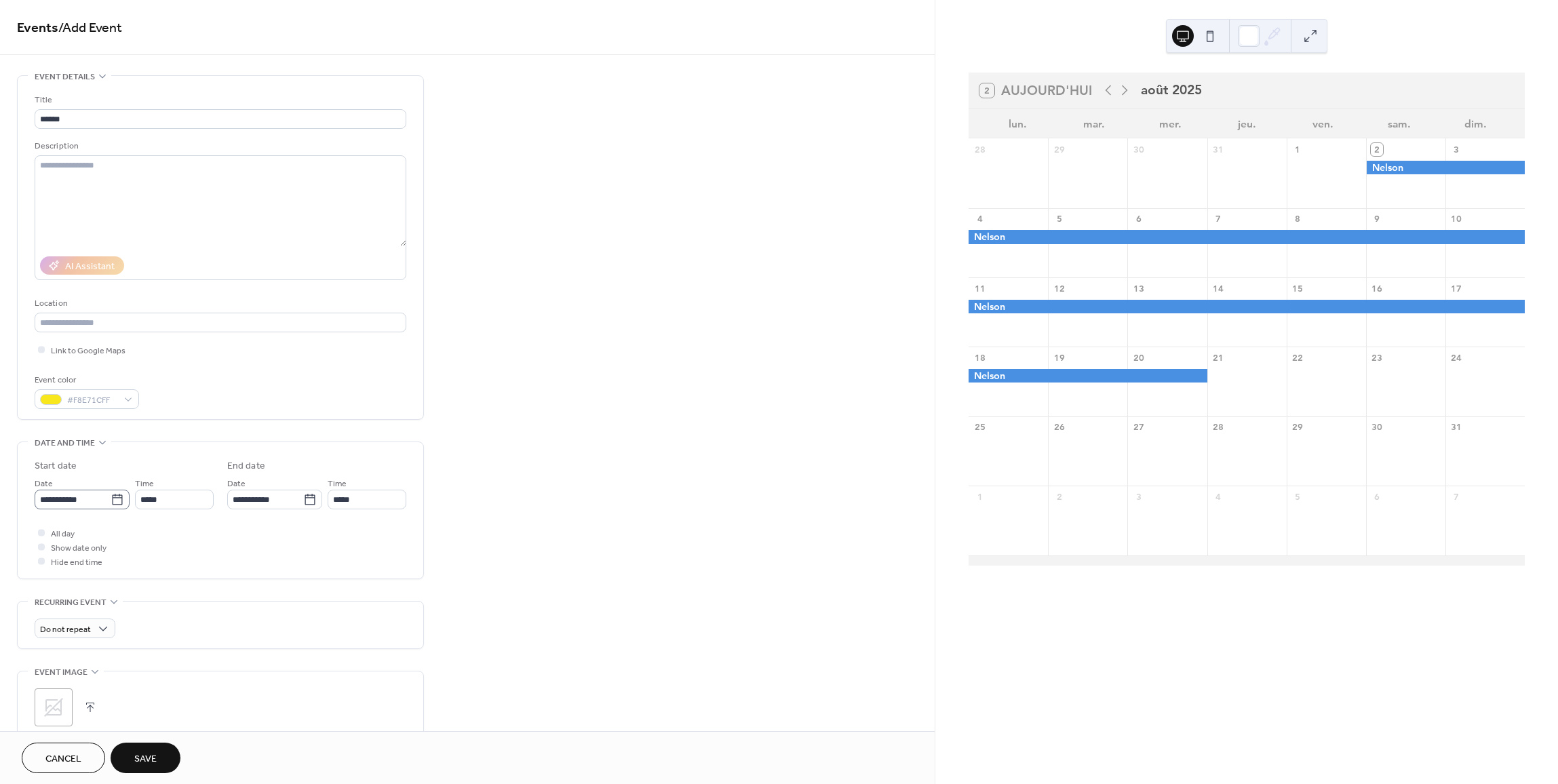 click 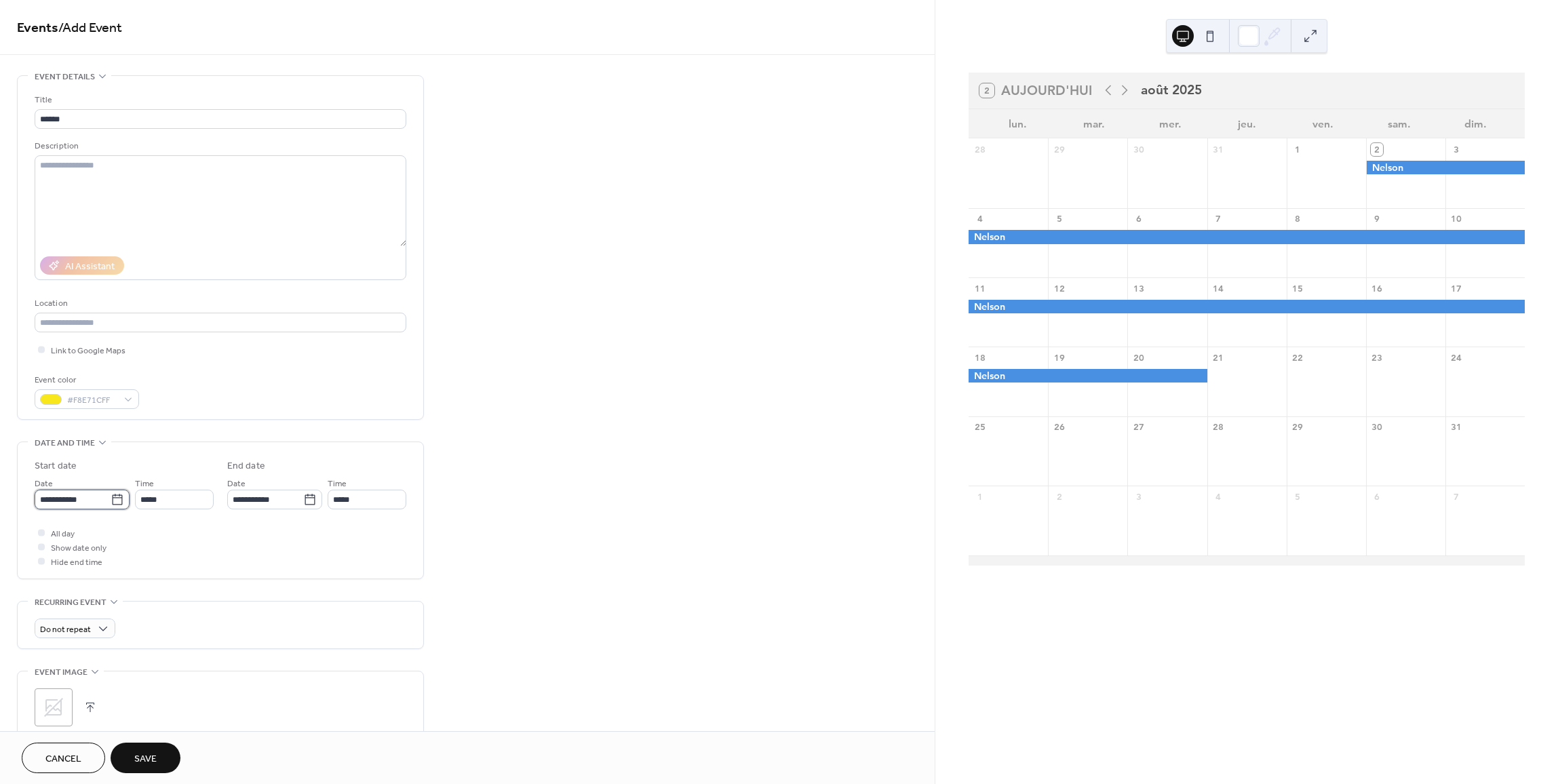 click on "**********" at bounding box center (73, 499) 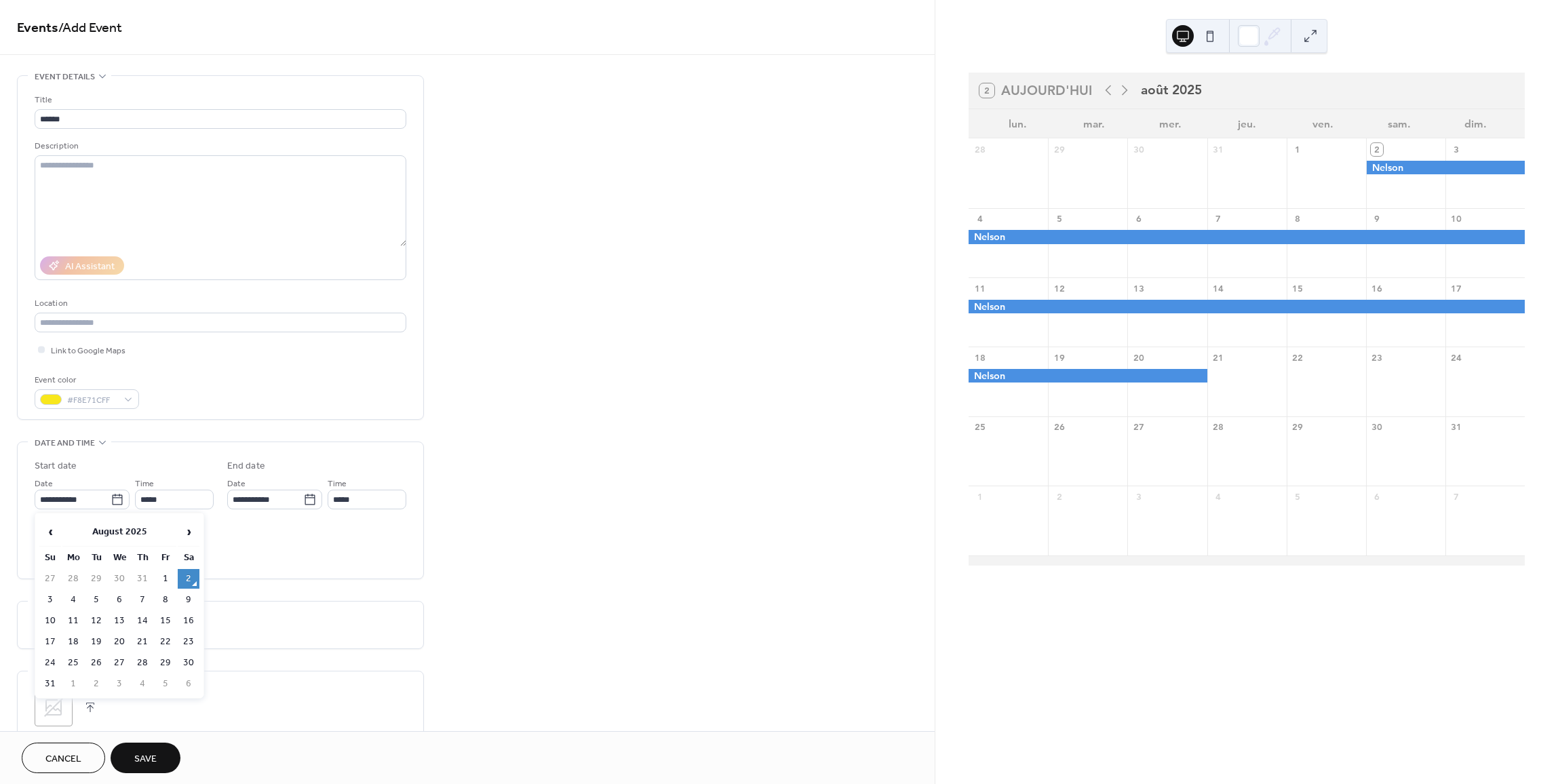 click on "2" at bounding box center (189, 579) 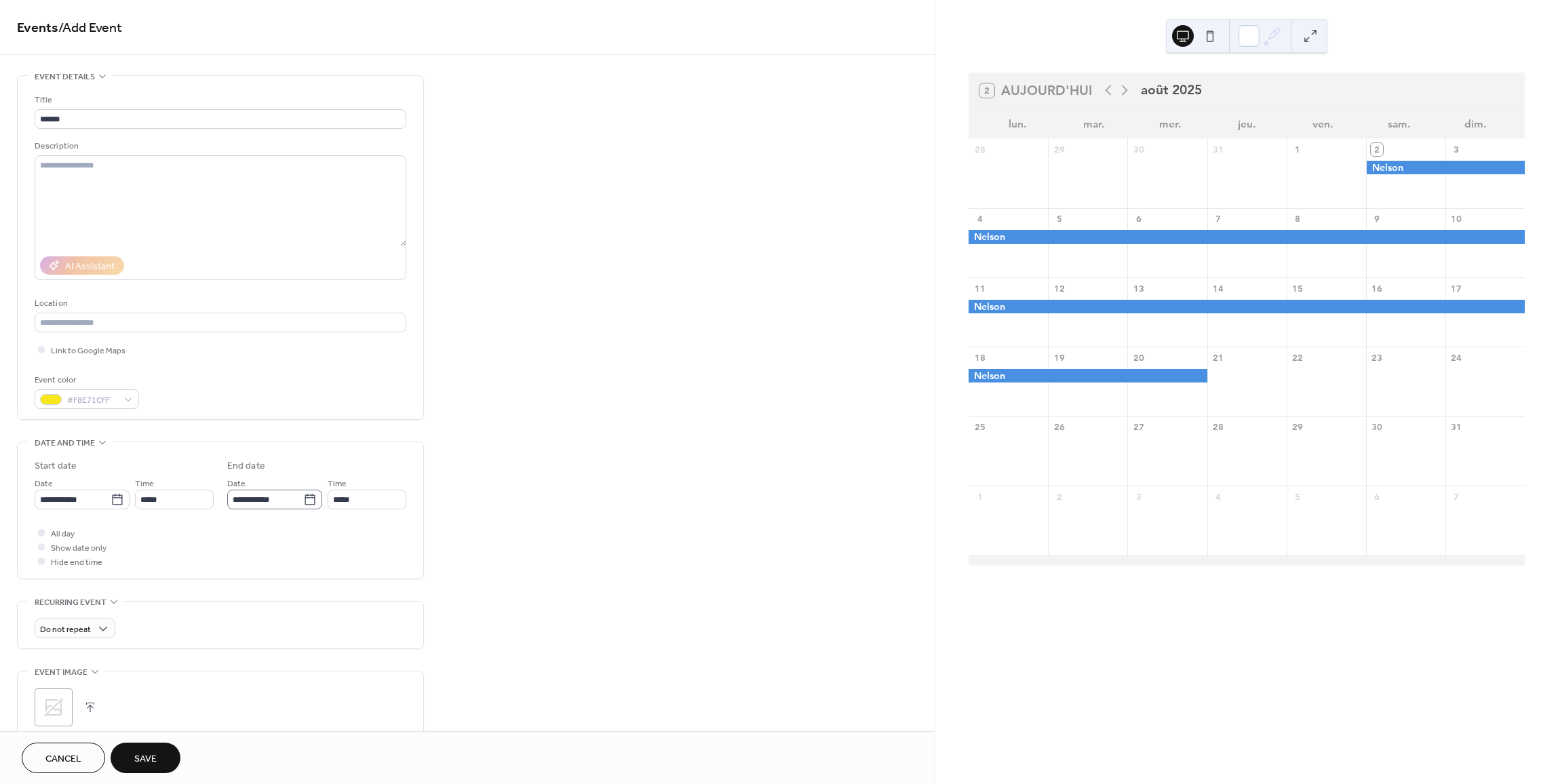 click 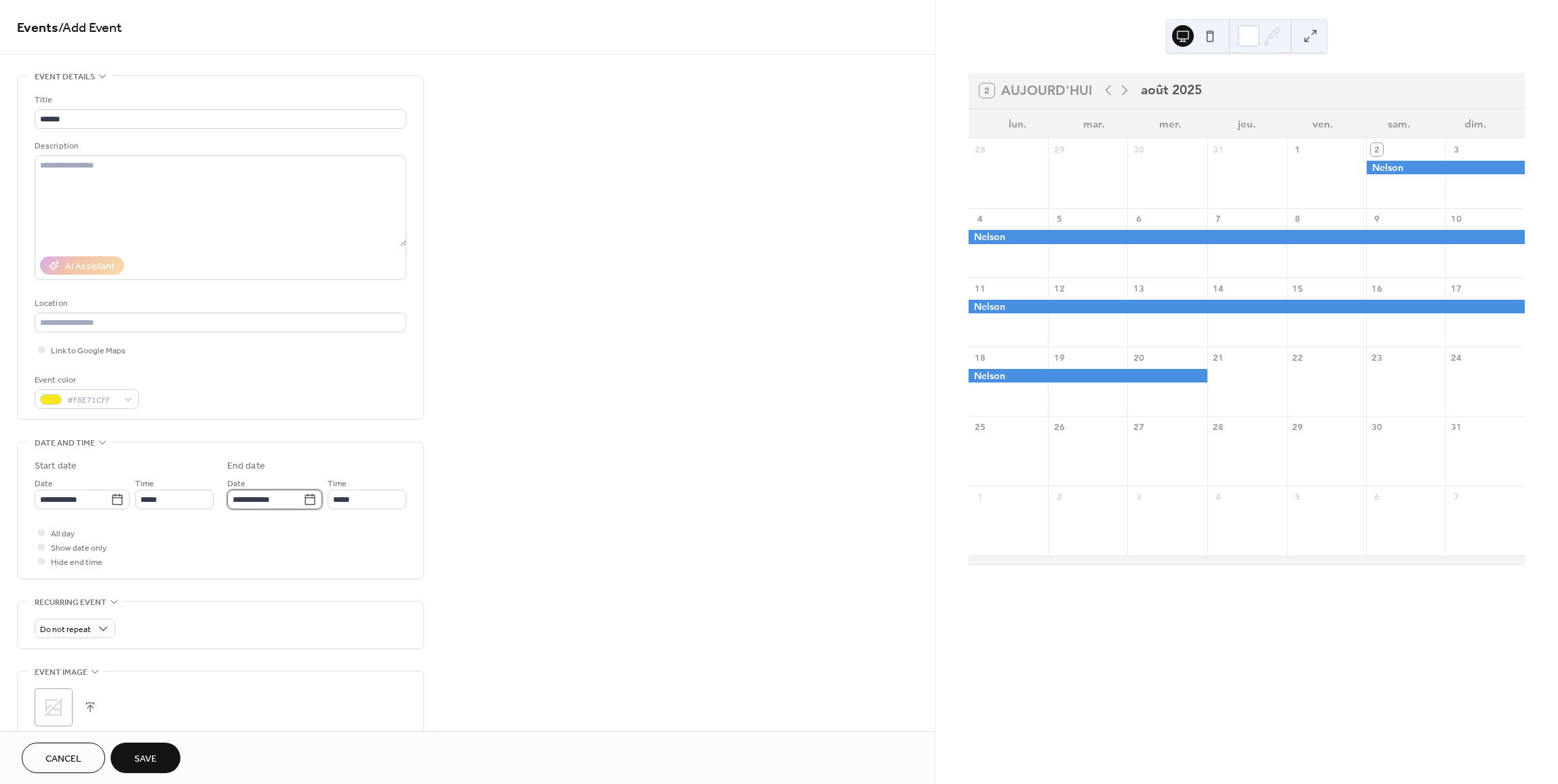 click on "**********" at bounding box center [265, 499] 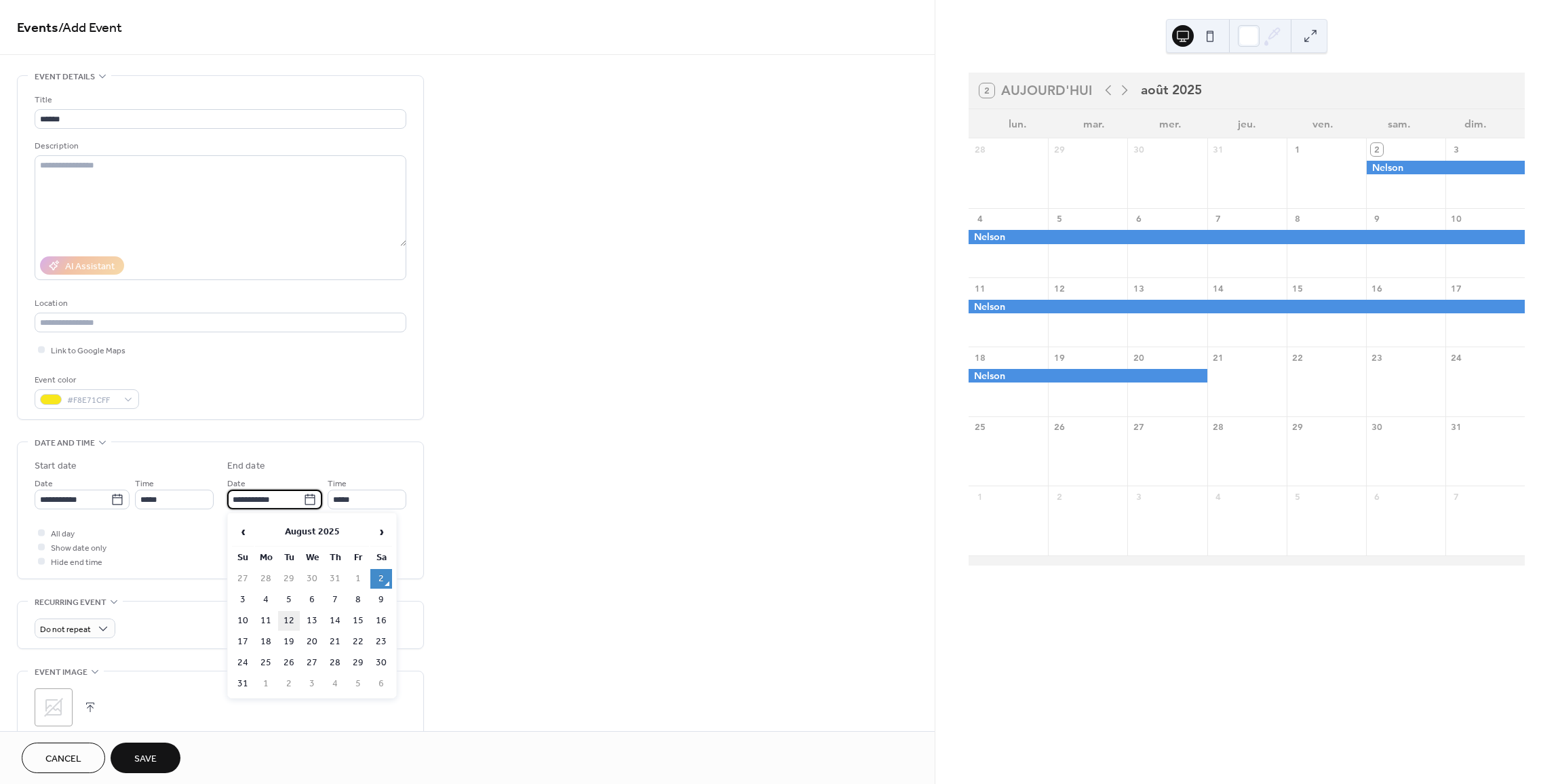 click on "12" at bounding box center (289, 621) 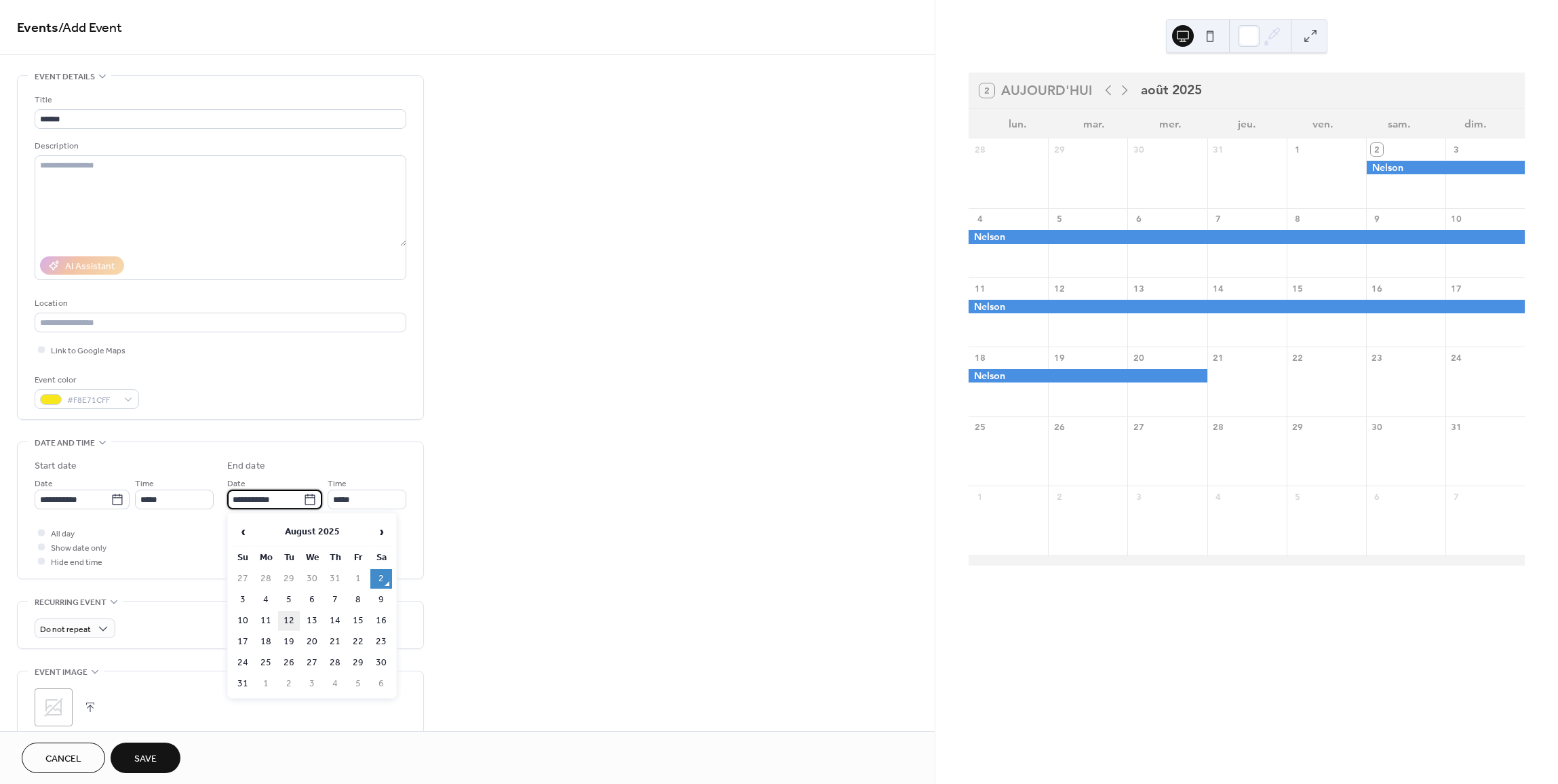 type on "**********" 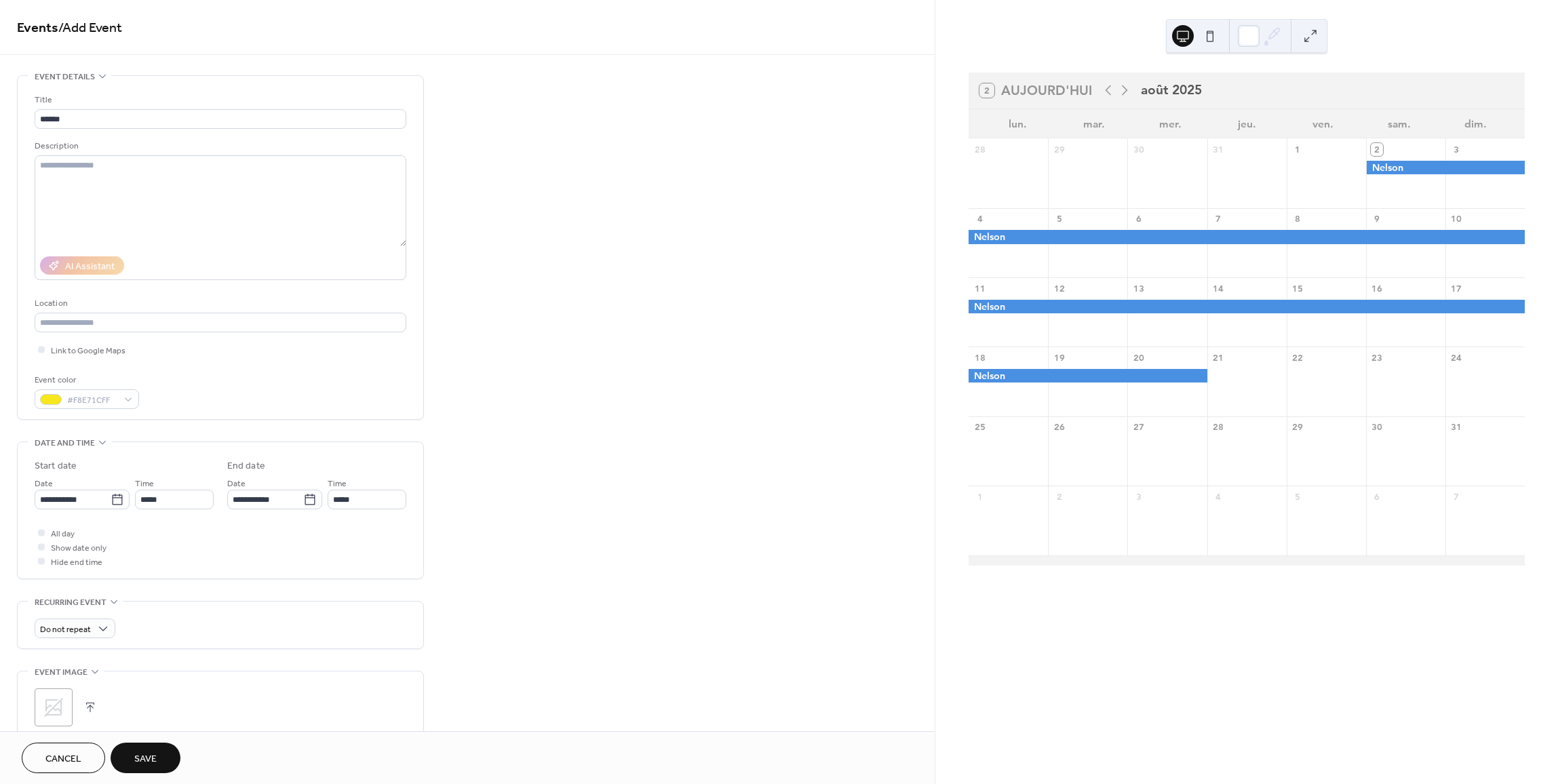 click on "Save" at bounding box center (145, 759) 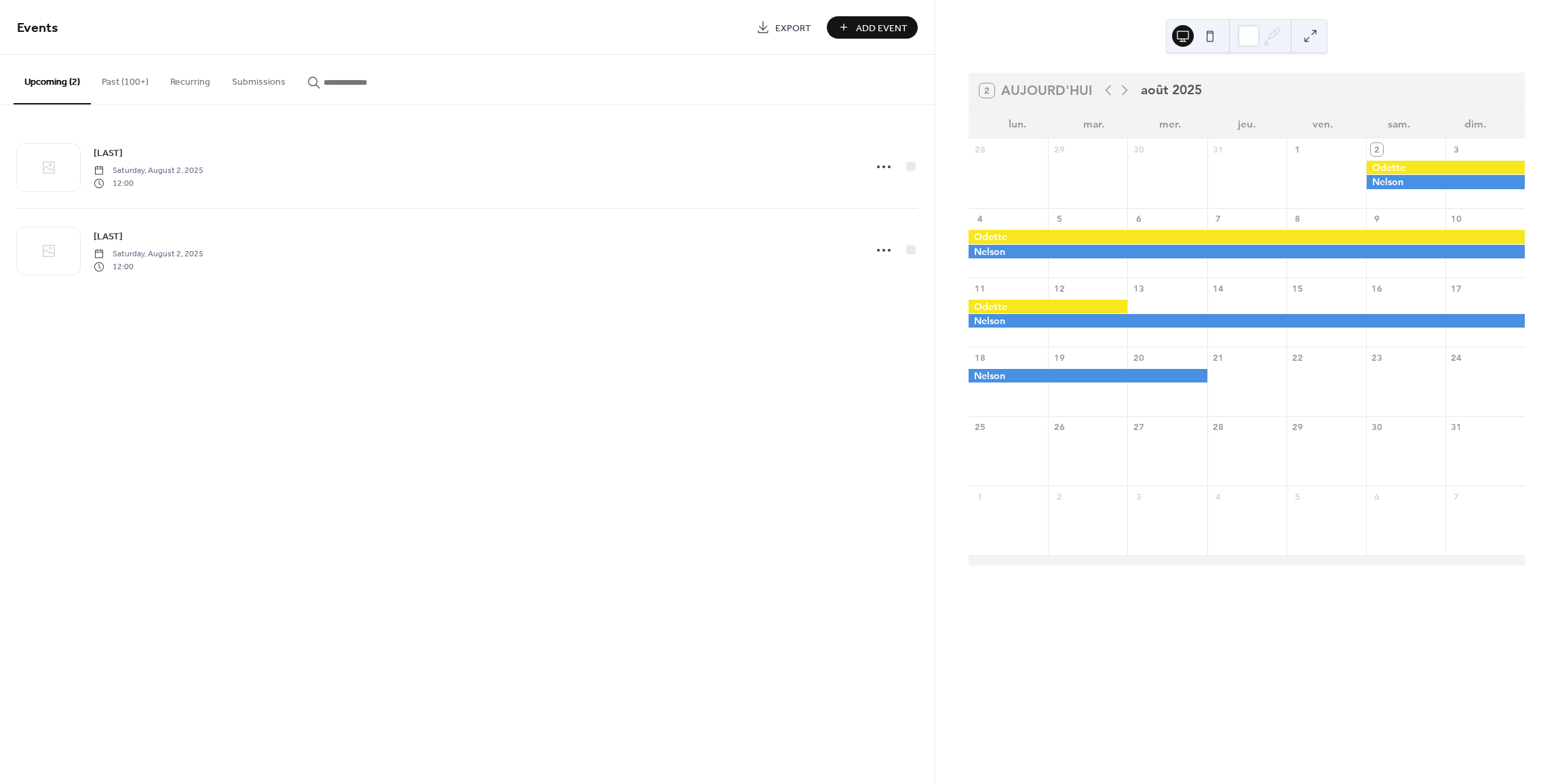 click on "Add Event" at bounding box center [882, 28] 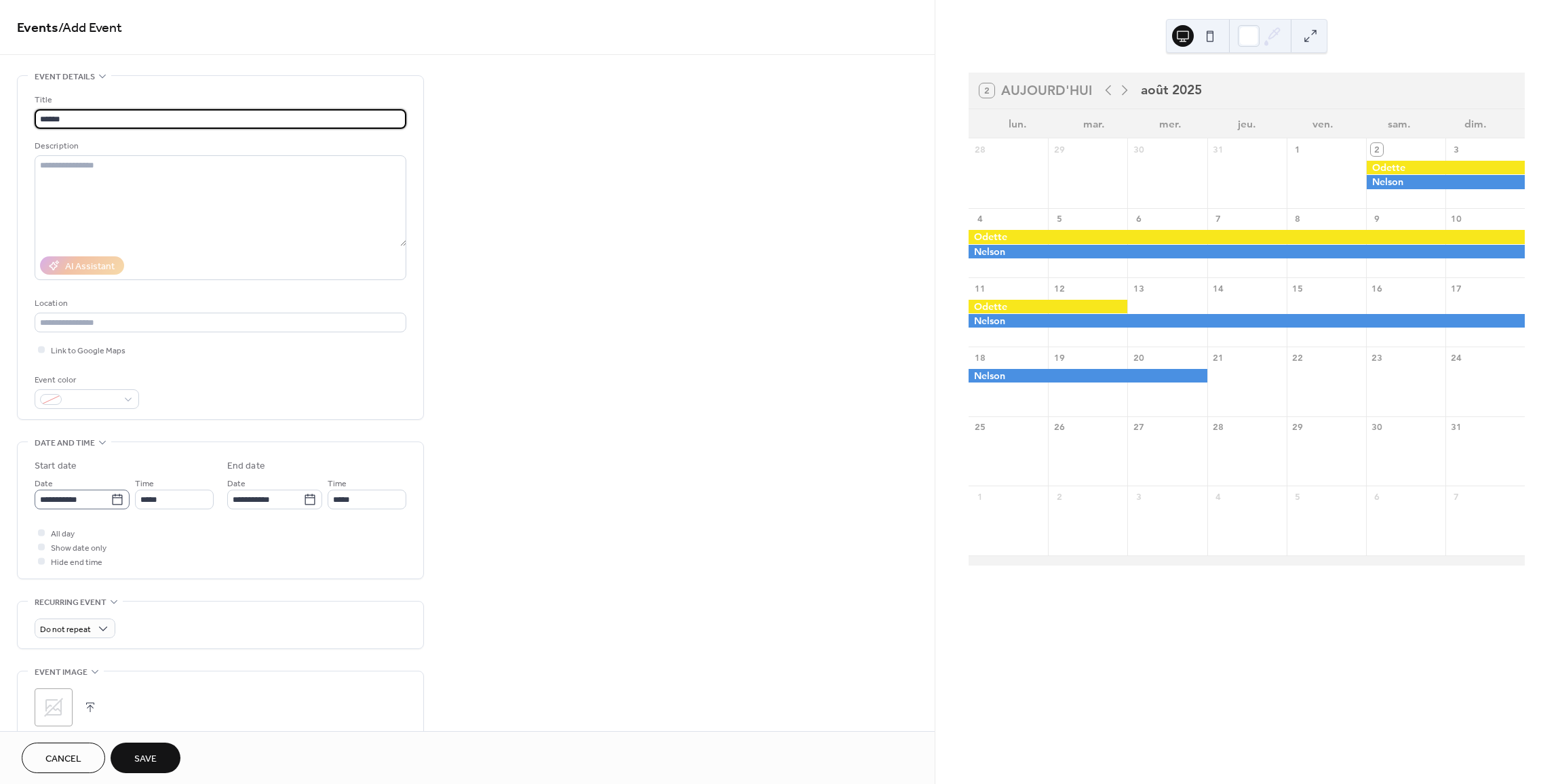 type on "******" 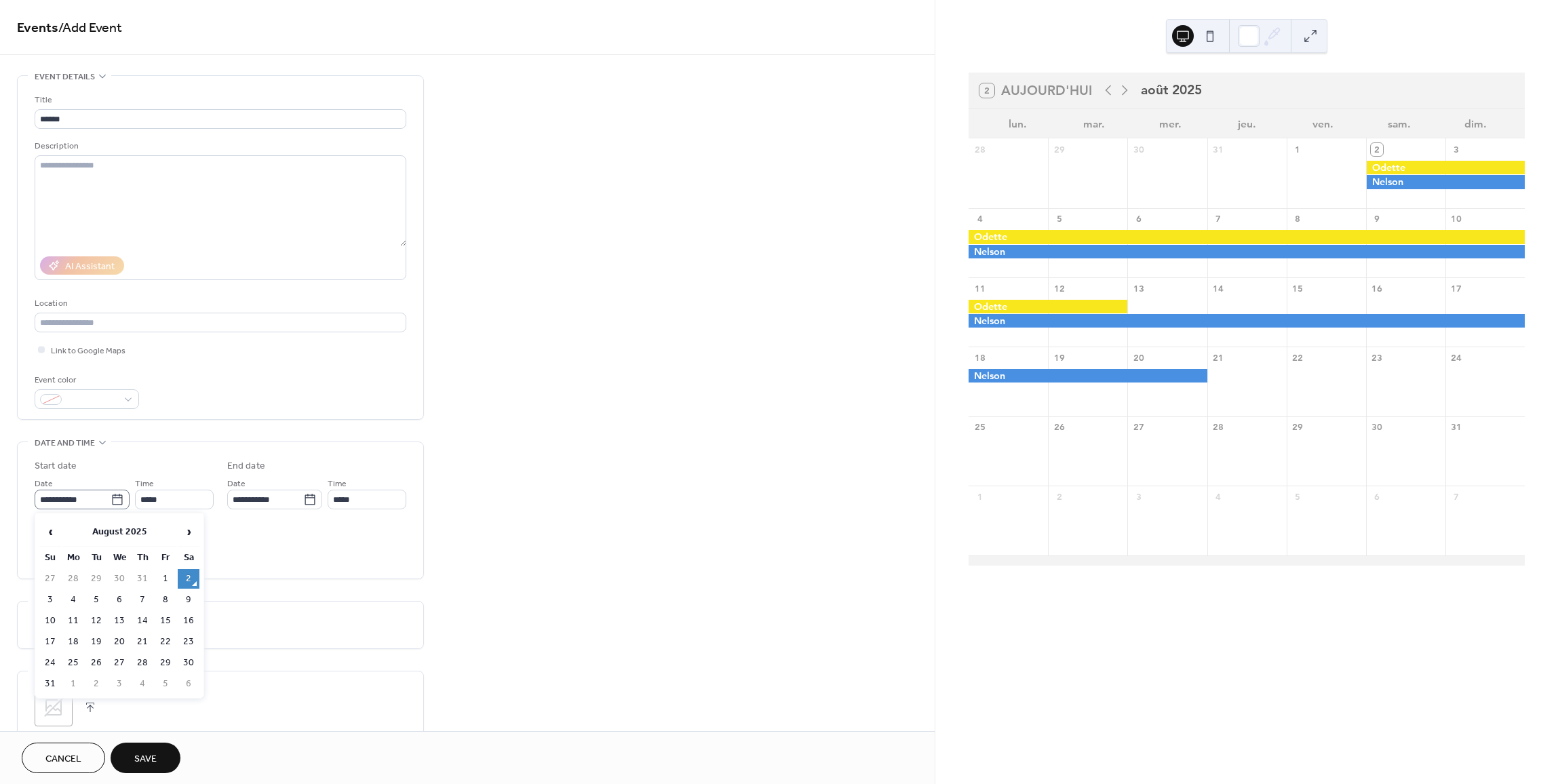 click 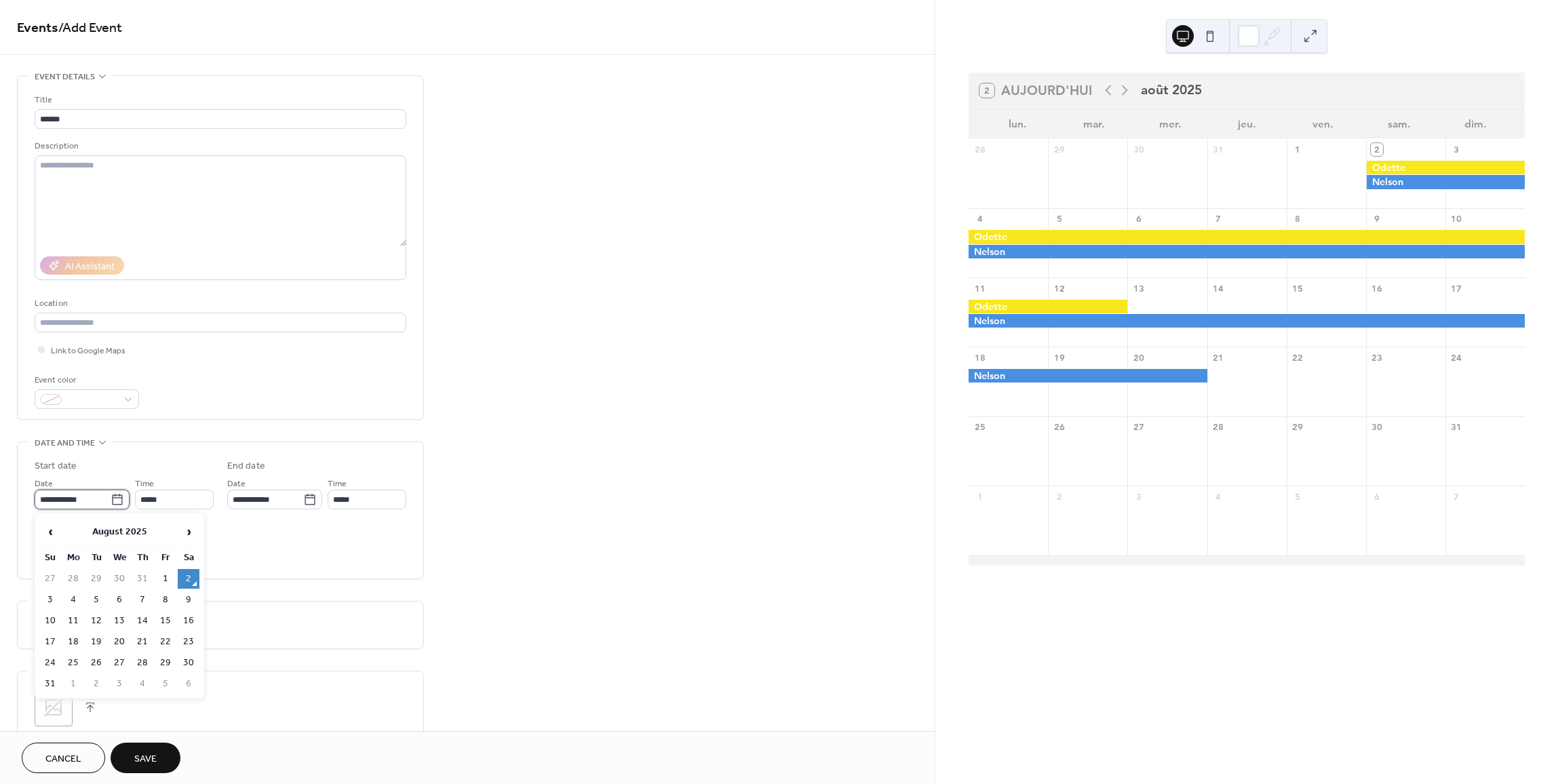 click on "**********" at bounding box center [73, 499] 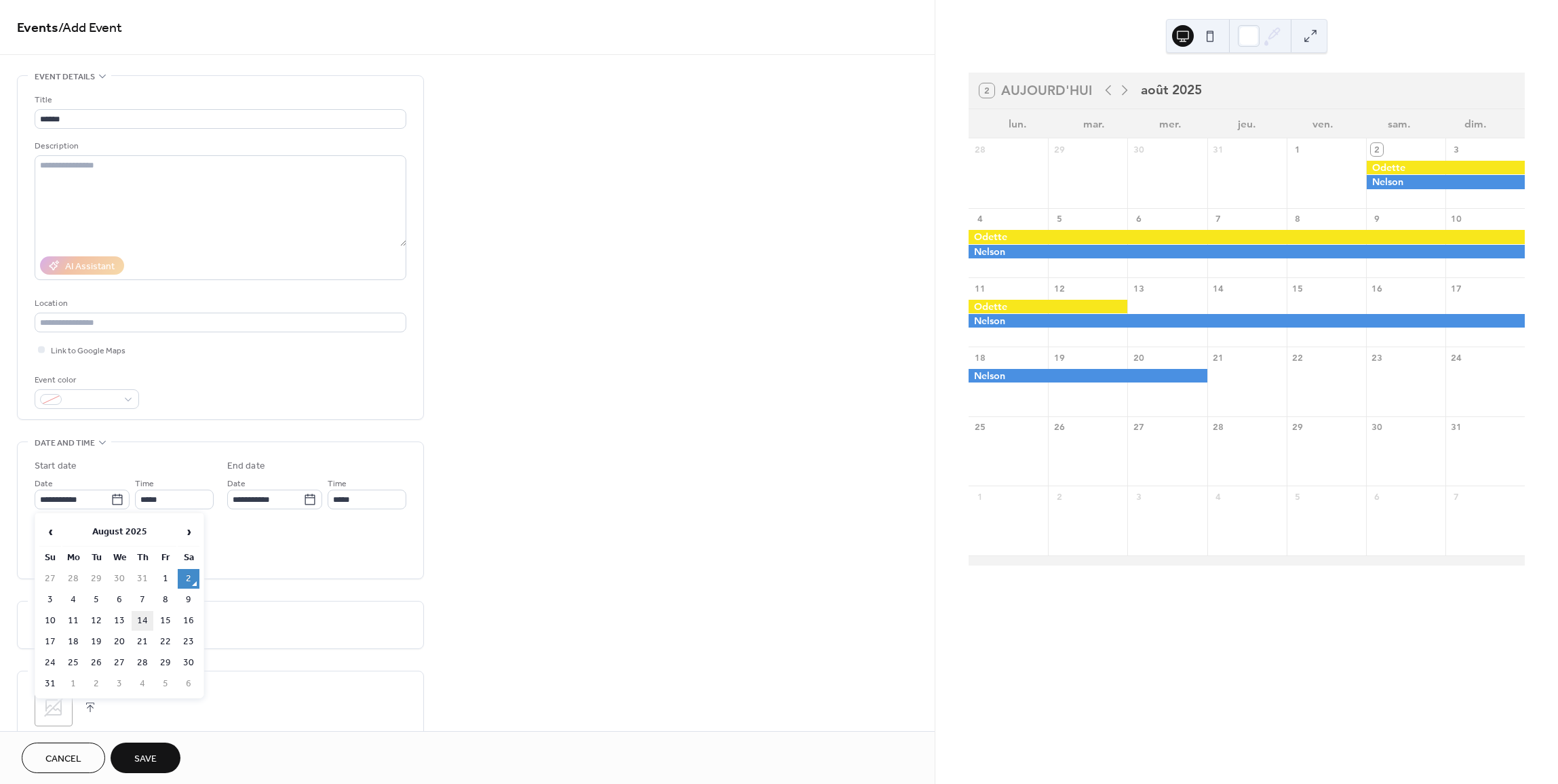 click on "14" at bounding box center (142, 621) 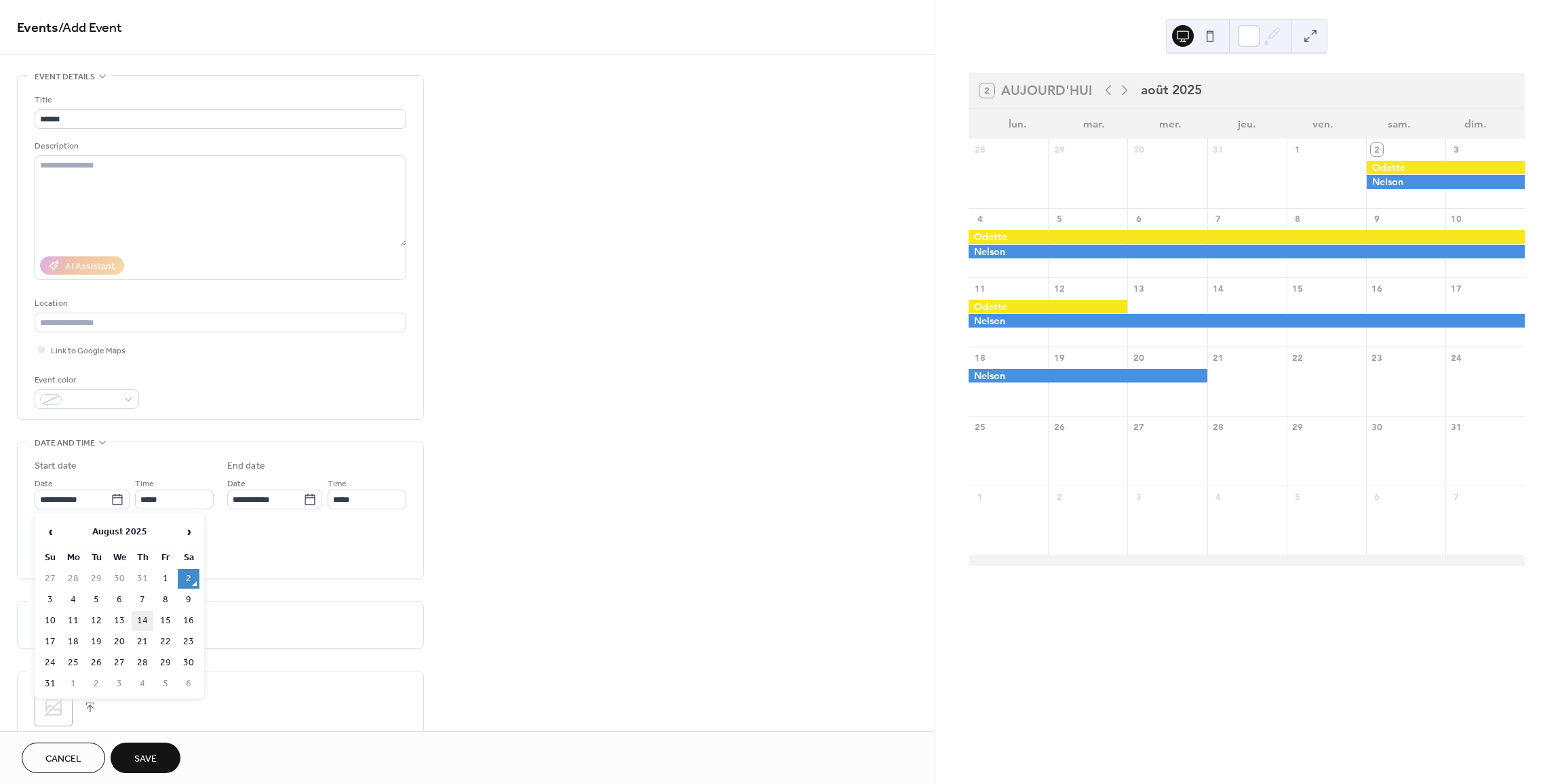 type on "**********" 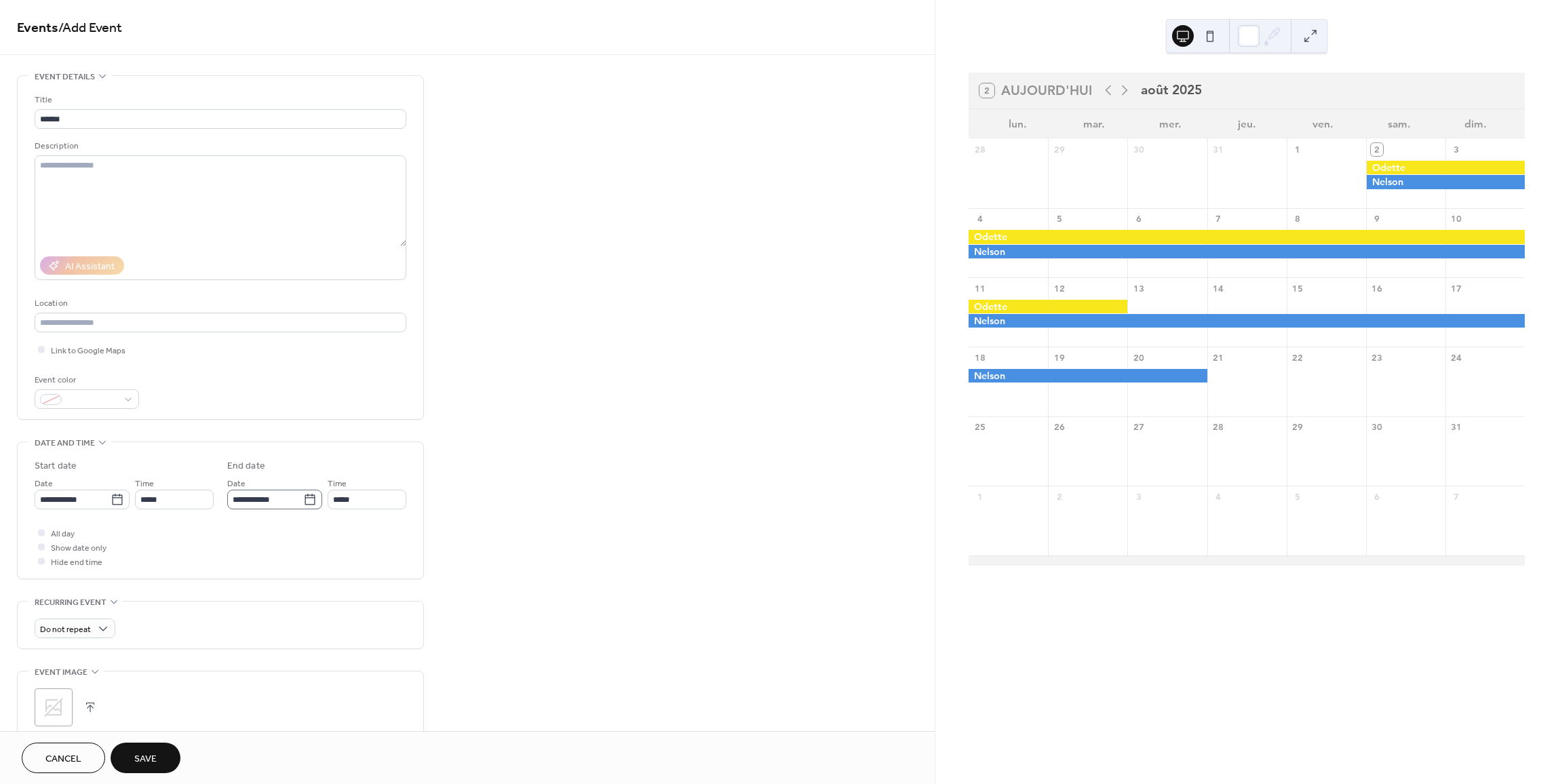 click 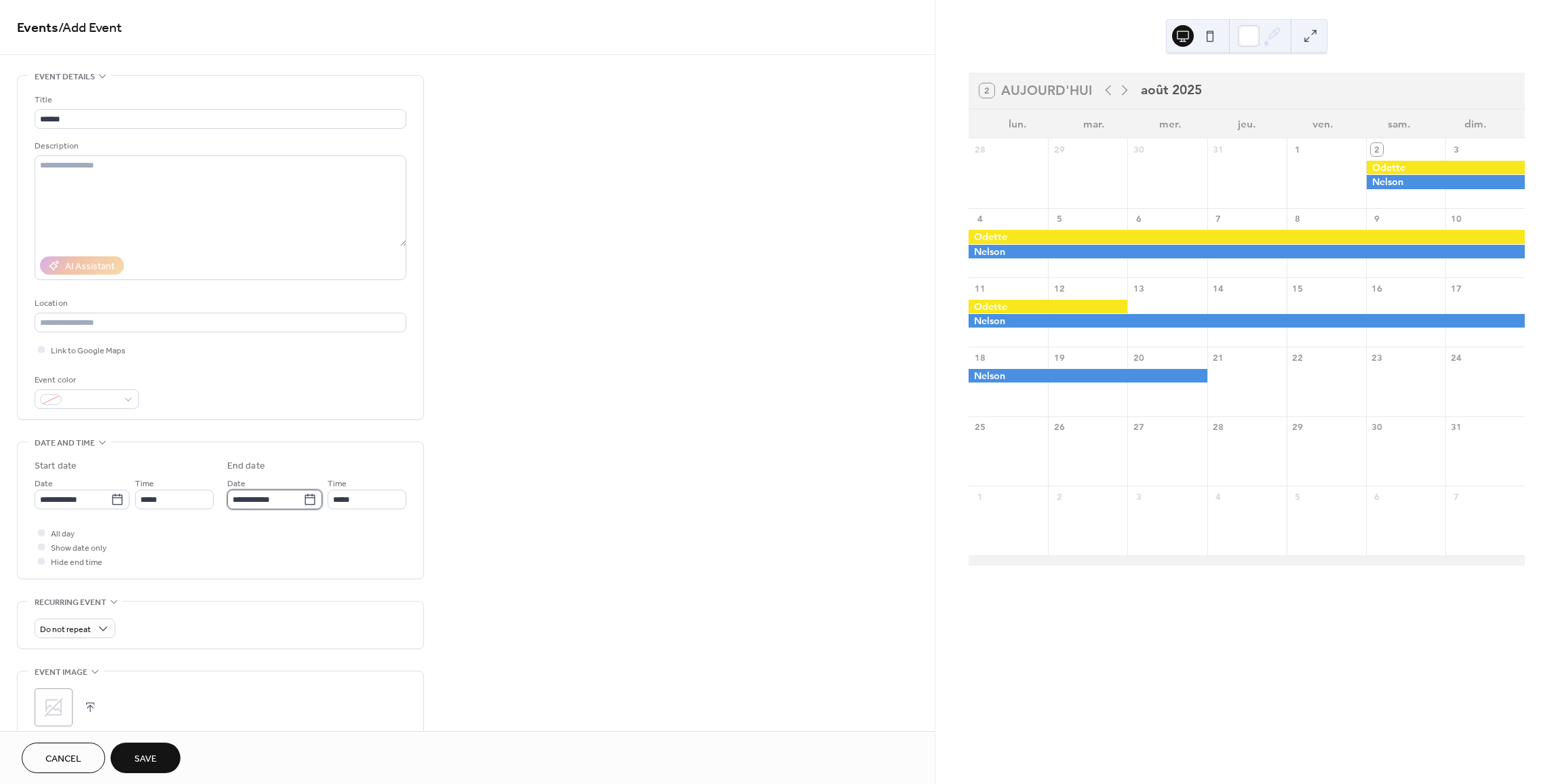 click on "**********" at bounding box center (265, 499) 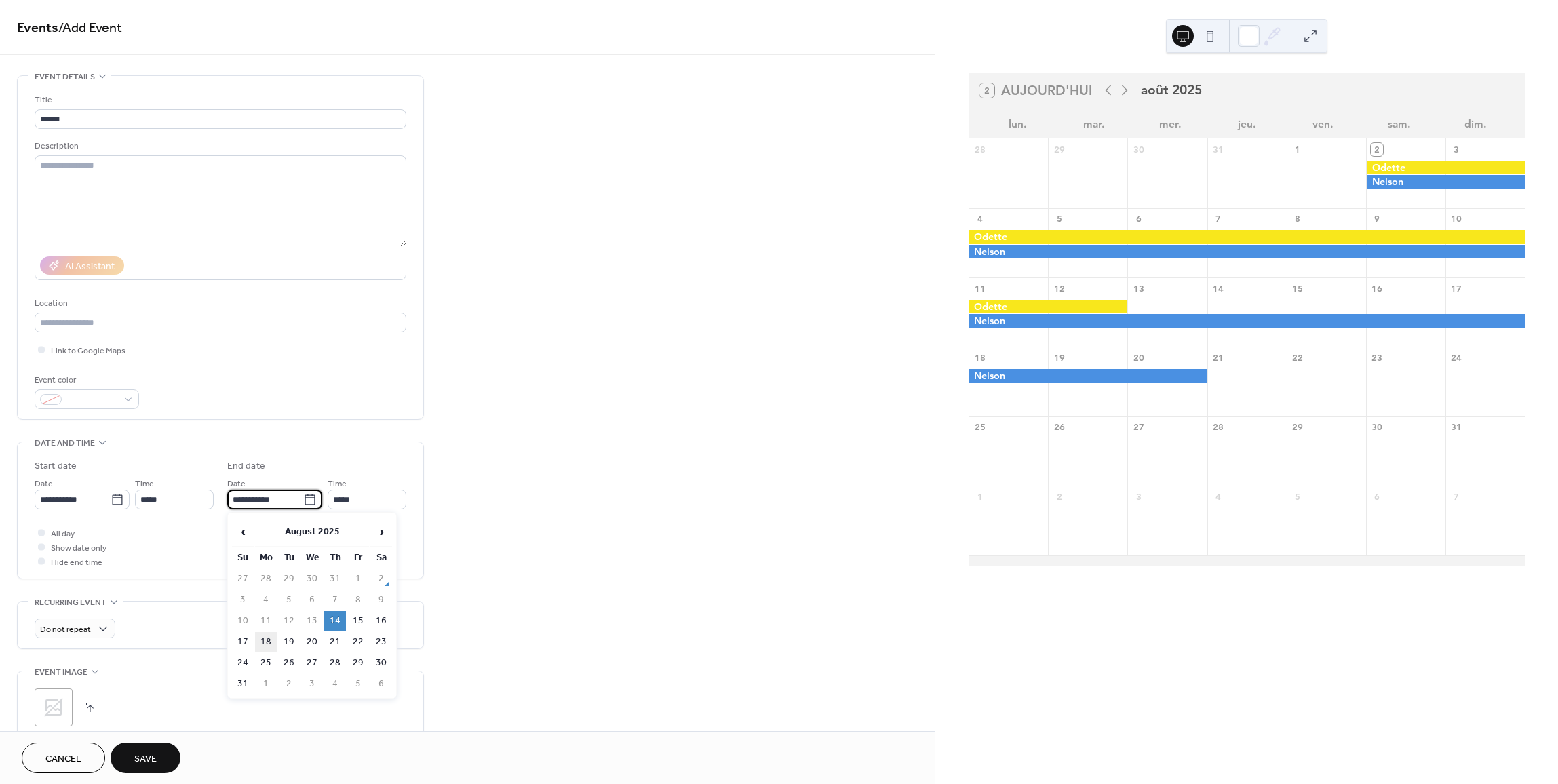 click on "18" at bounding box center [266, 642] 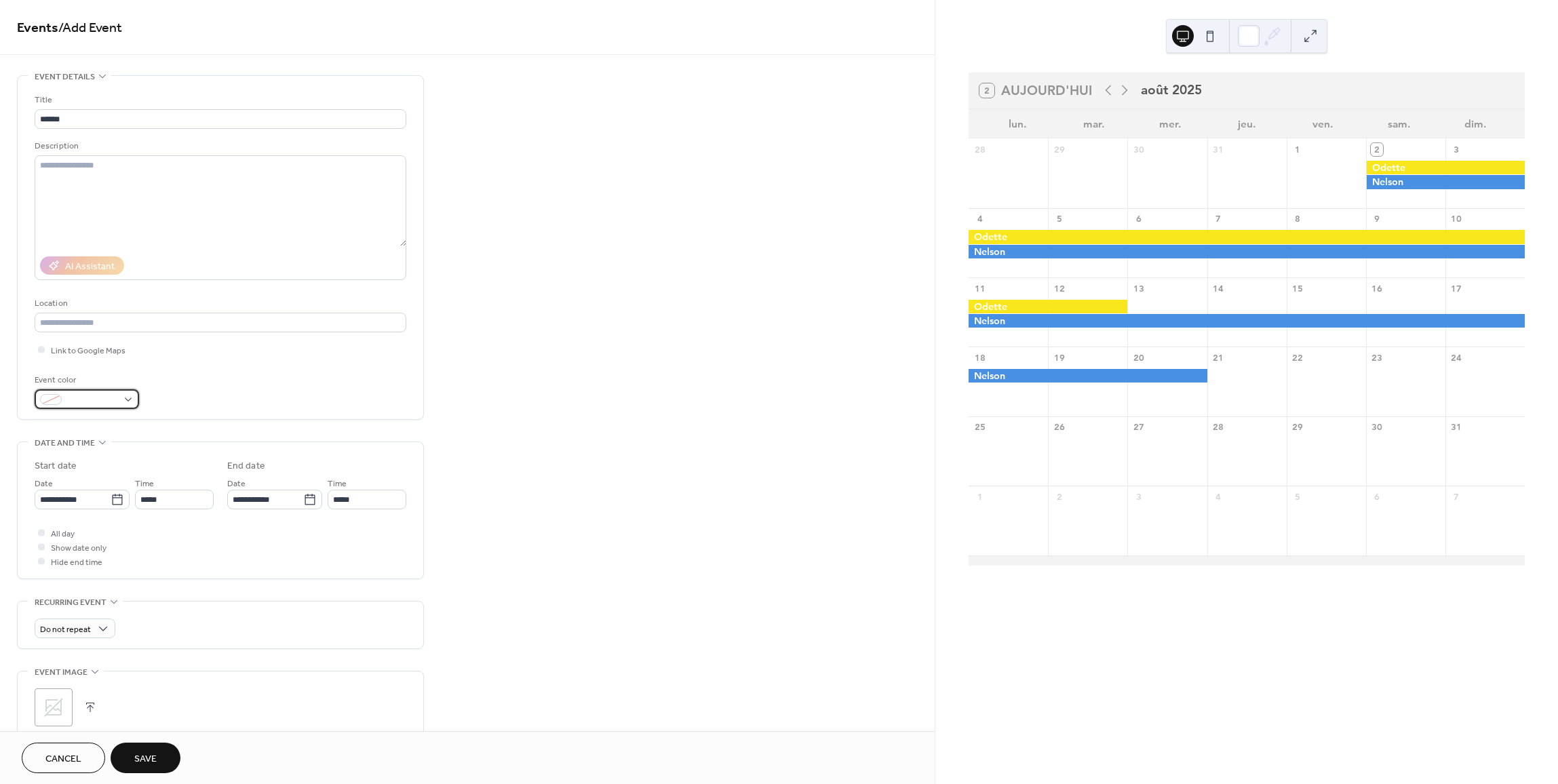 click at bounding box center (92, 400) 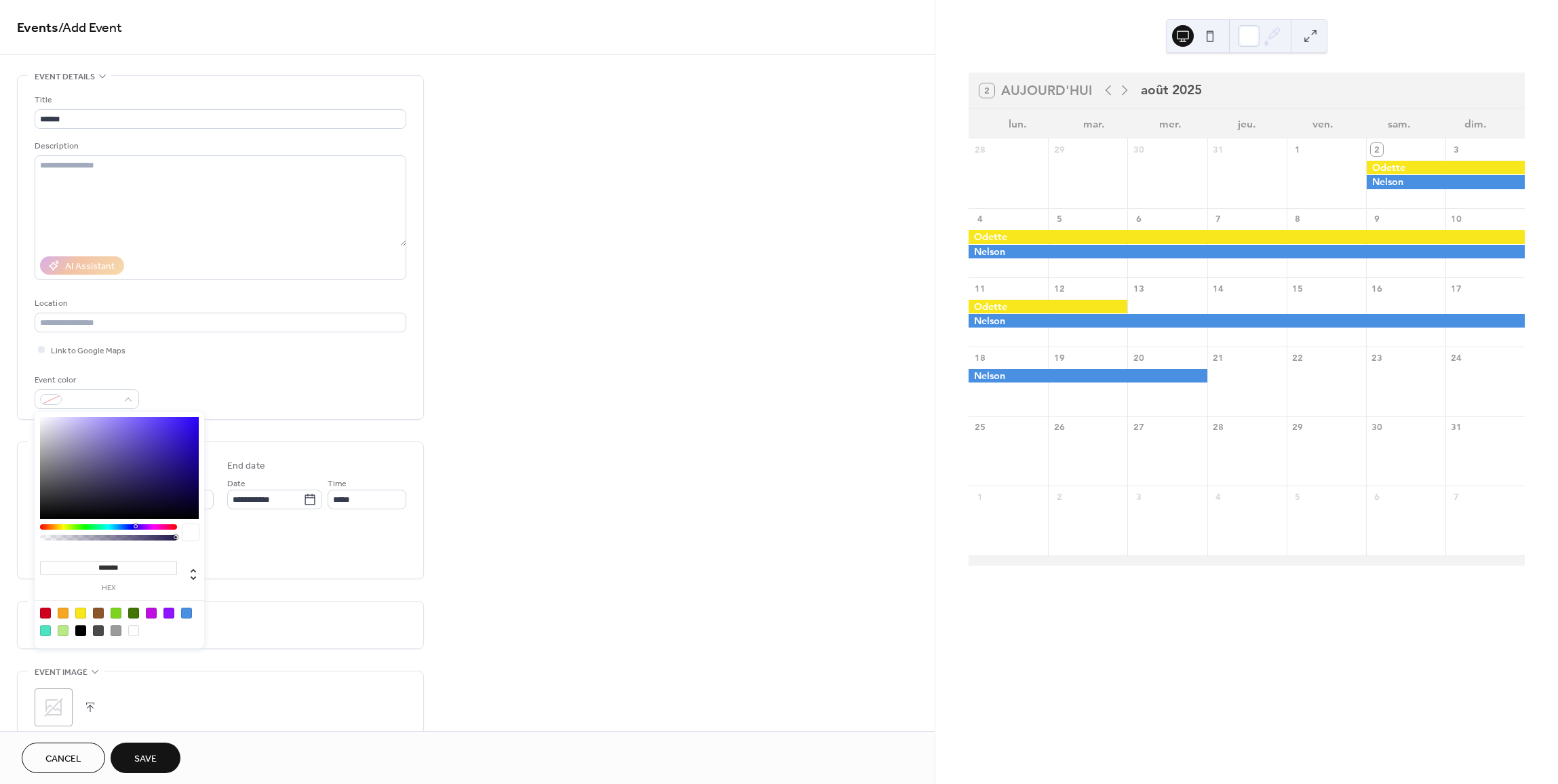 click at bounding box center (81, 613) 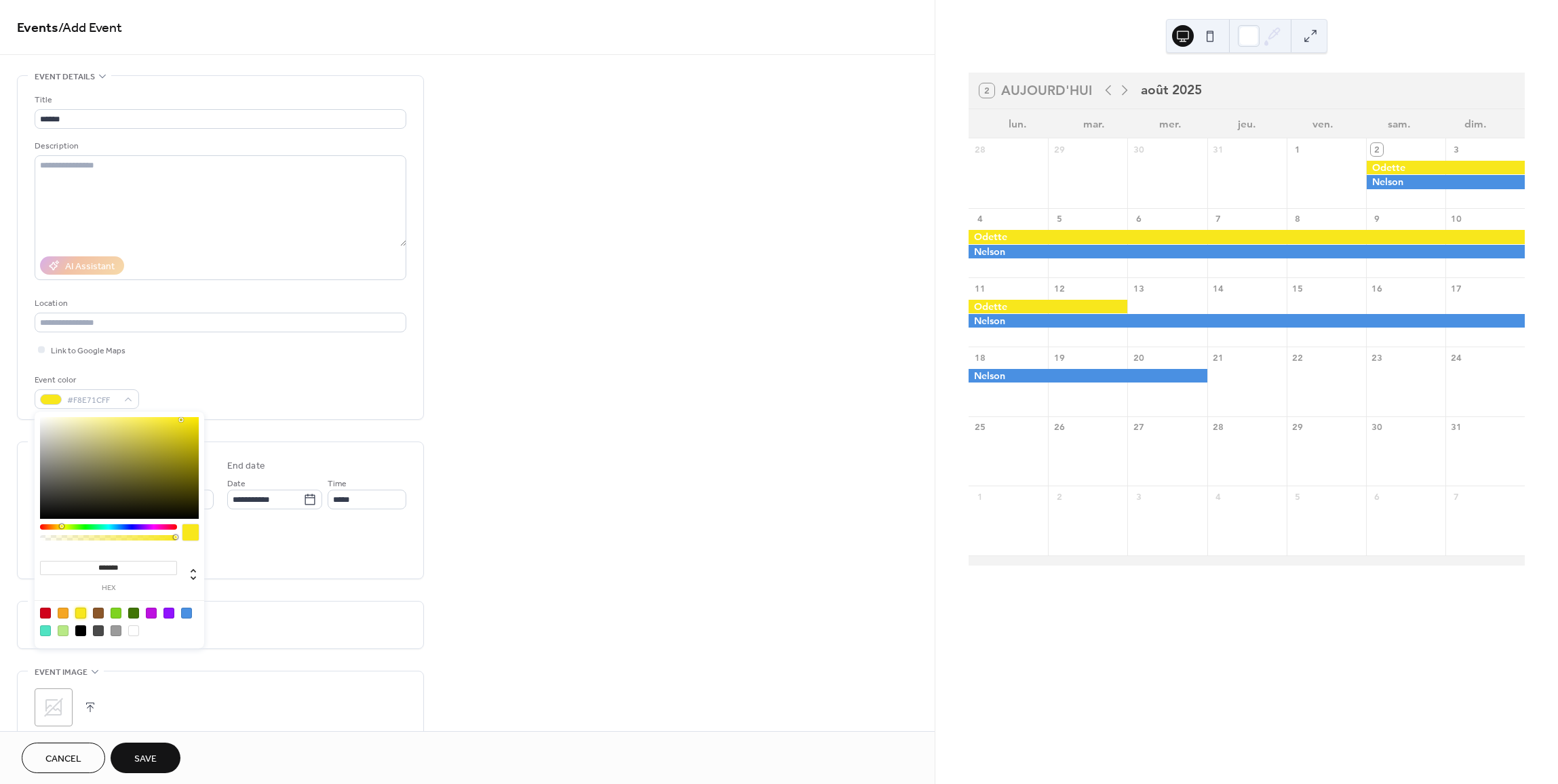 click on "Save" at bounding box center (145, 759) 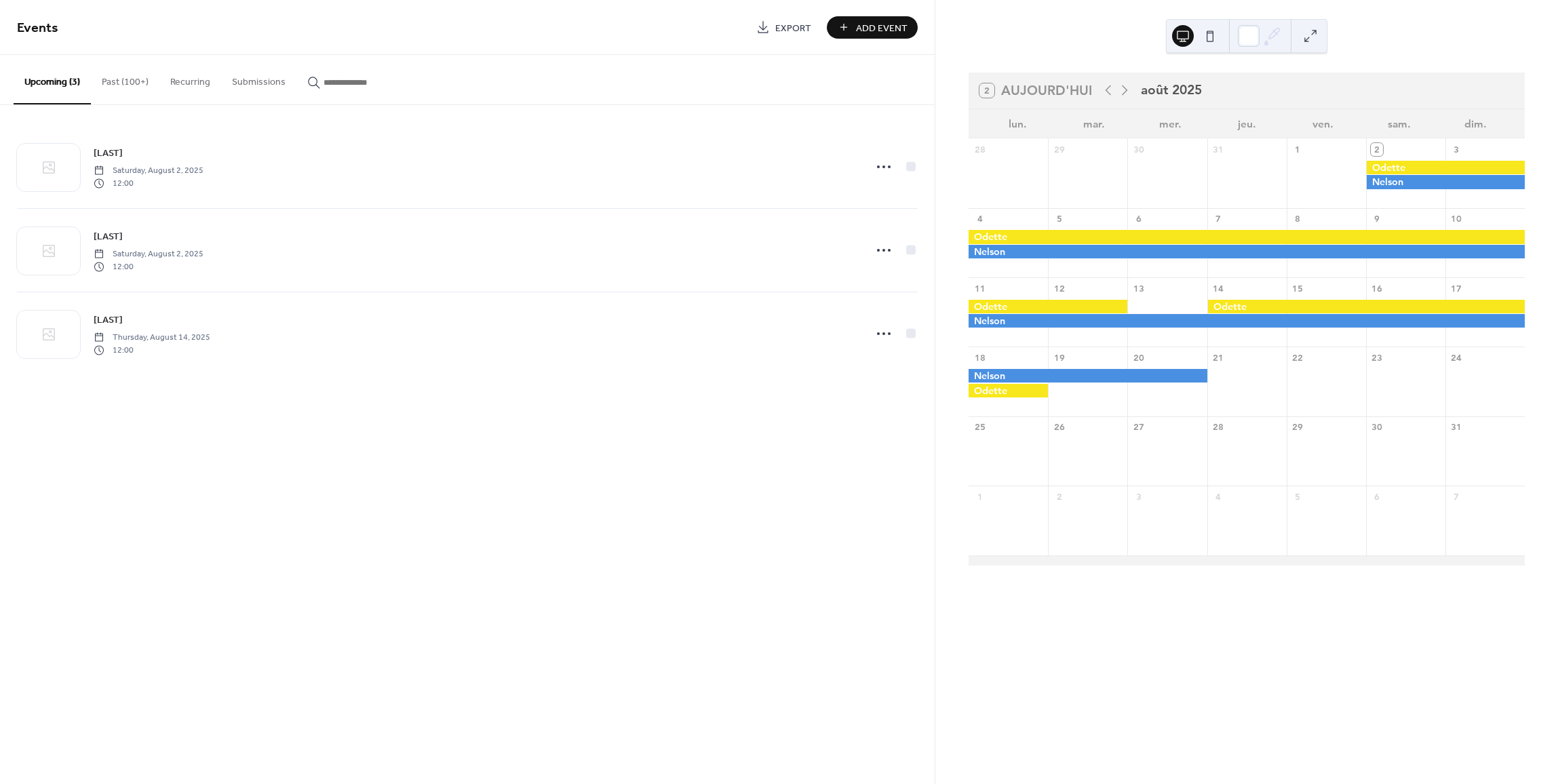 click on "Add Event" at bounding box center [882, 28] 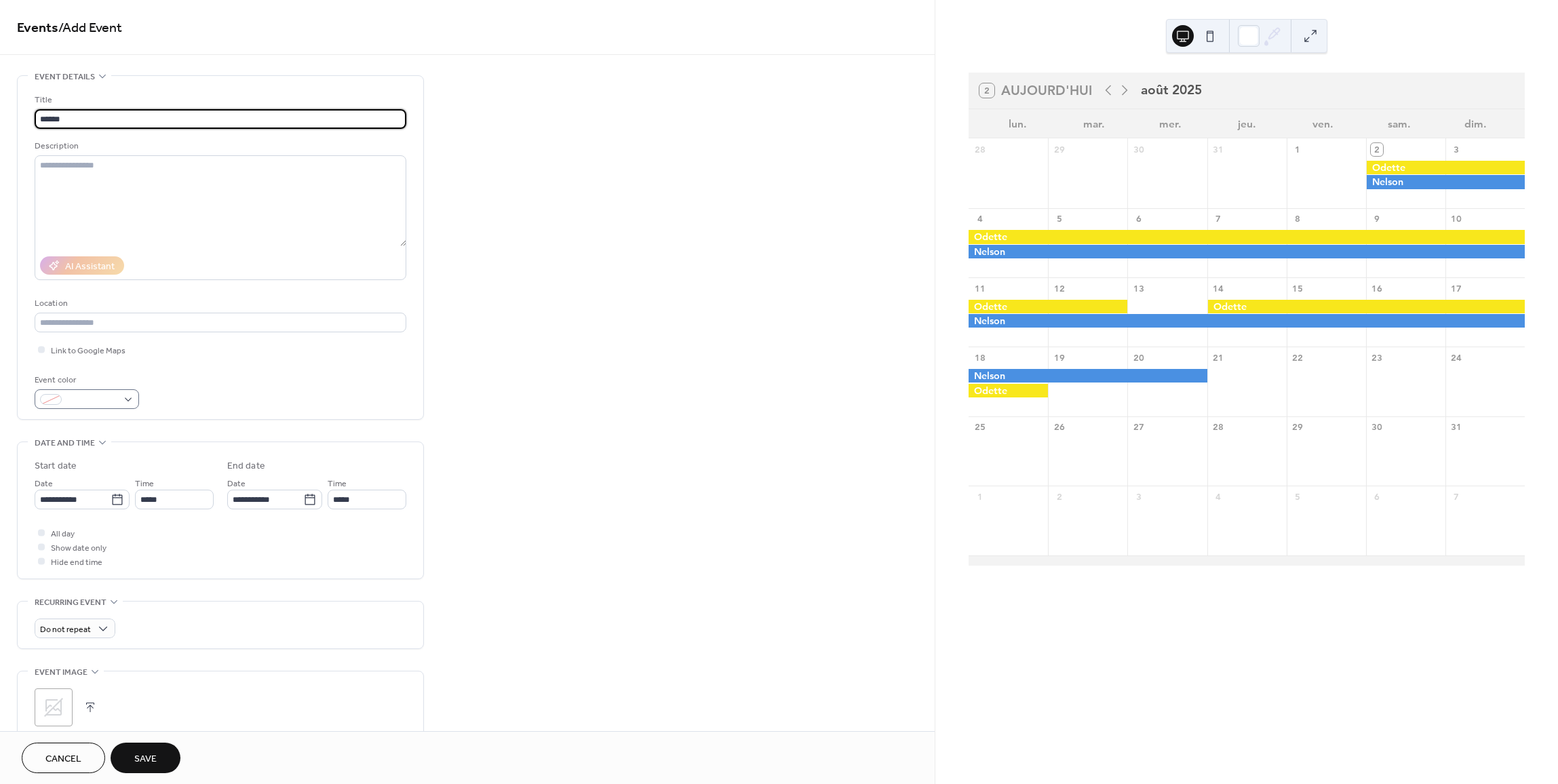 type on "******" 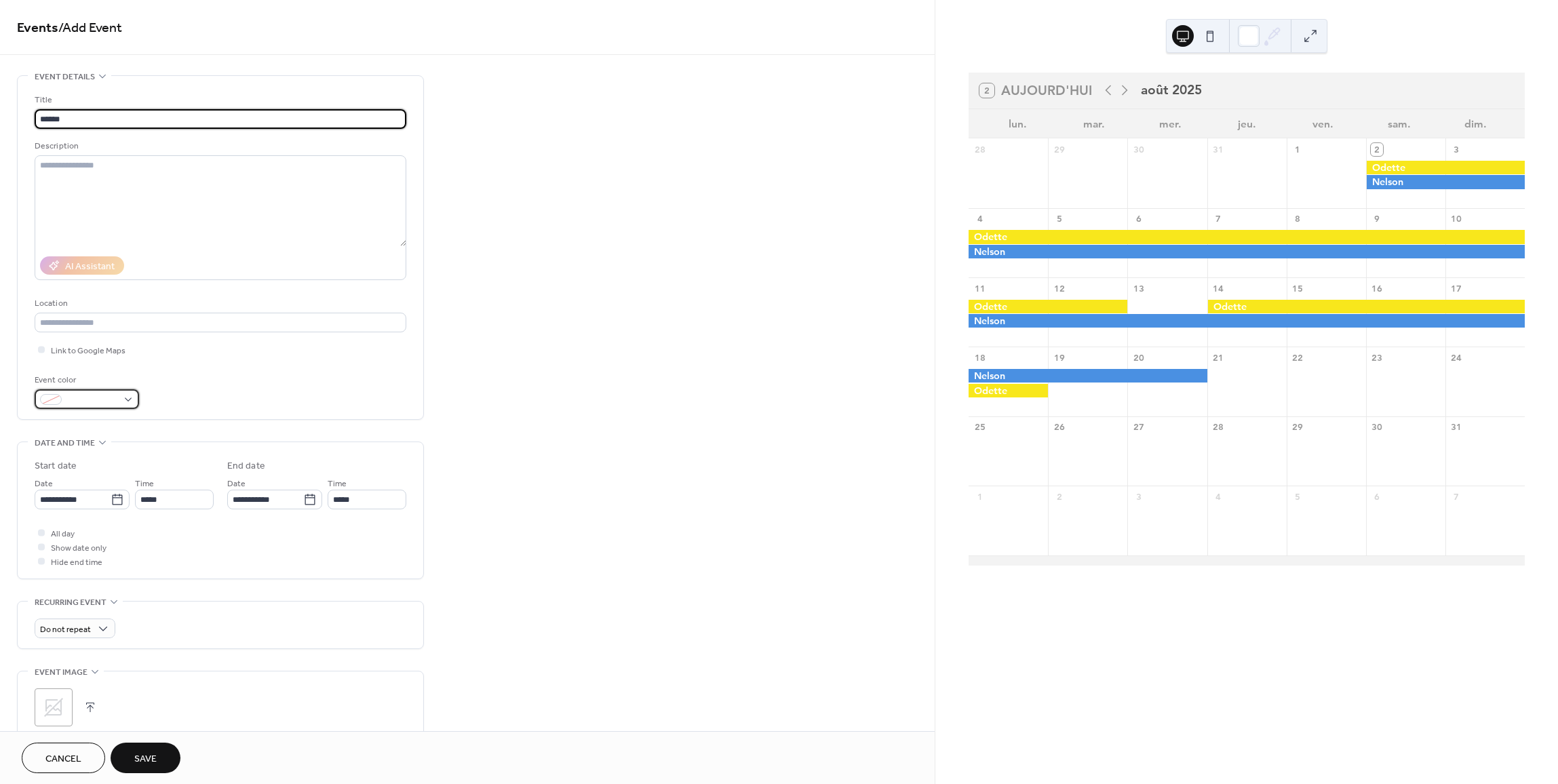 click at bounding box center [92, 400] 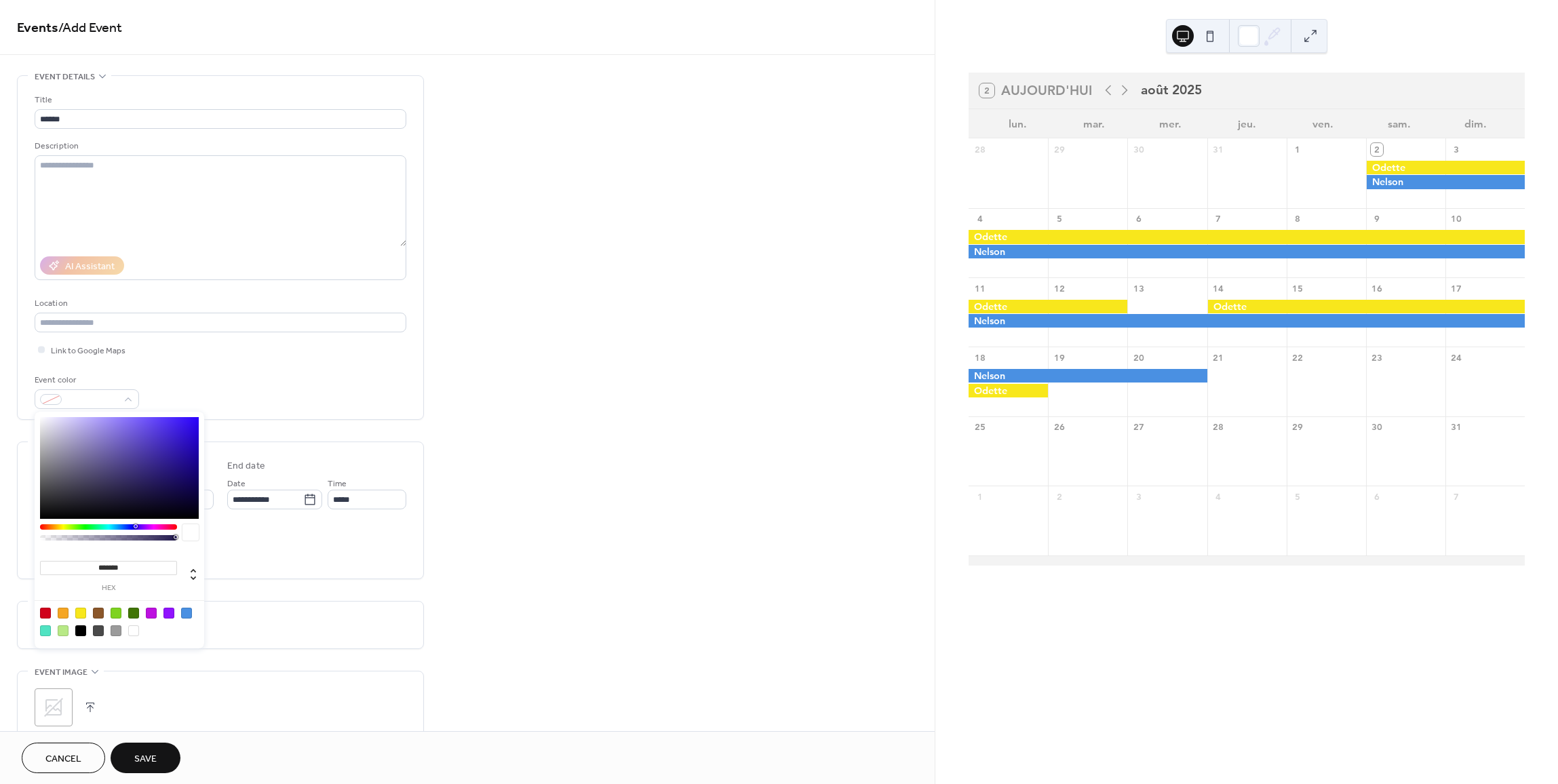 click at bounding box center [187, 613] 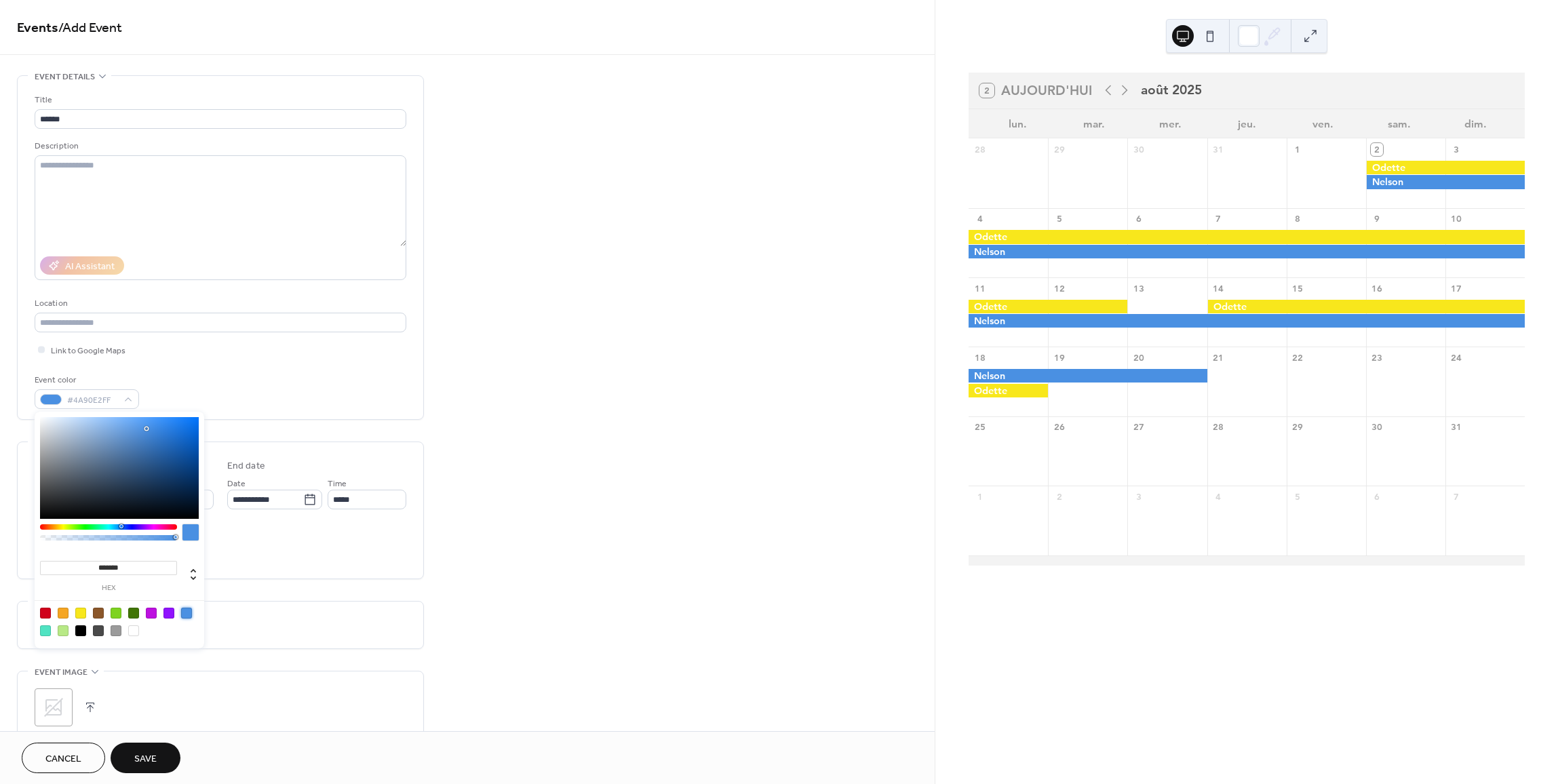 click on "All day Show date only Hide end time" at bounding box center (220, 547) 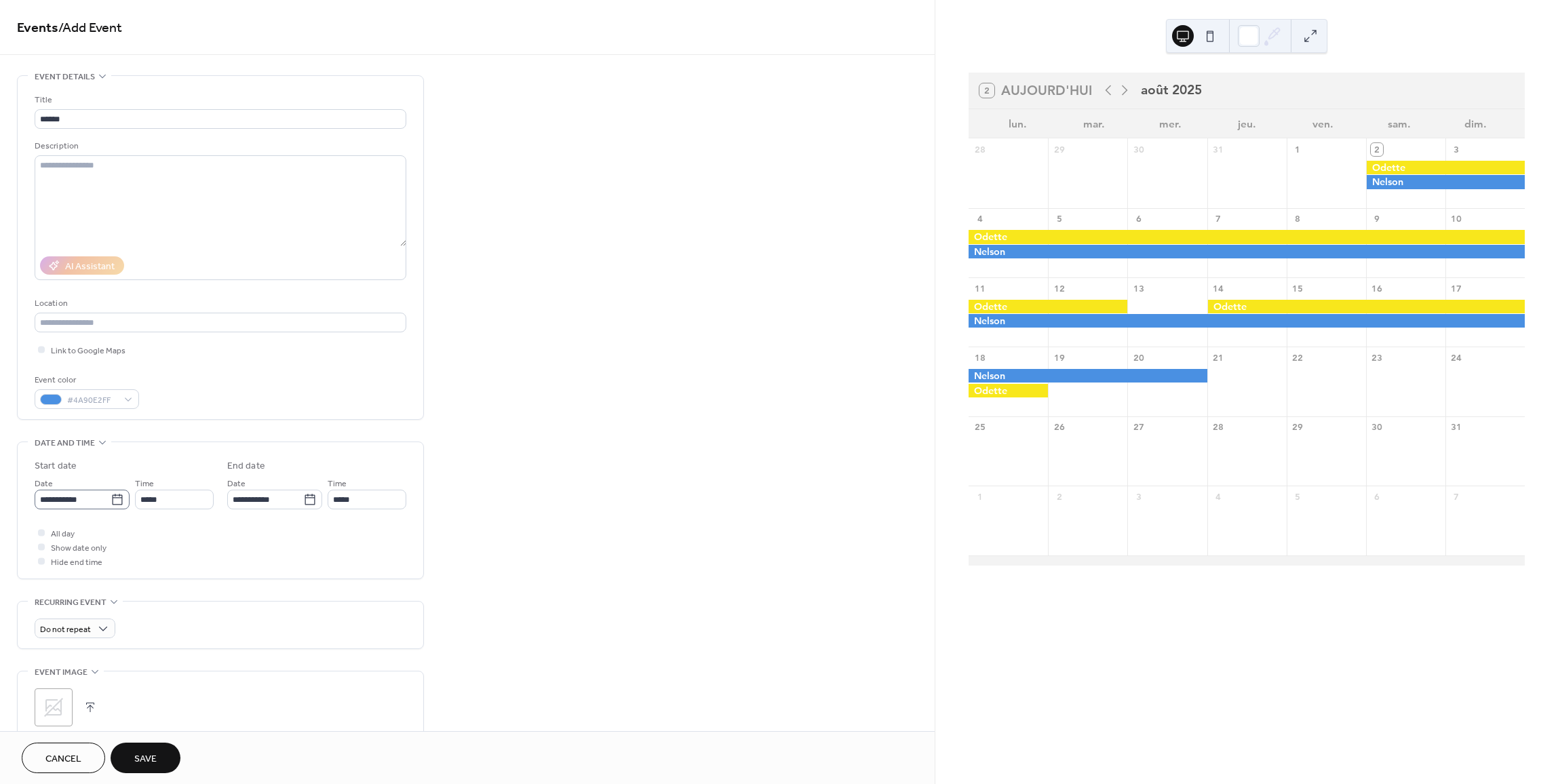 click 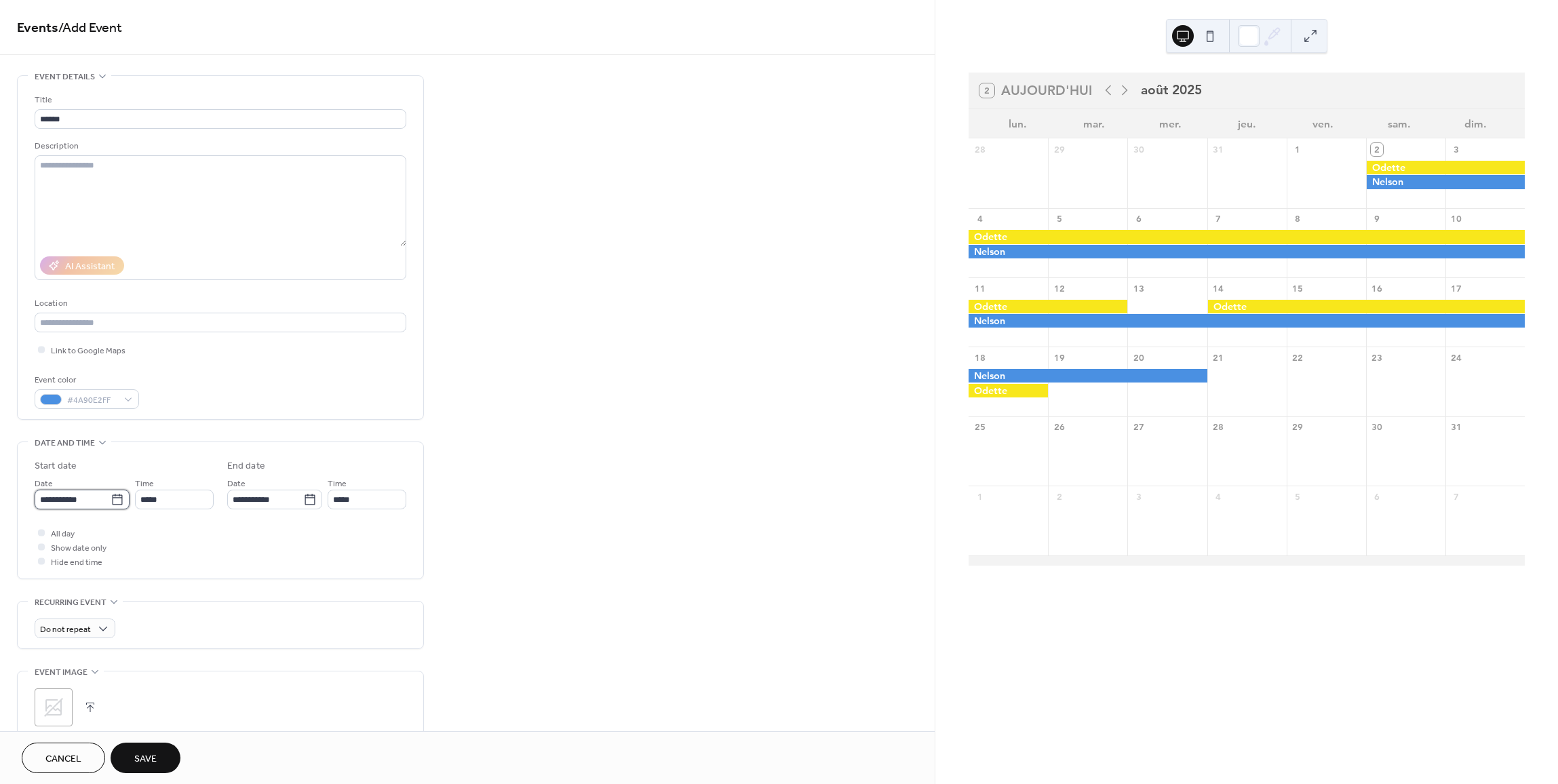 click on "**********" at bounding box center [73, 499] 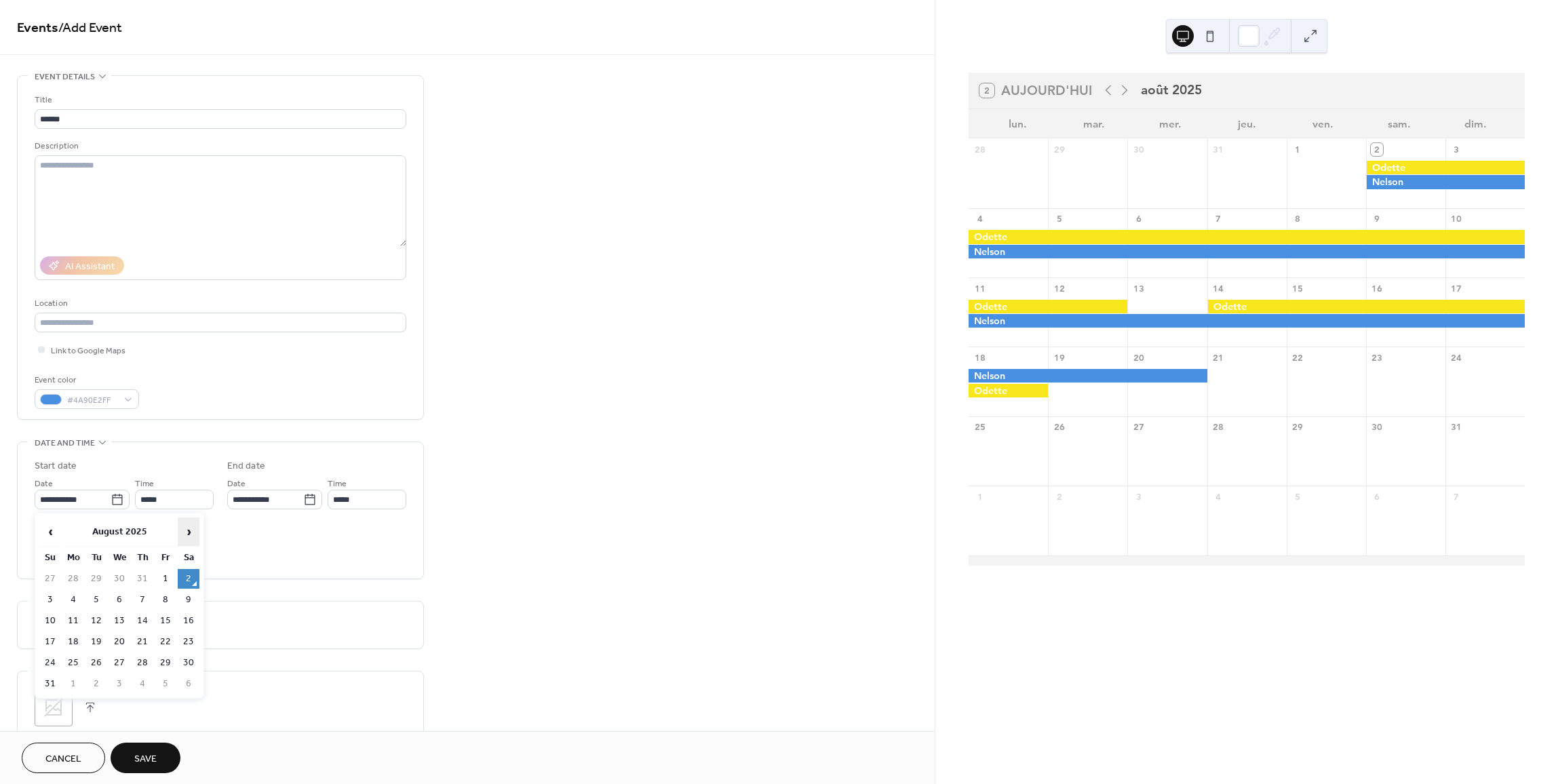 click on "›" at bounding box center (189, 532) 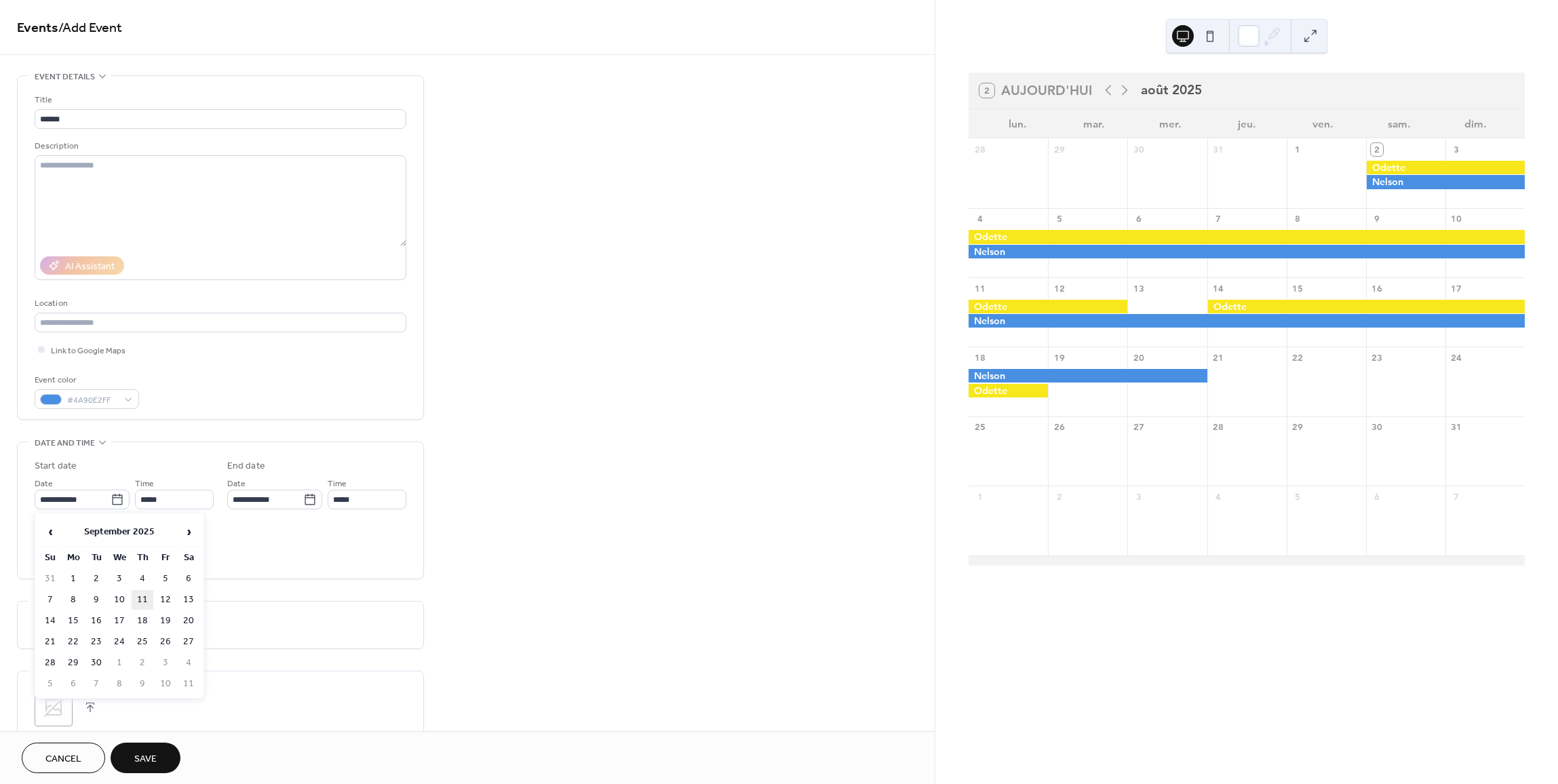 click on "11" at bounding box center [142, 600] 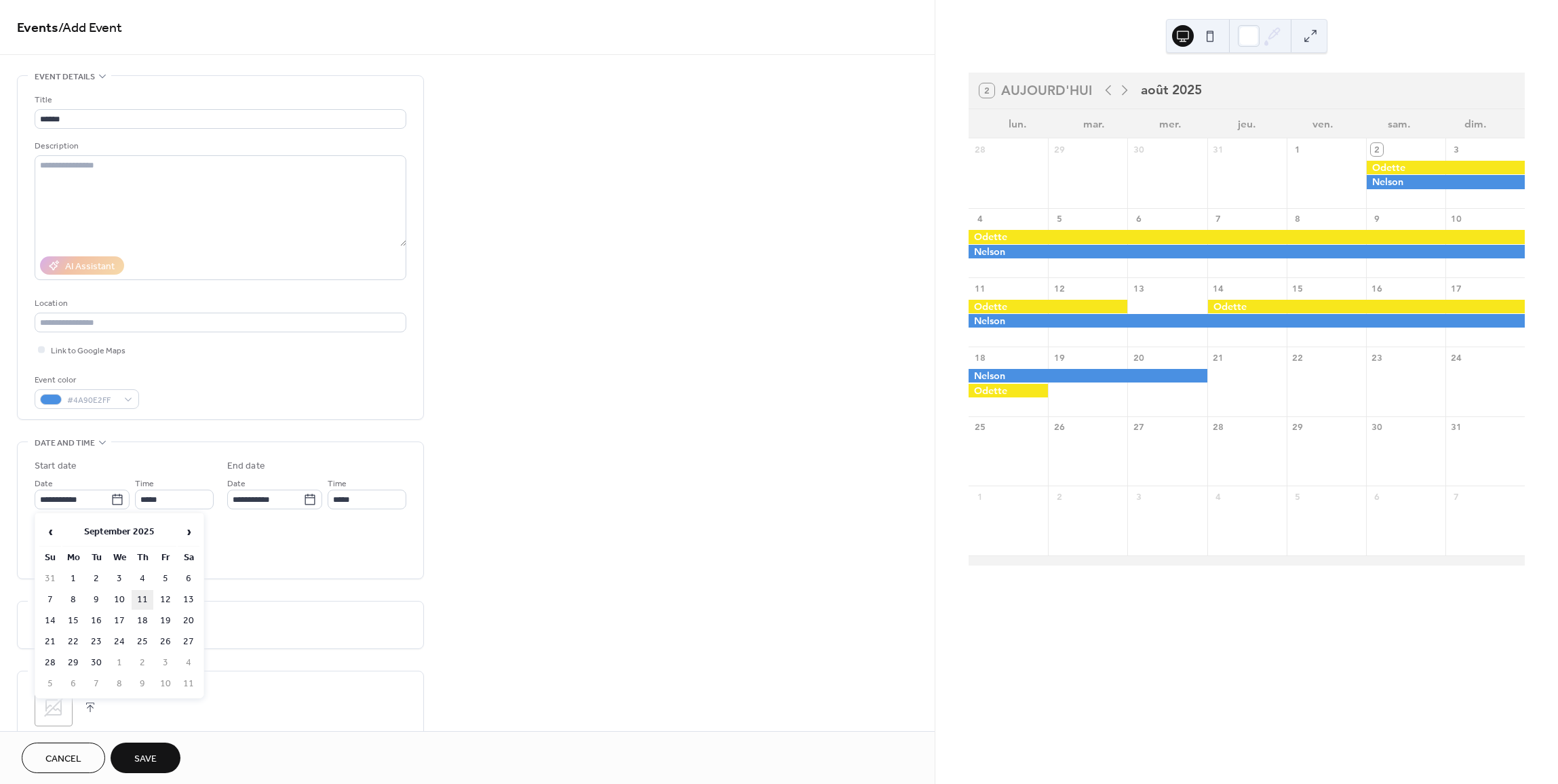 type on "**********" 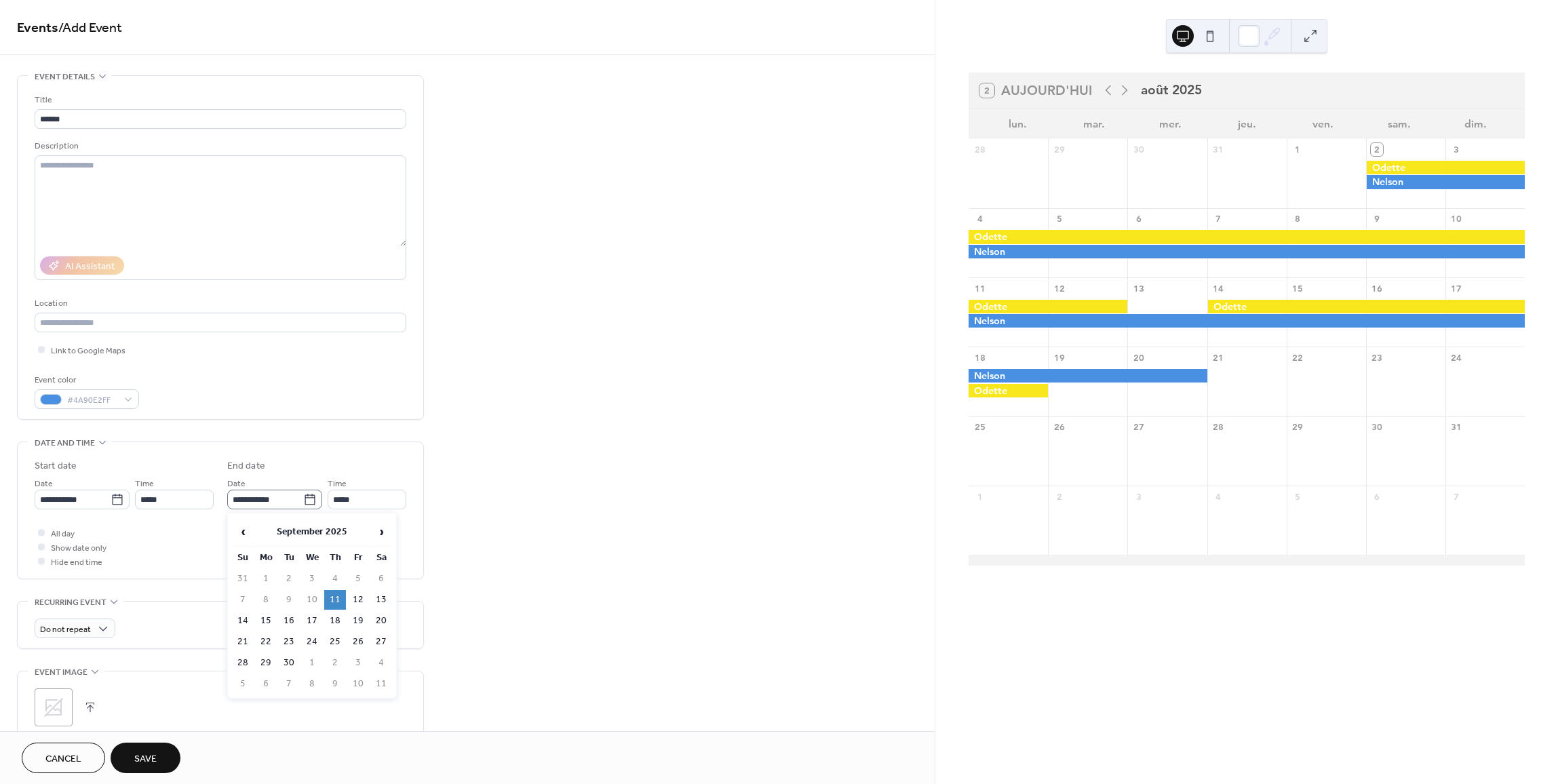 click 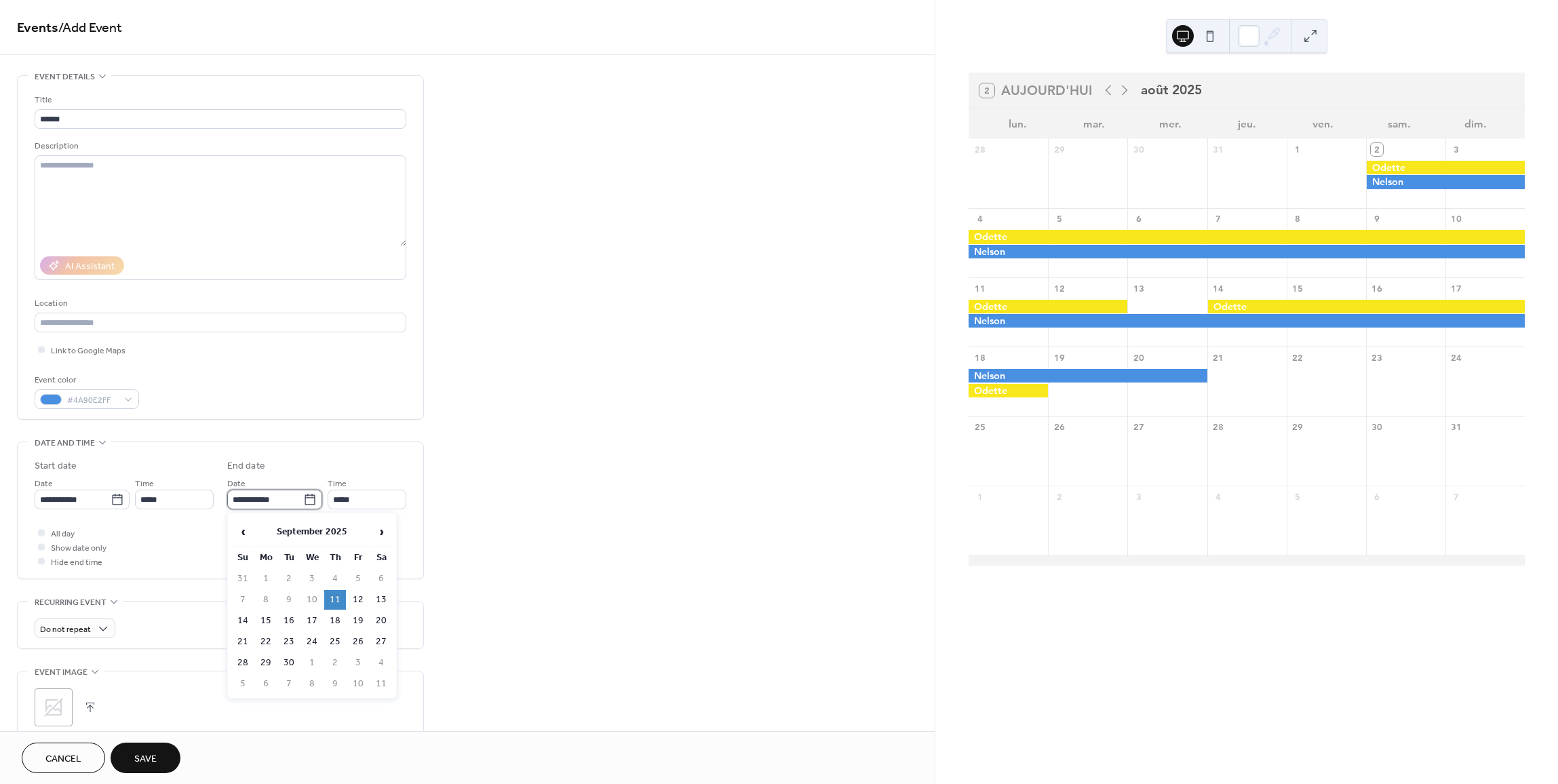 click on "**********" at bounding box center [265, 499] 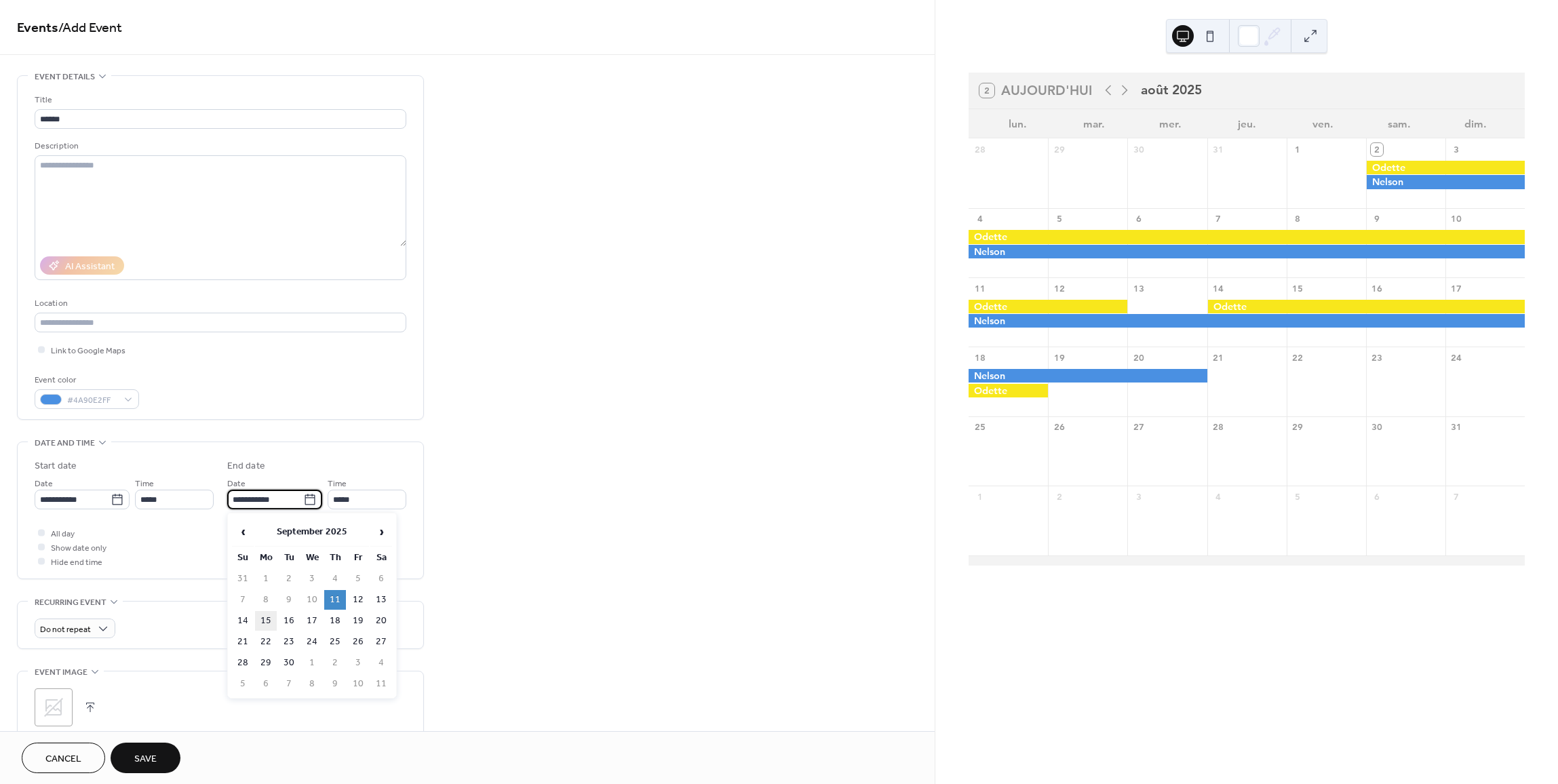 click on "15" at bounding box center (266, 621) 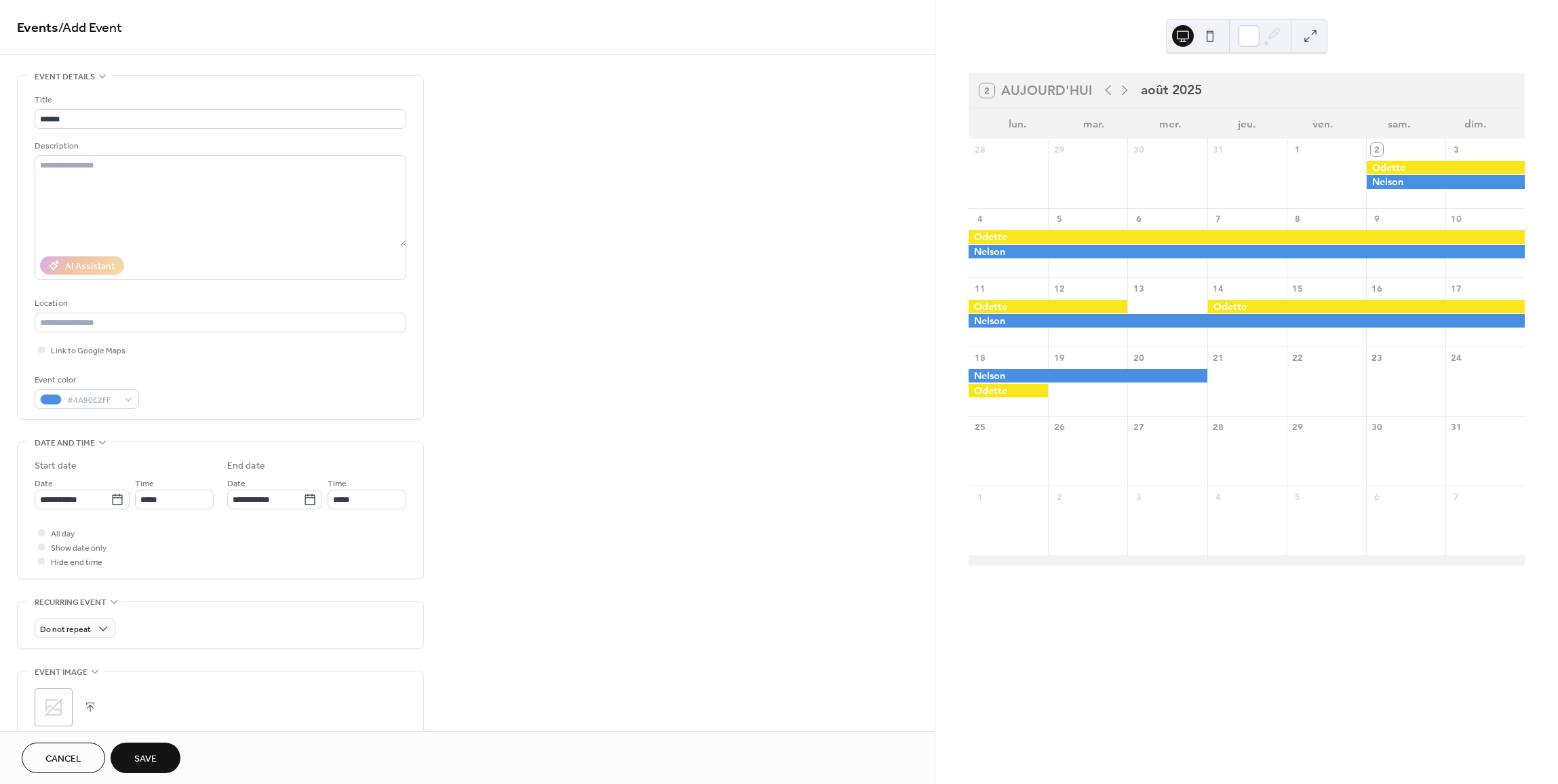 click on "Save" at bounding box center [145, 759] 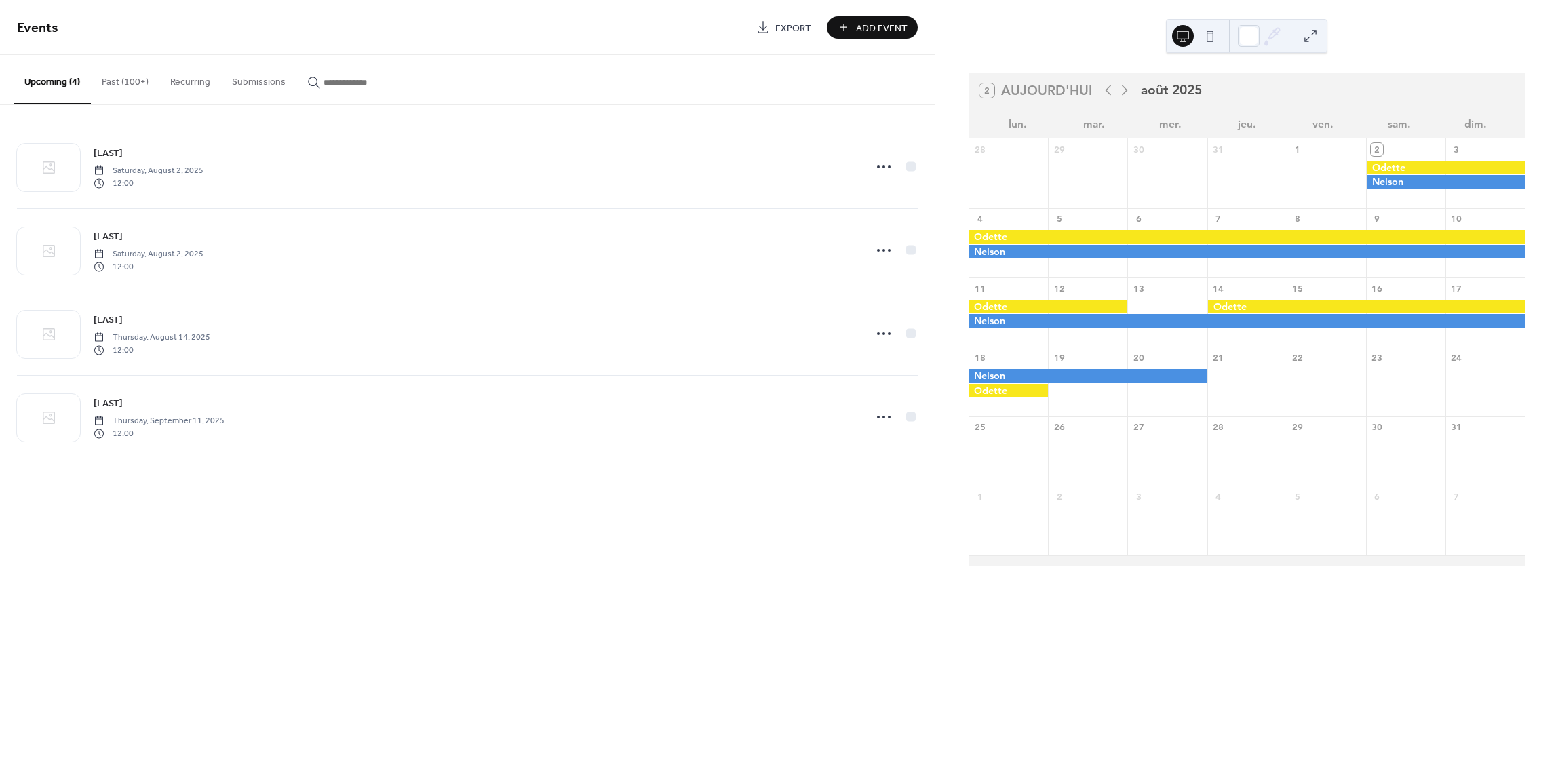 click on "Add Event" at bounding box center (882, 28) 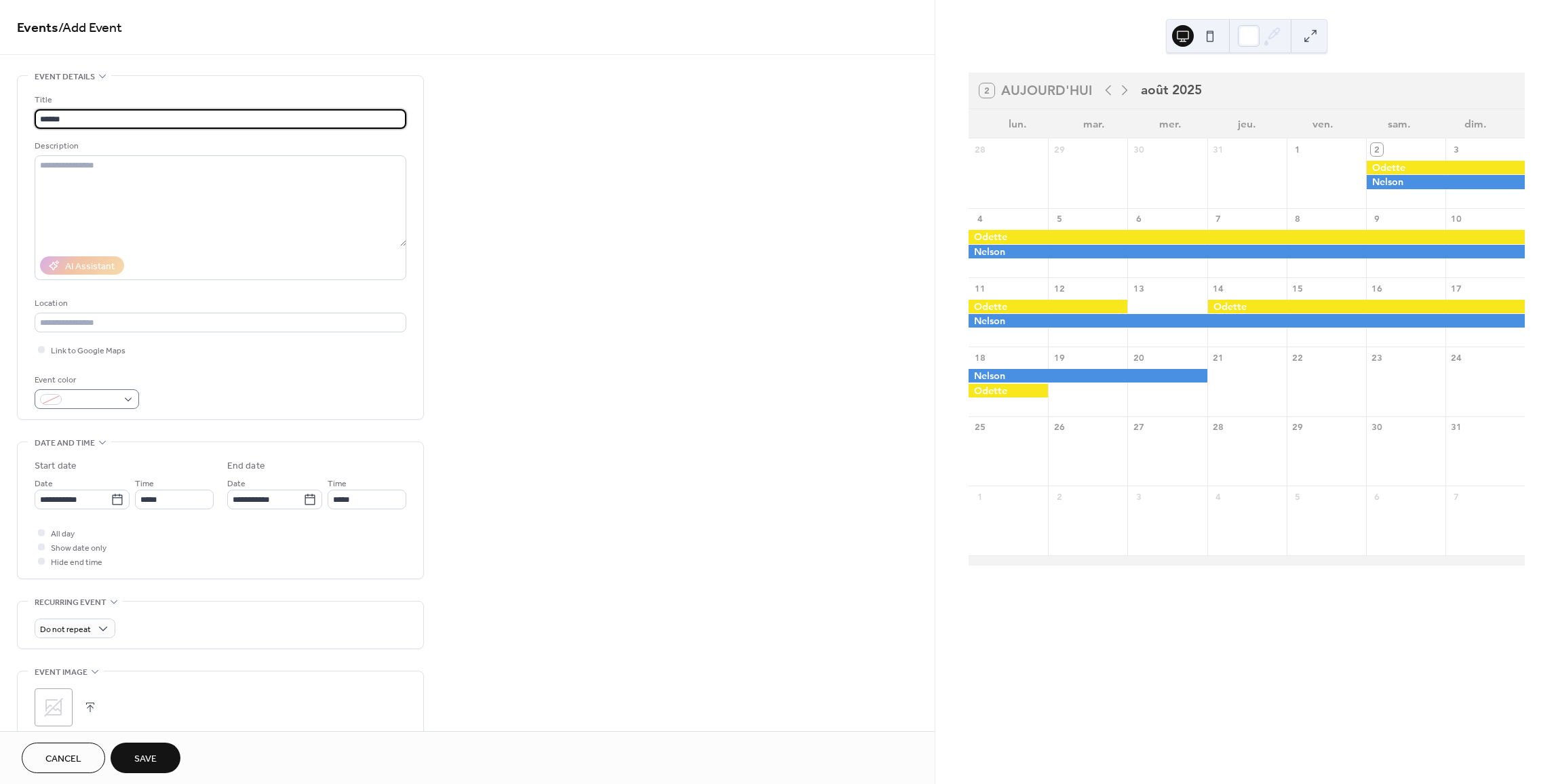 type on "******" 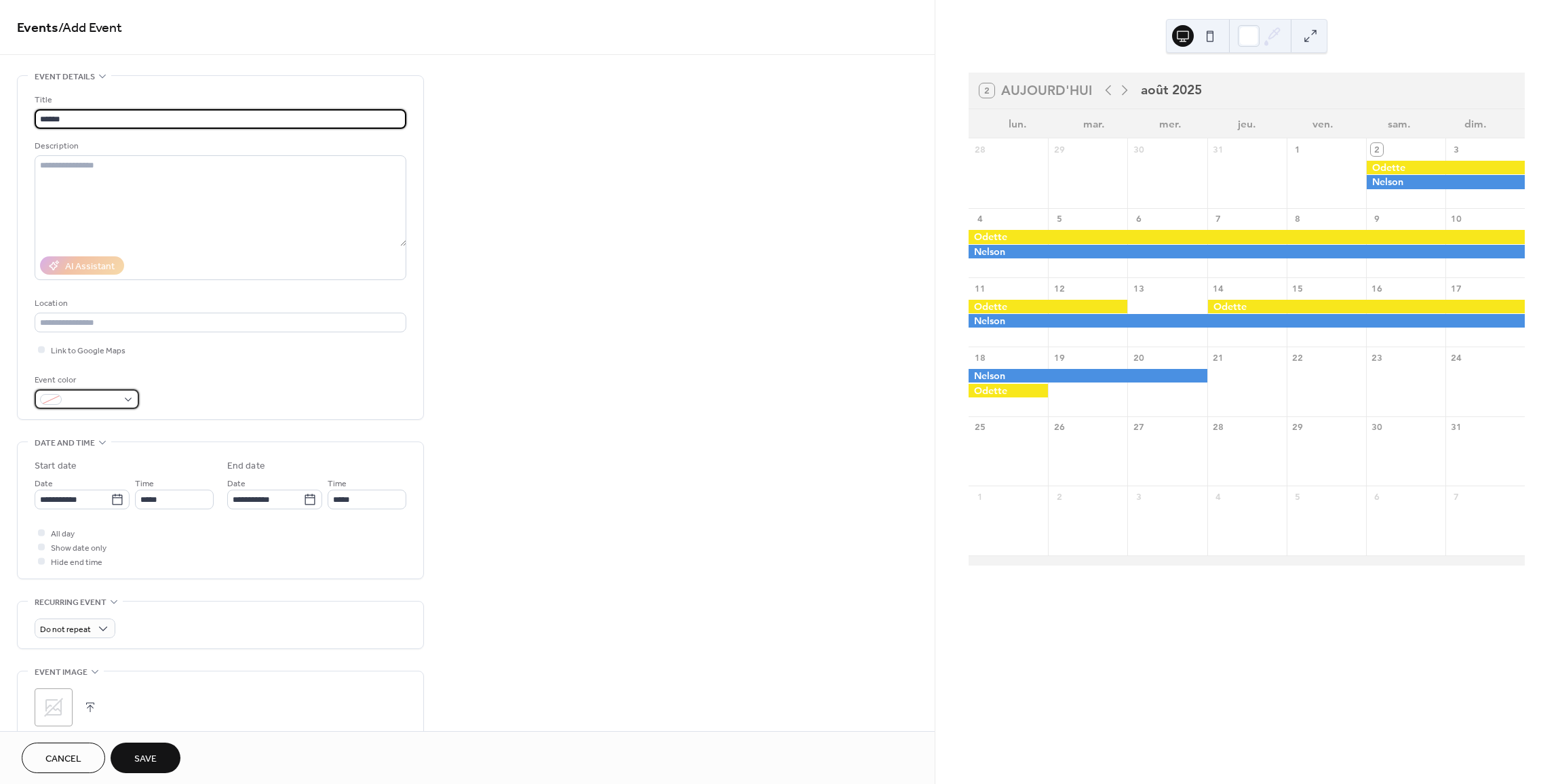click at bounding box center [87, 399] 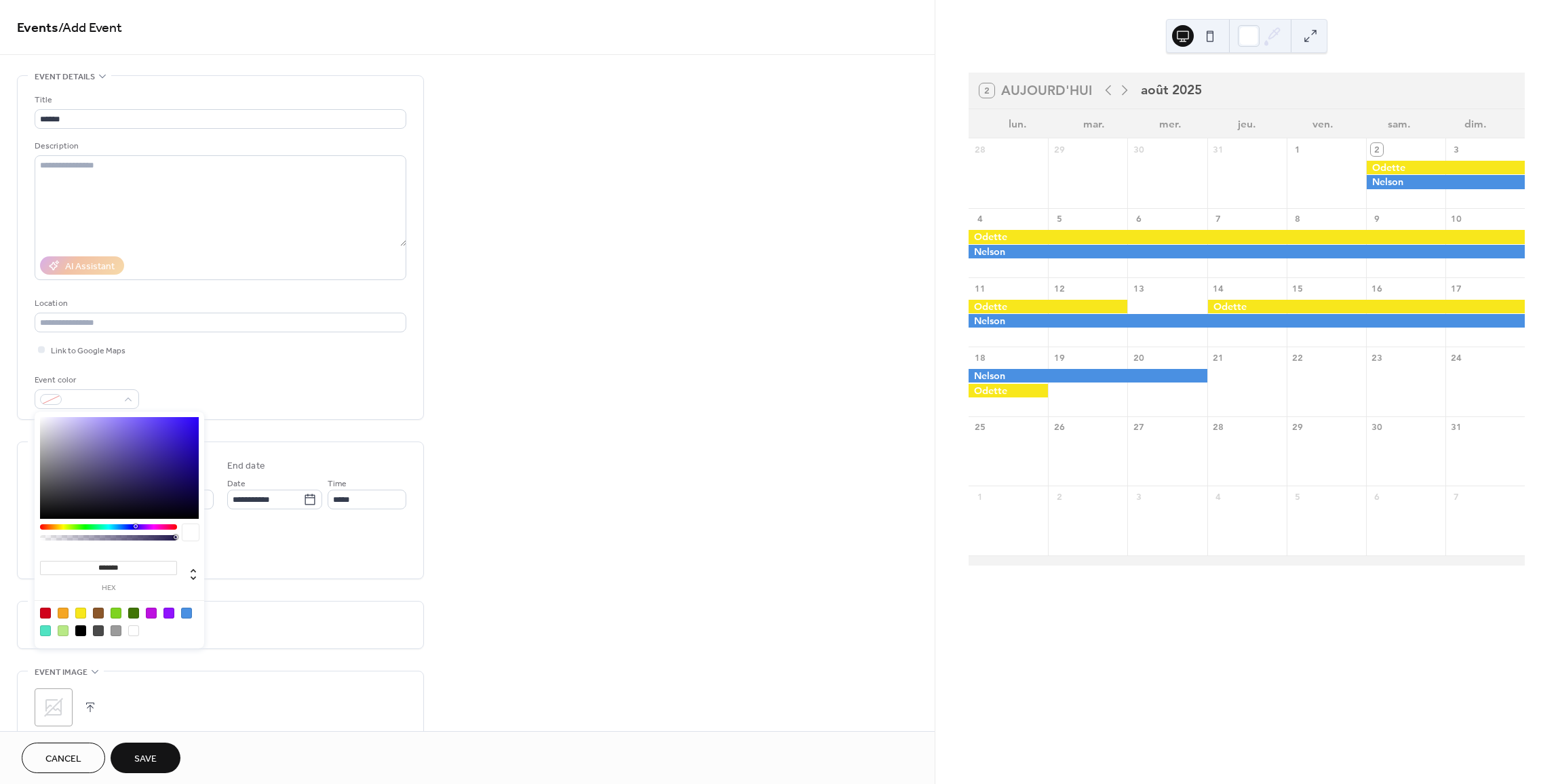 click at bounding box center (81, 613) 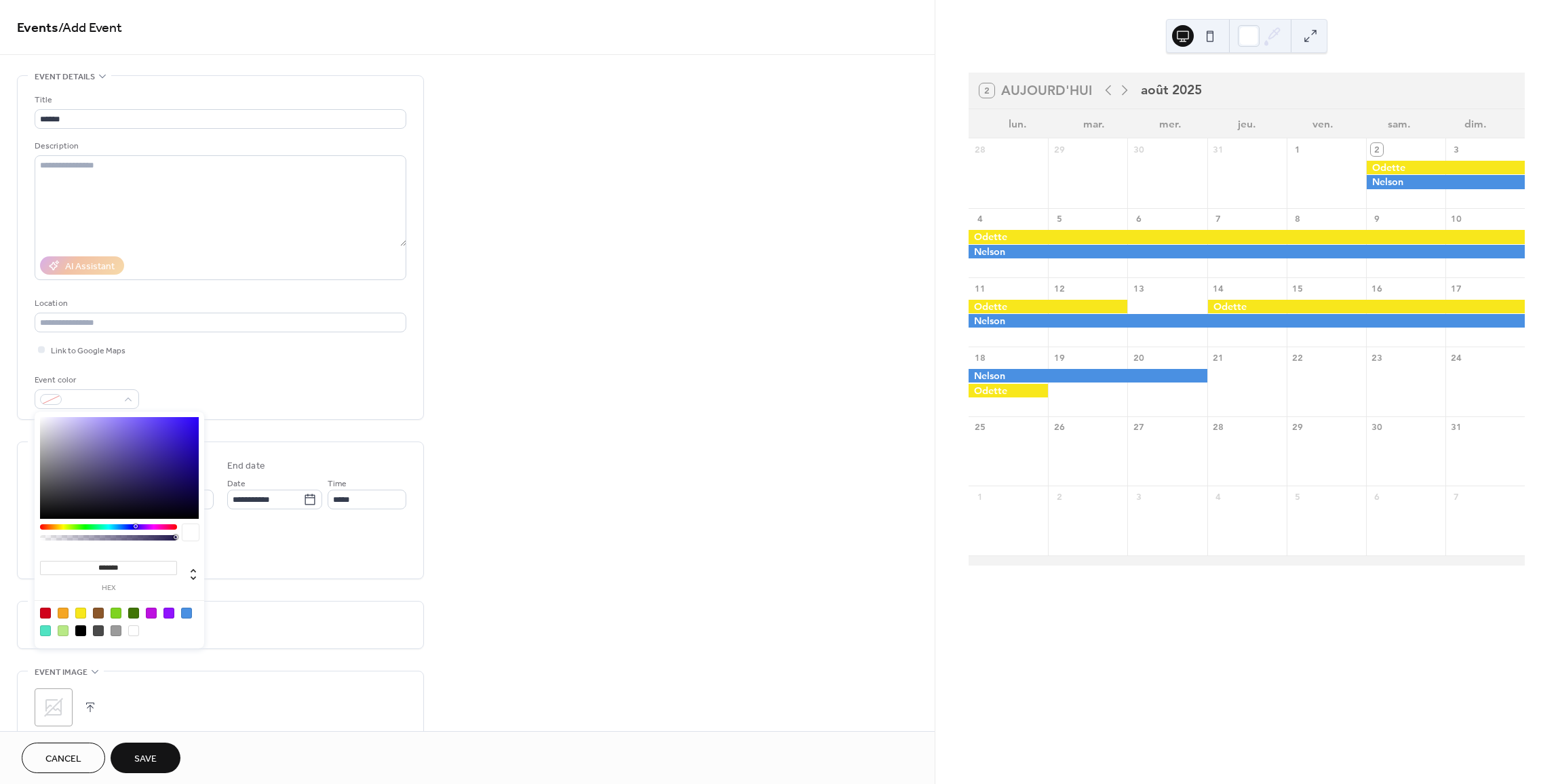 type on "*******" 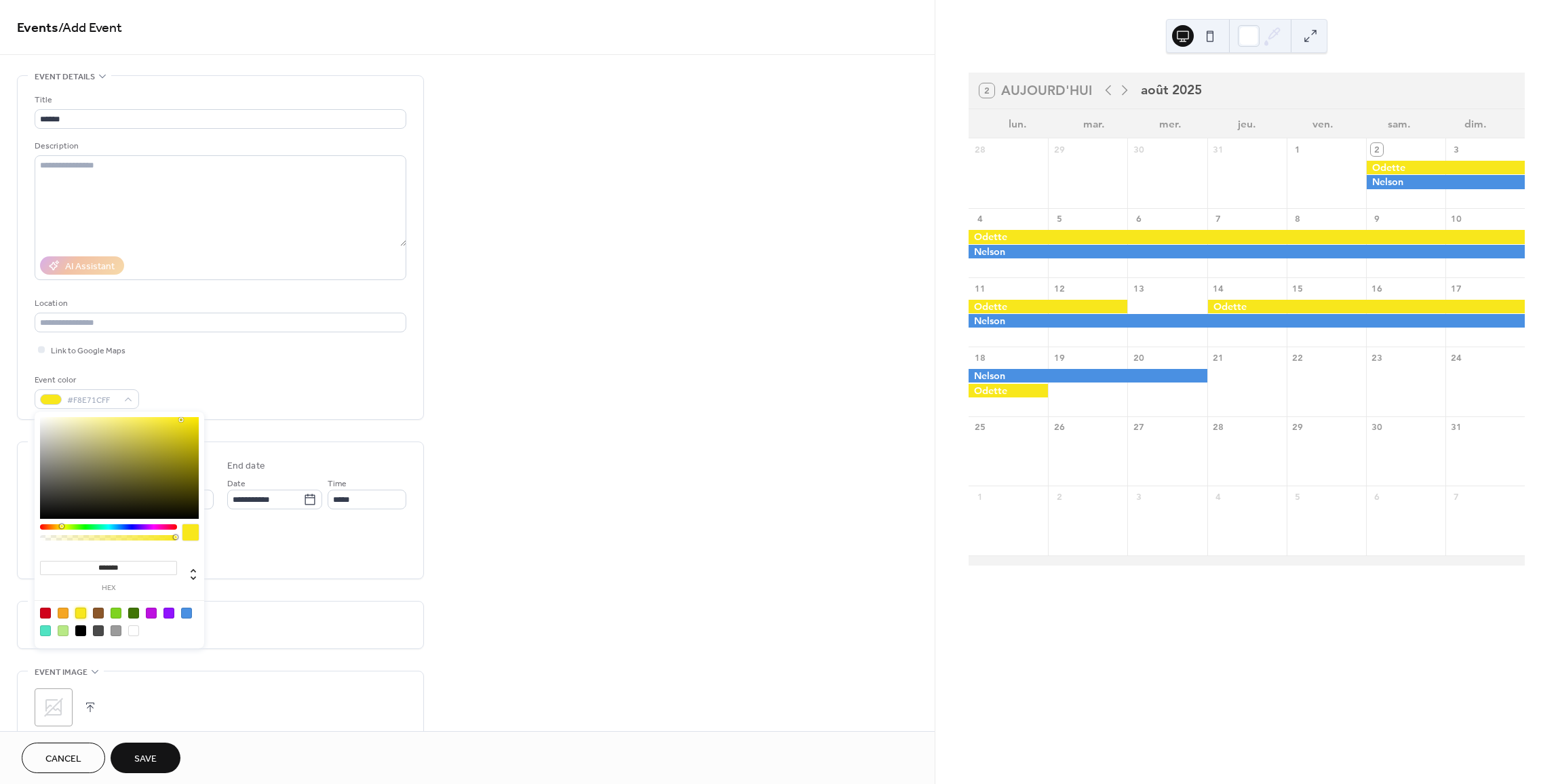 click on "All day Show date only Hide end time" at bounding box center [220, 547] 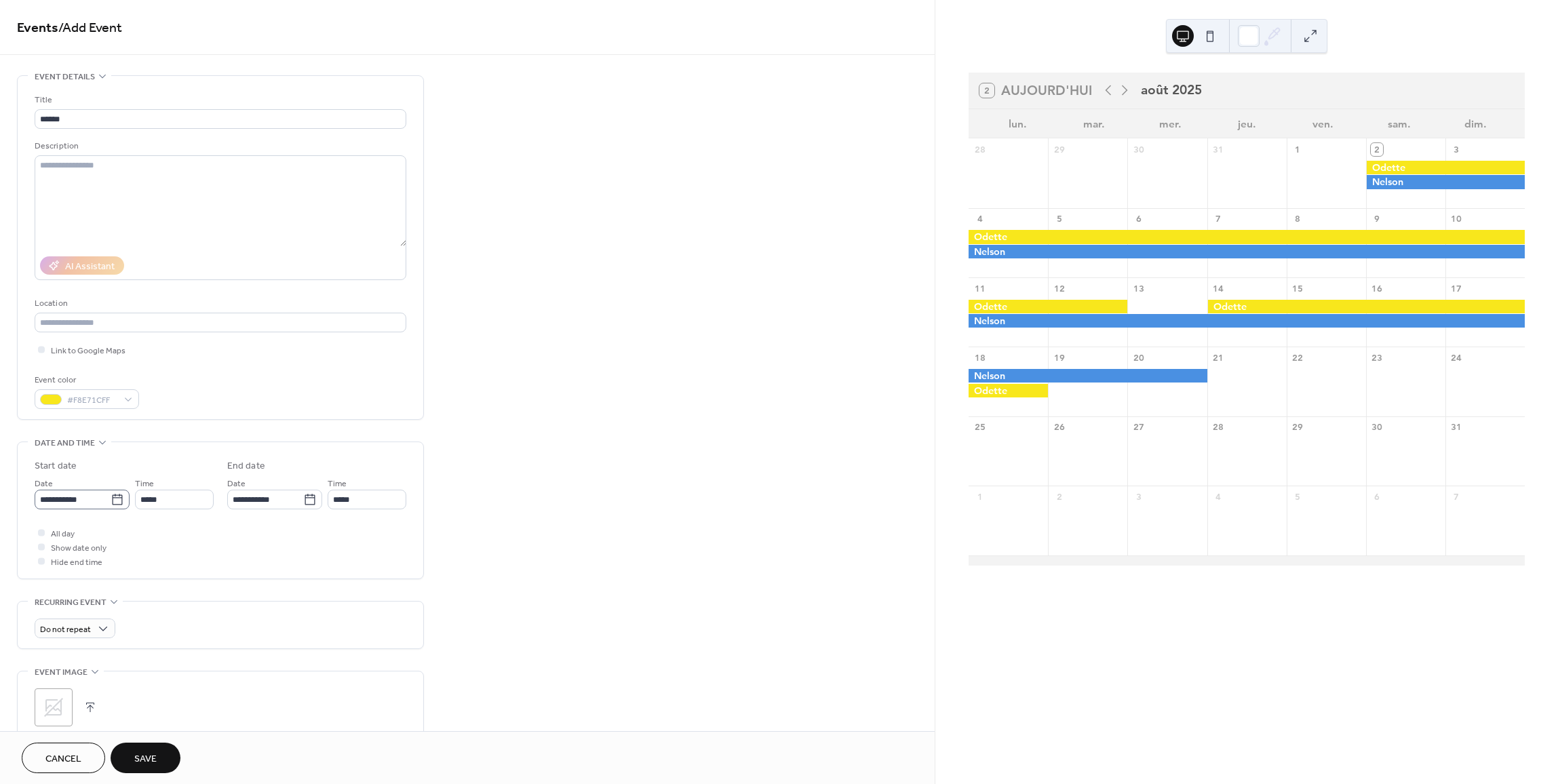 click 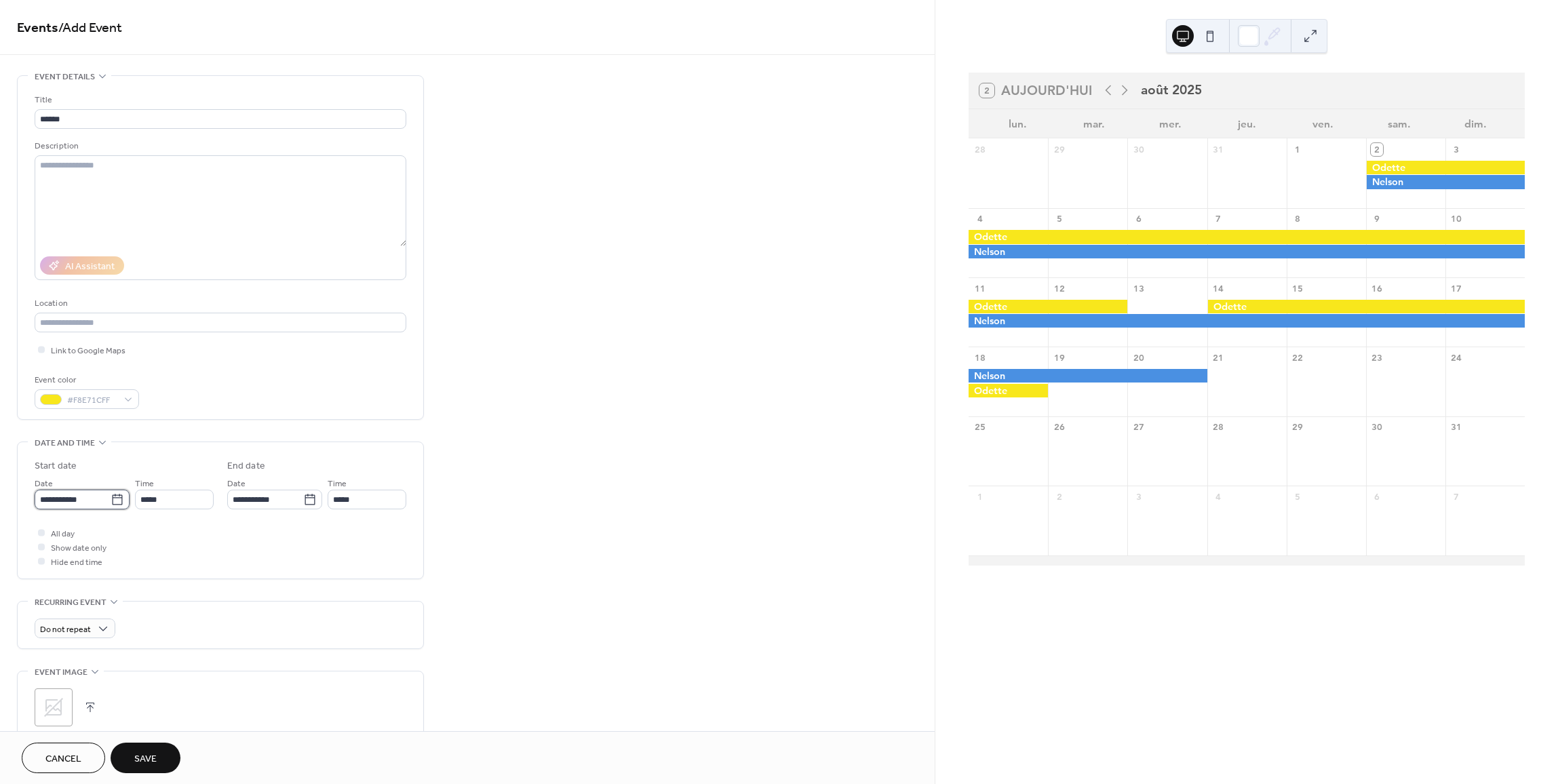 click on "**********" at bounding box center [73, 499] 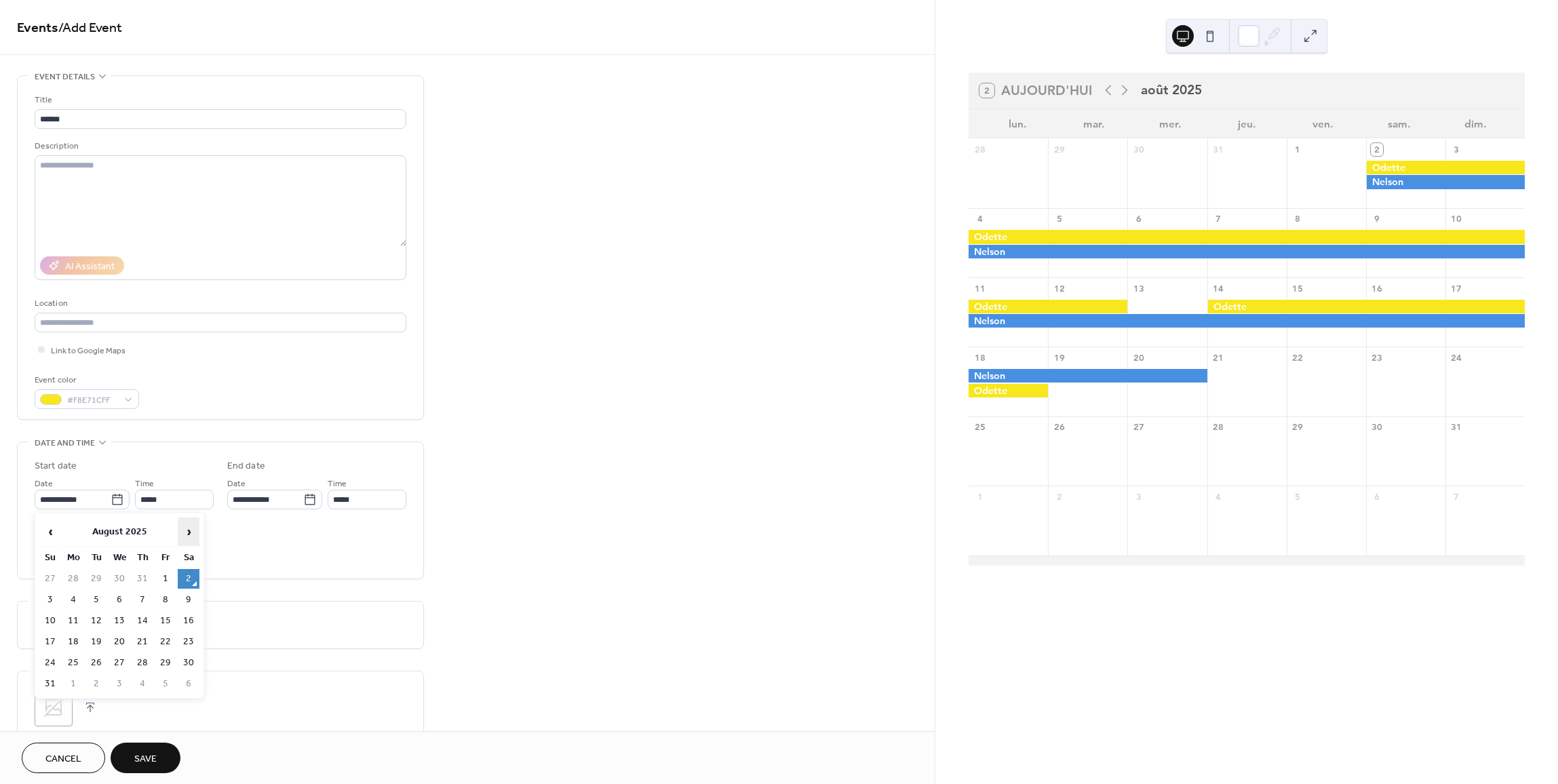 click on "›" at bounding box center [189, 532] 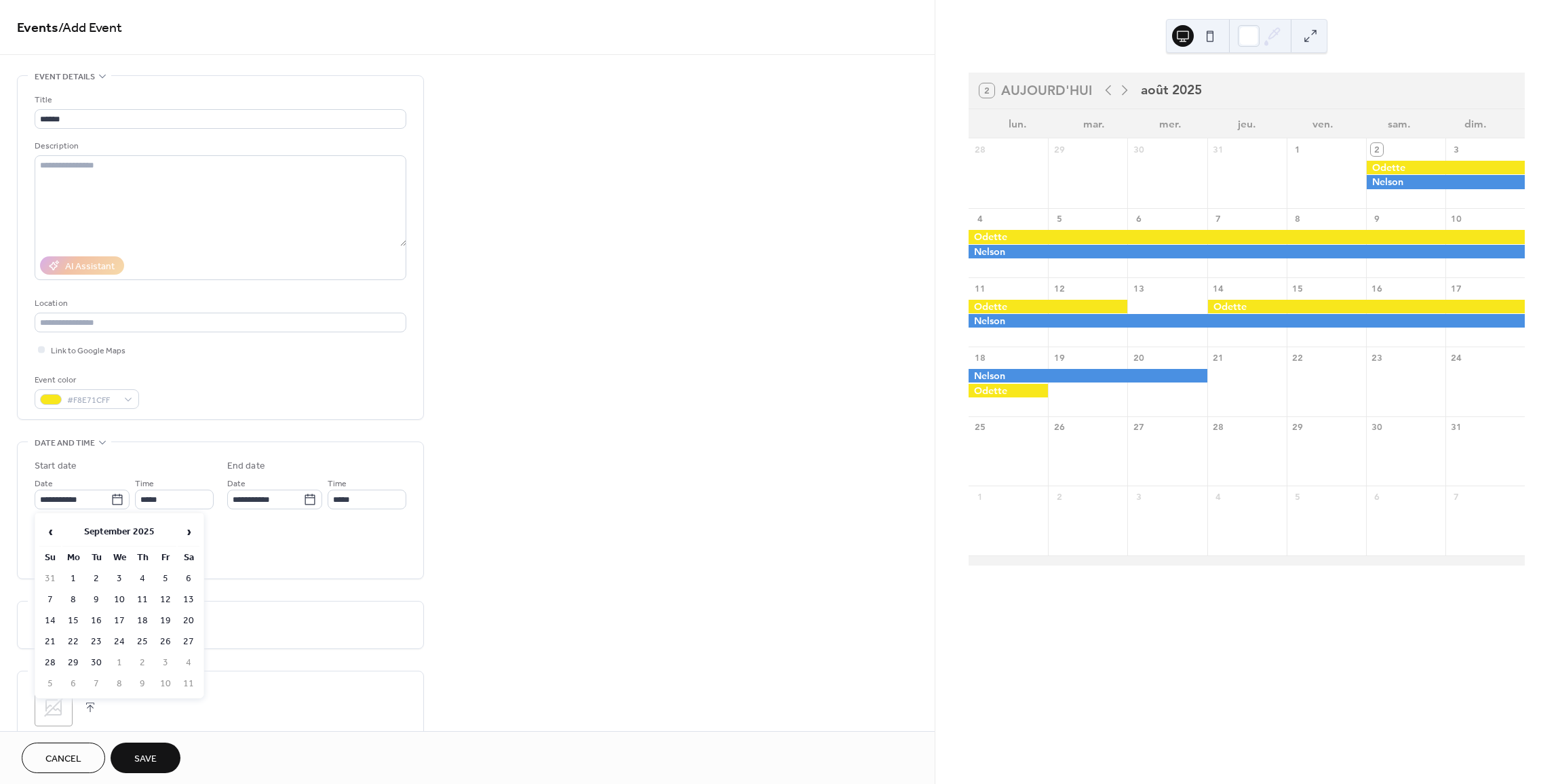 click on "14" at bounding box center (50, 621) 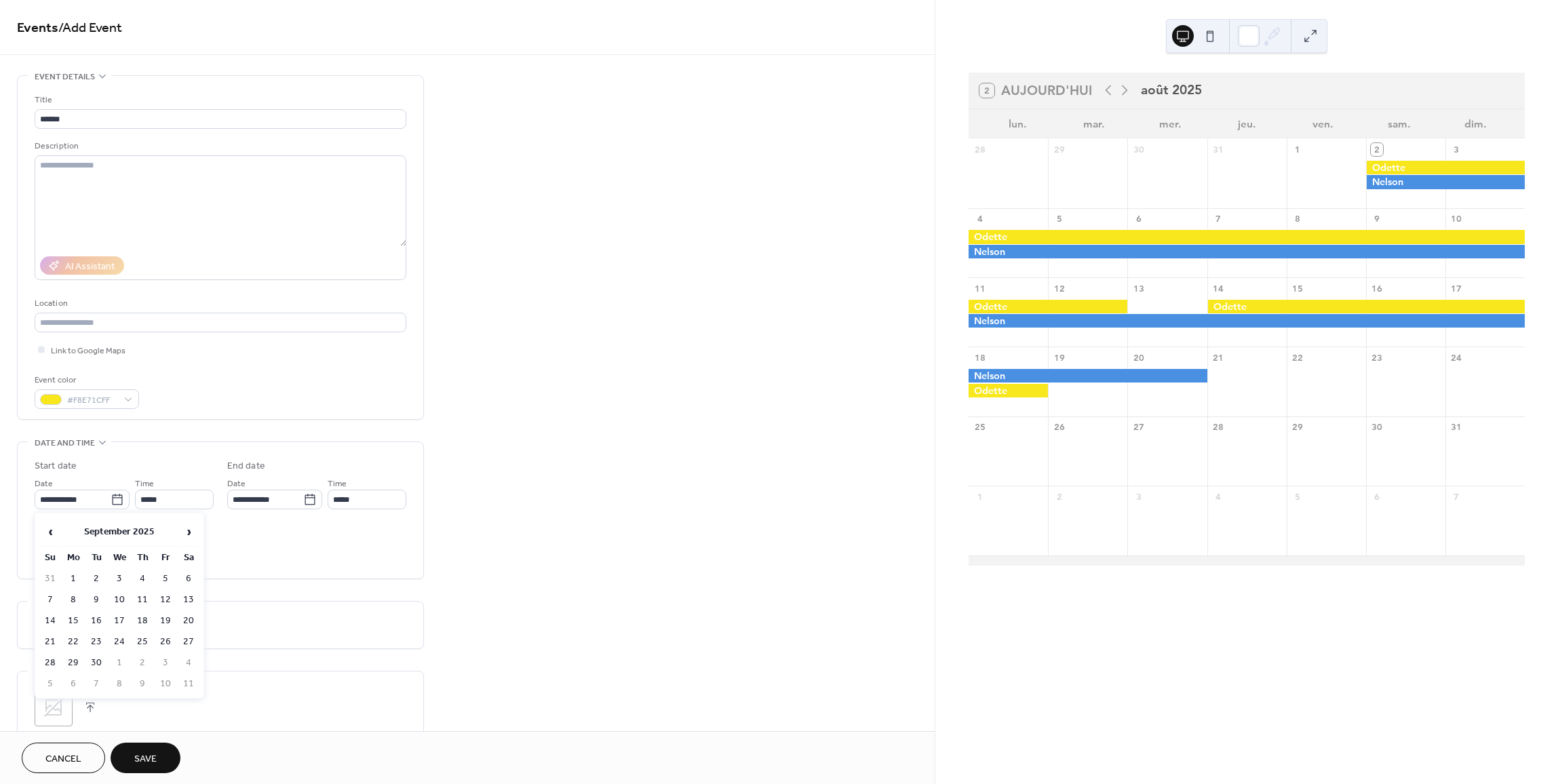 type on "**********" 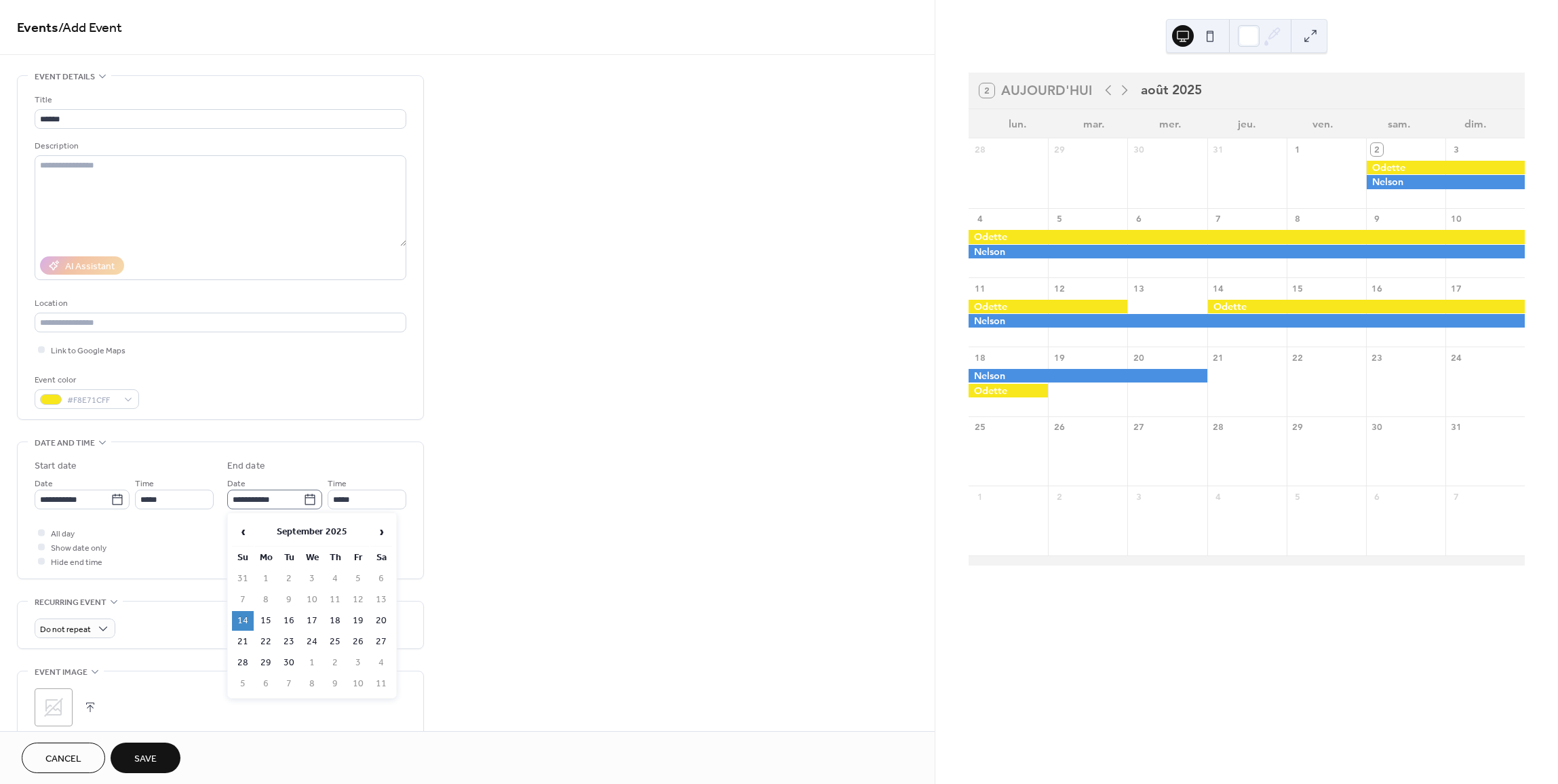 click 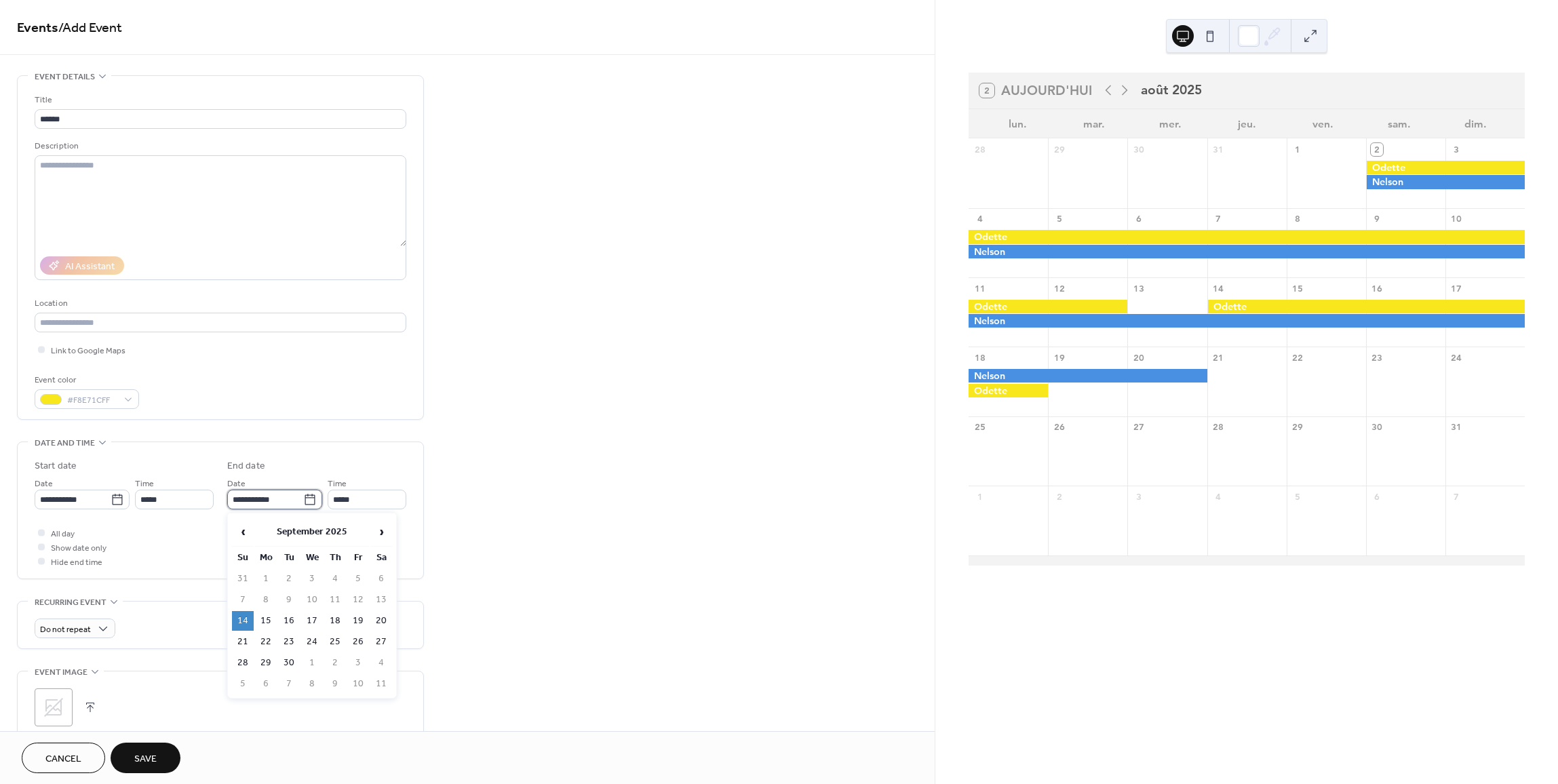 click on "**********" at bounding box center [265, 499] 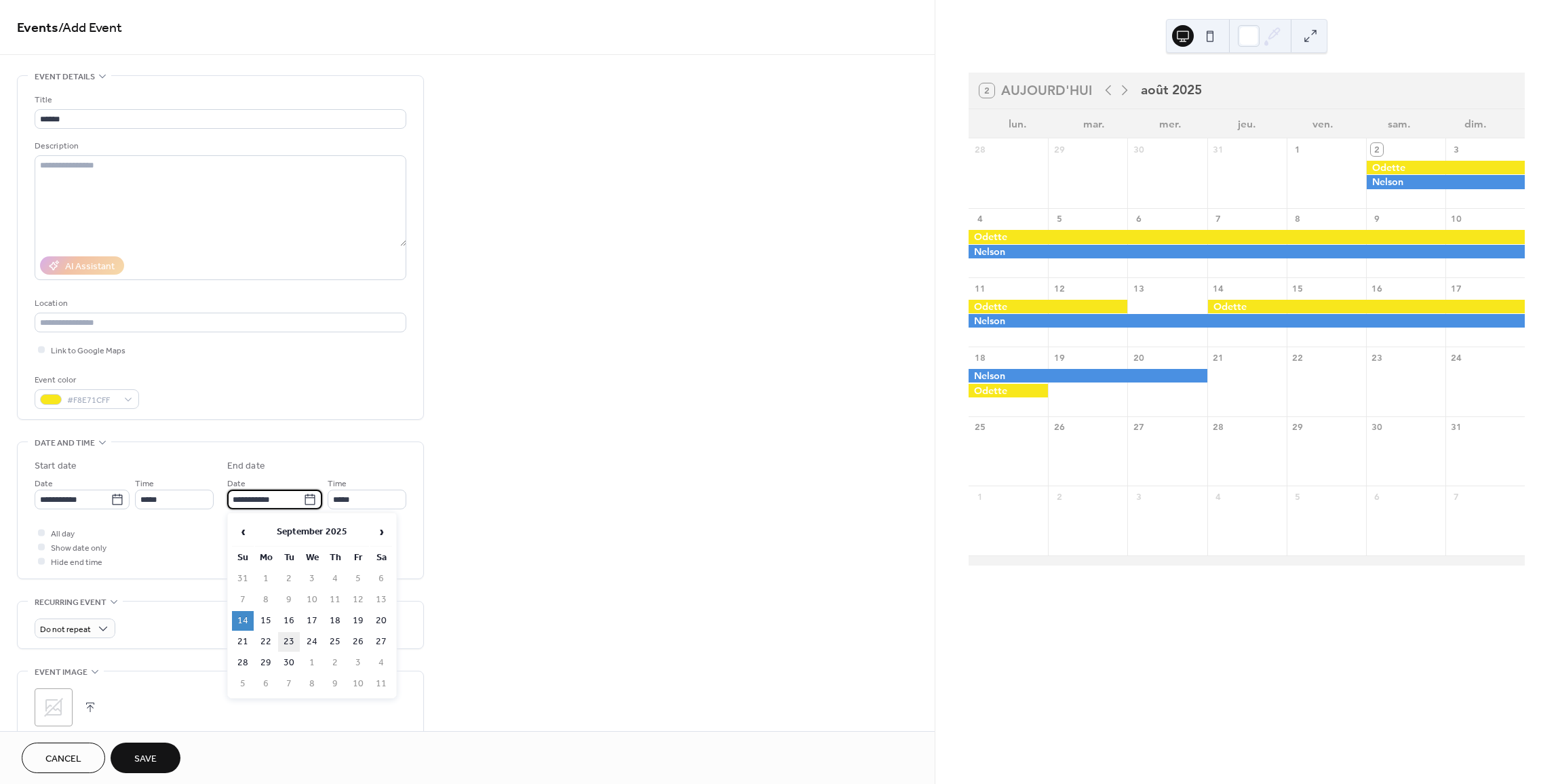 click on "23" at bounding box center [289, 642] 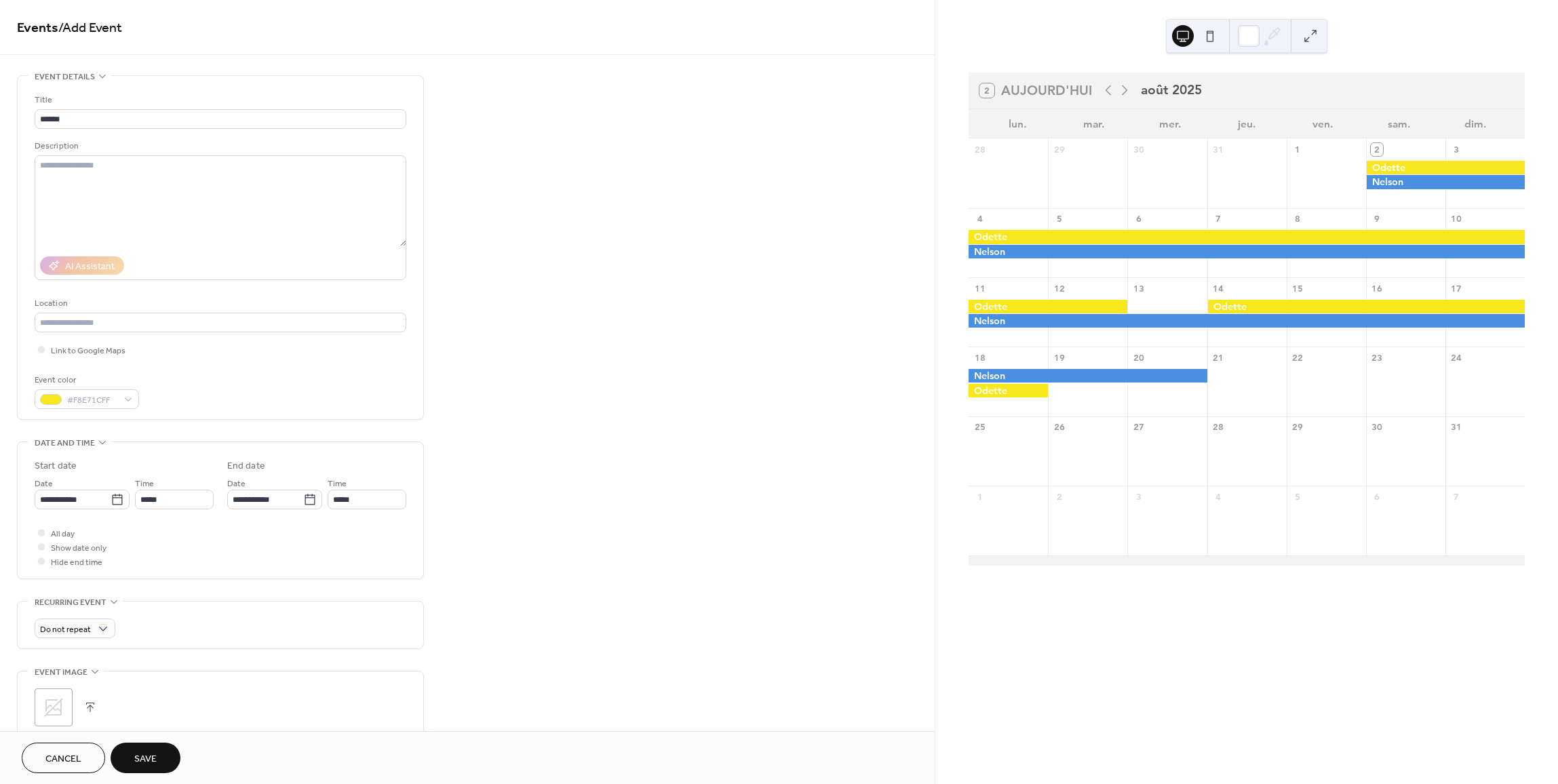 click on "Save" at bounding box center [145, 759] 